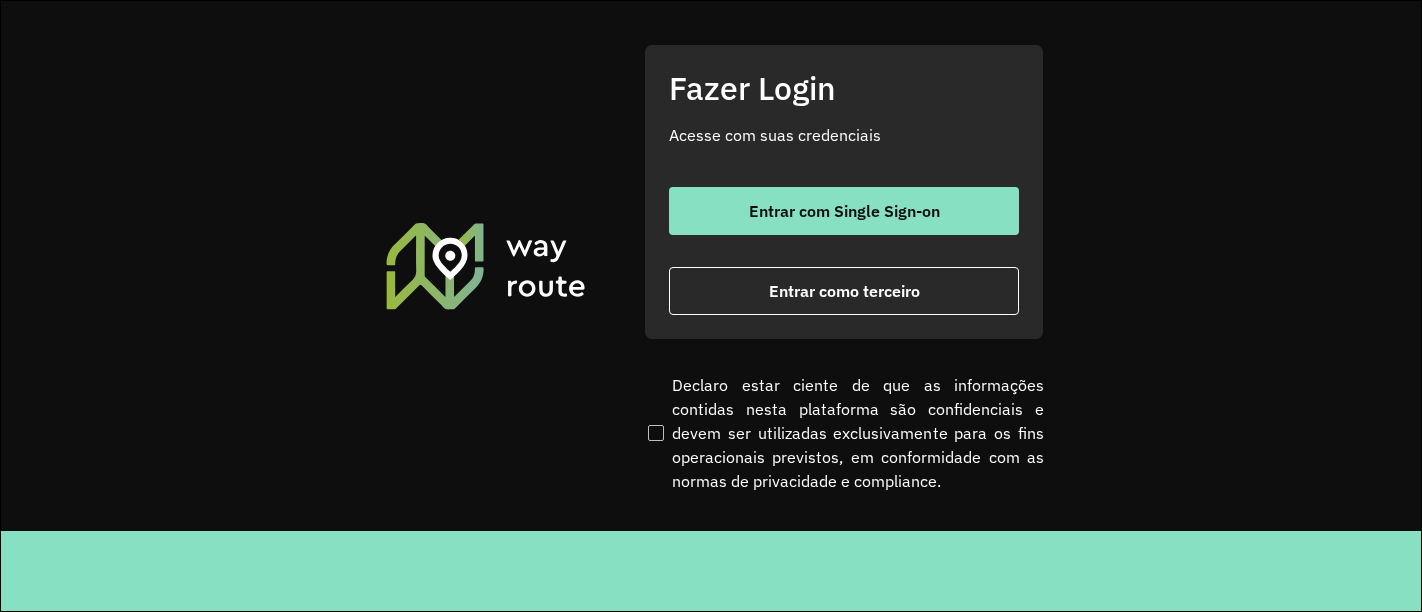 scroll, scrollTop: 0, scrollLeft: 0, axis: both 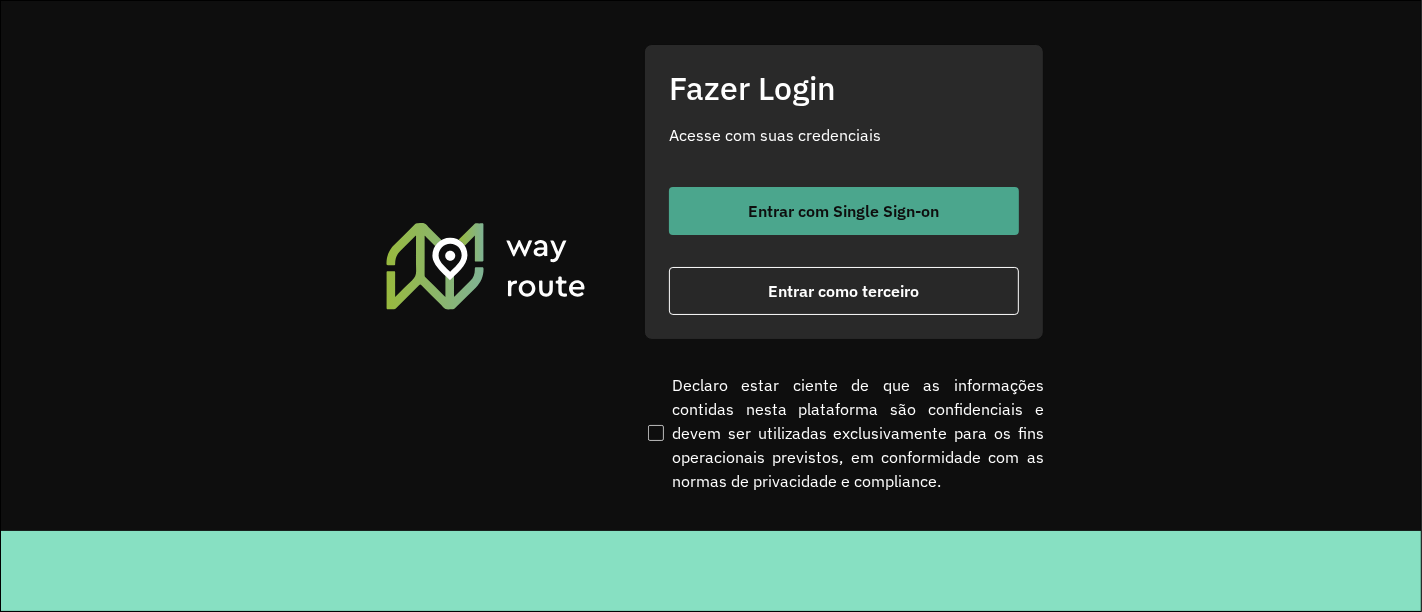 click on "Entrar com Single Sign-on" at bounding box center (844, 211) 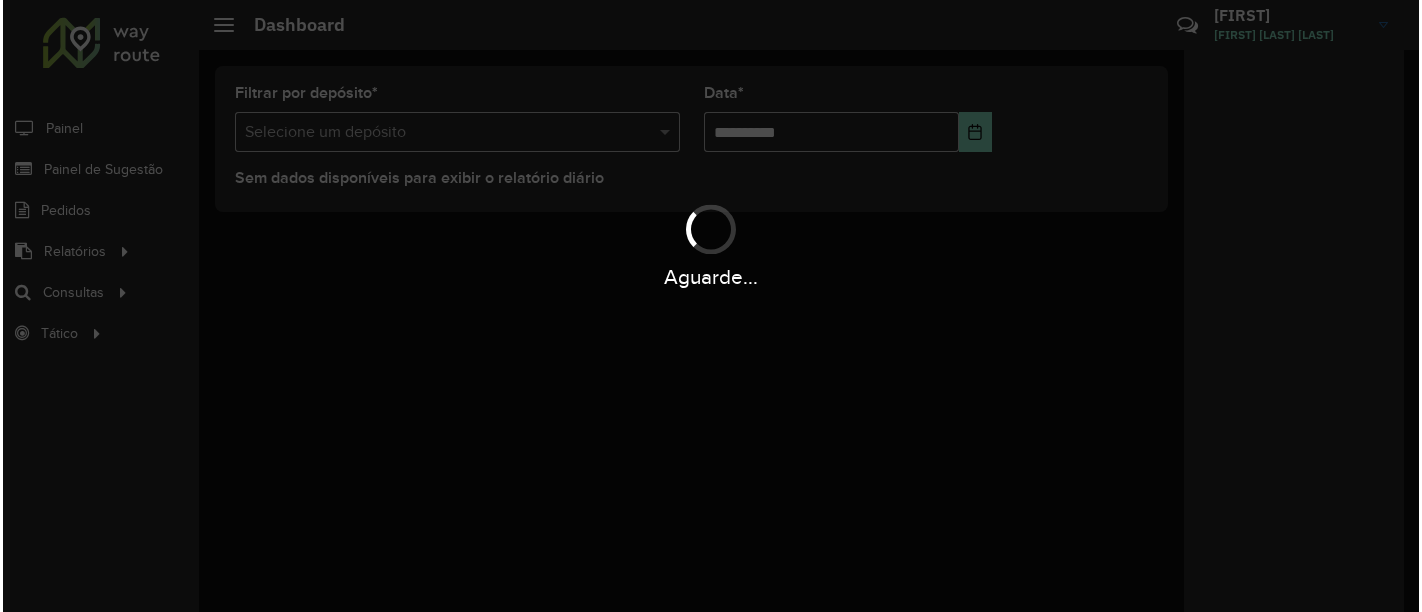 scroll, scrollTop: 0, scrollLeft: 0, axis: both 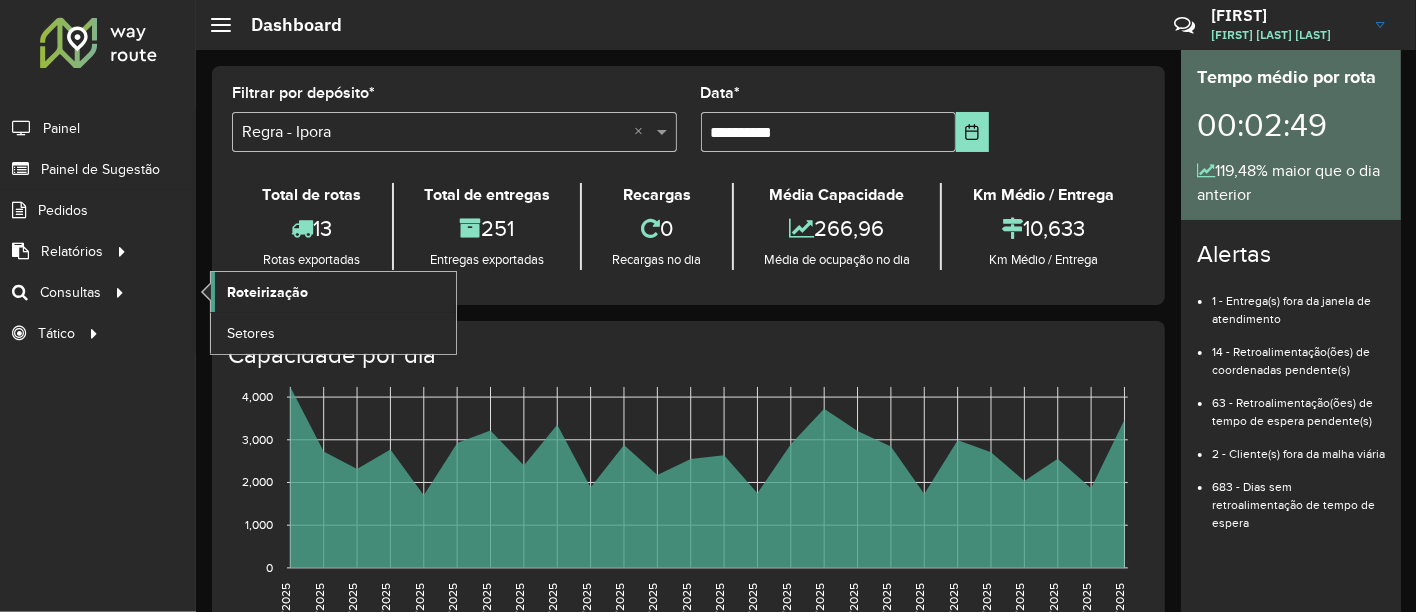 click on "Roteirização" 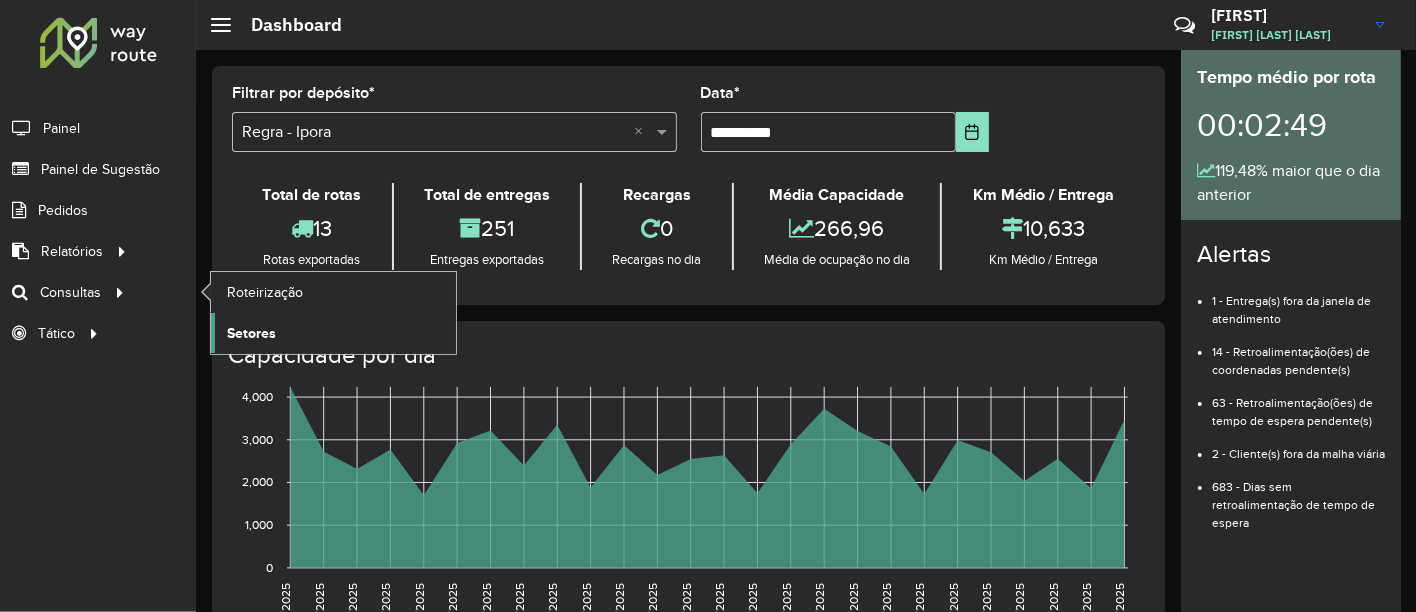 click on "Setores" 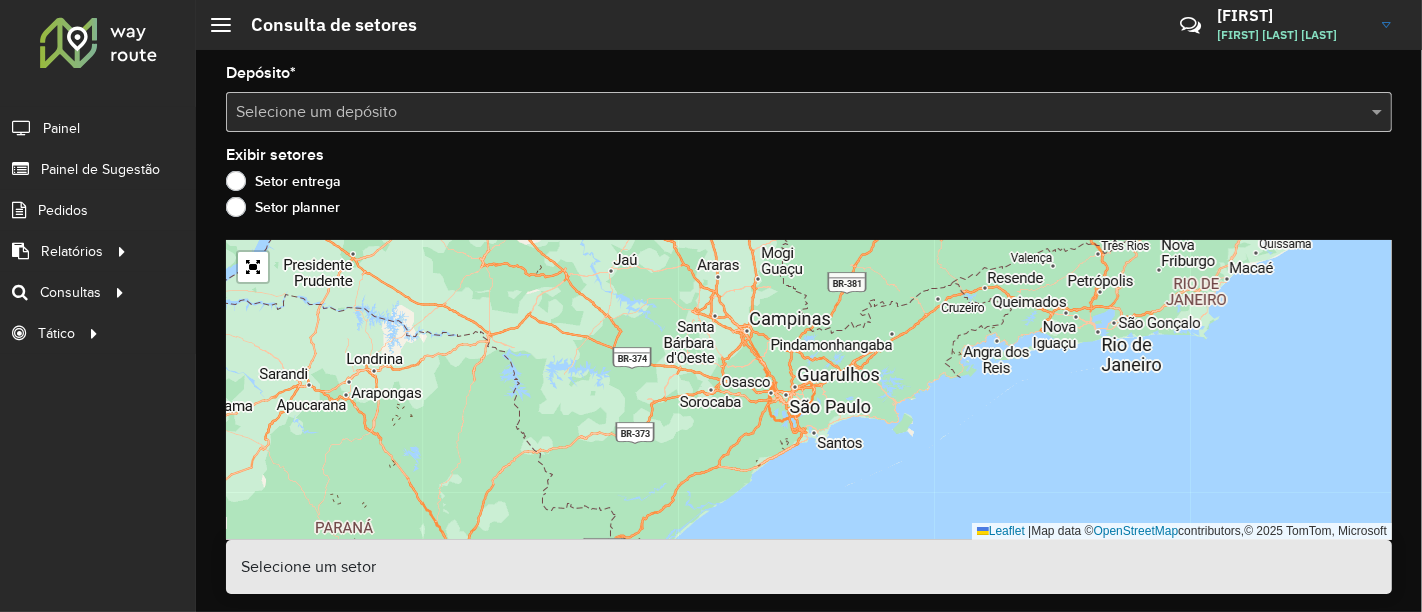click at bounding box center (789, 113) 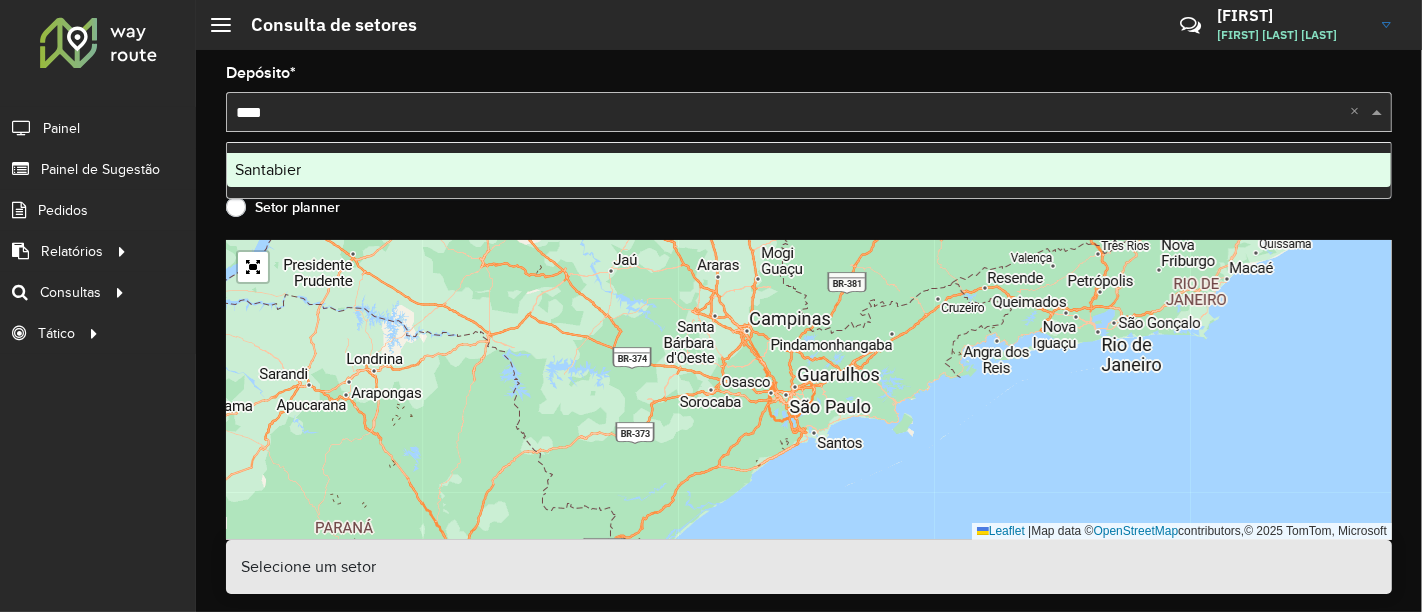 type on "*****" 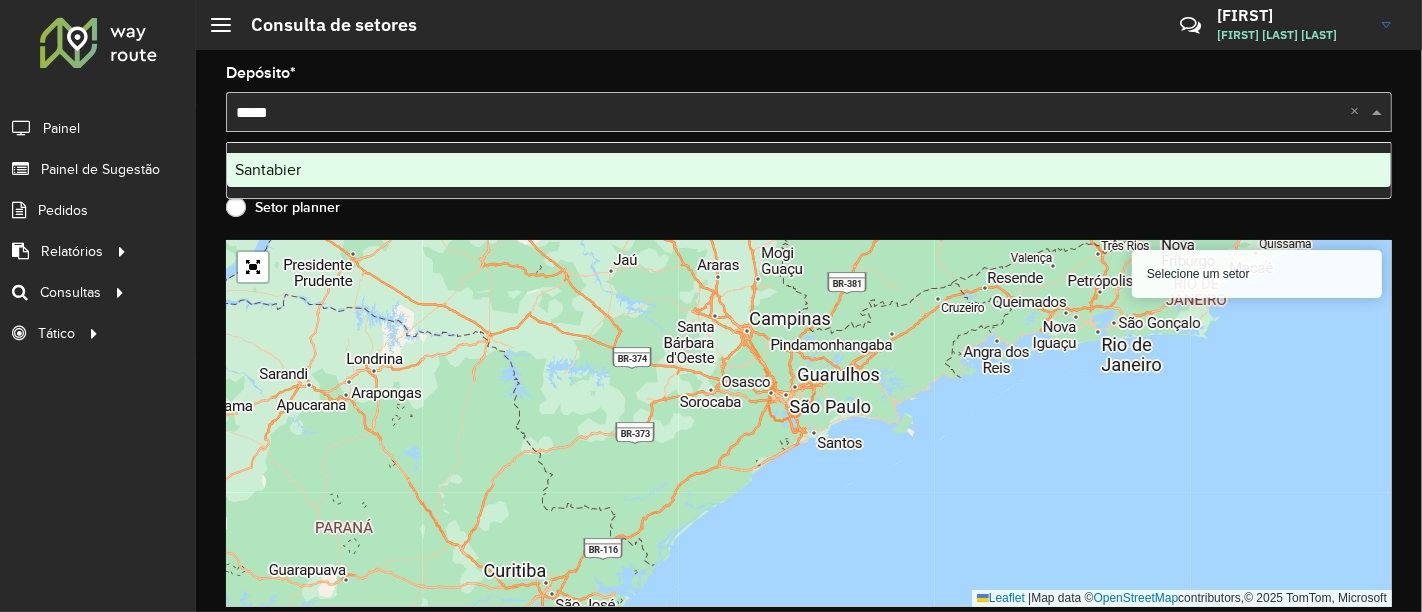 type 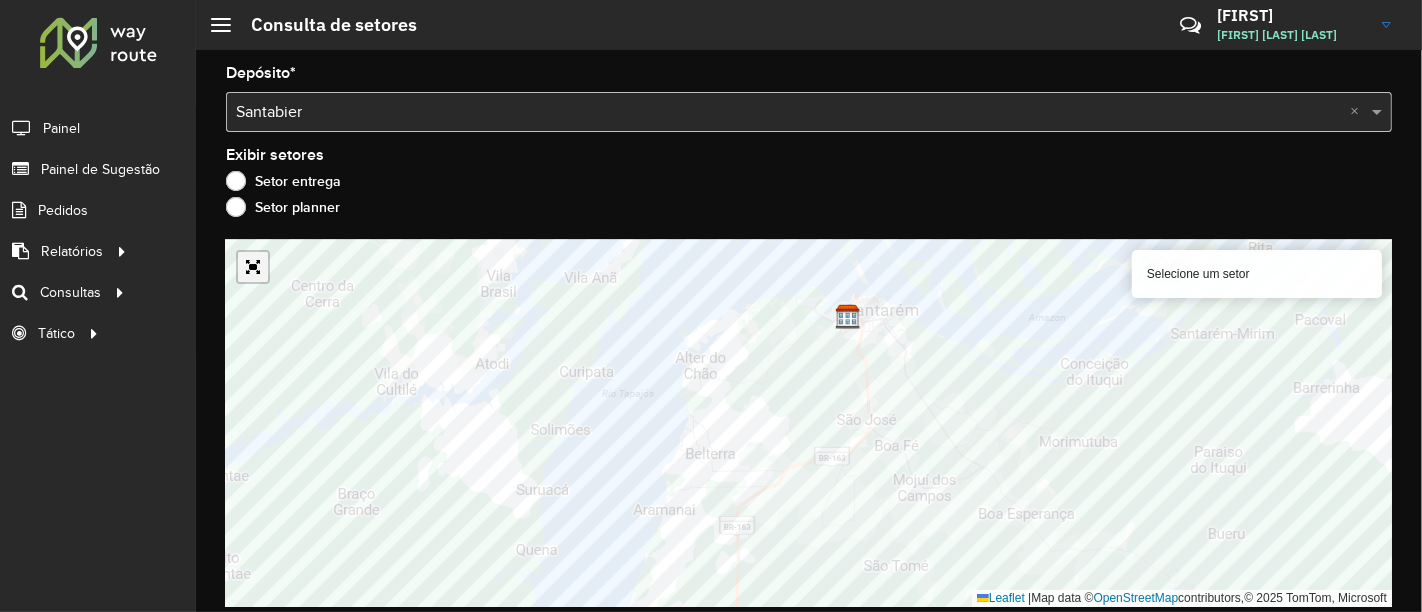 click at bounding box center [253, 267] 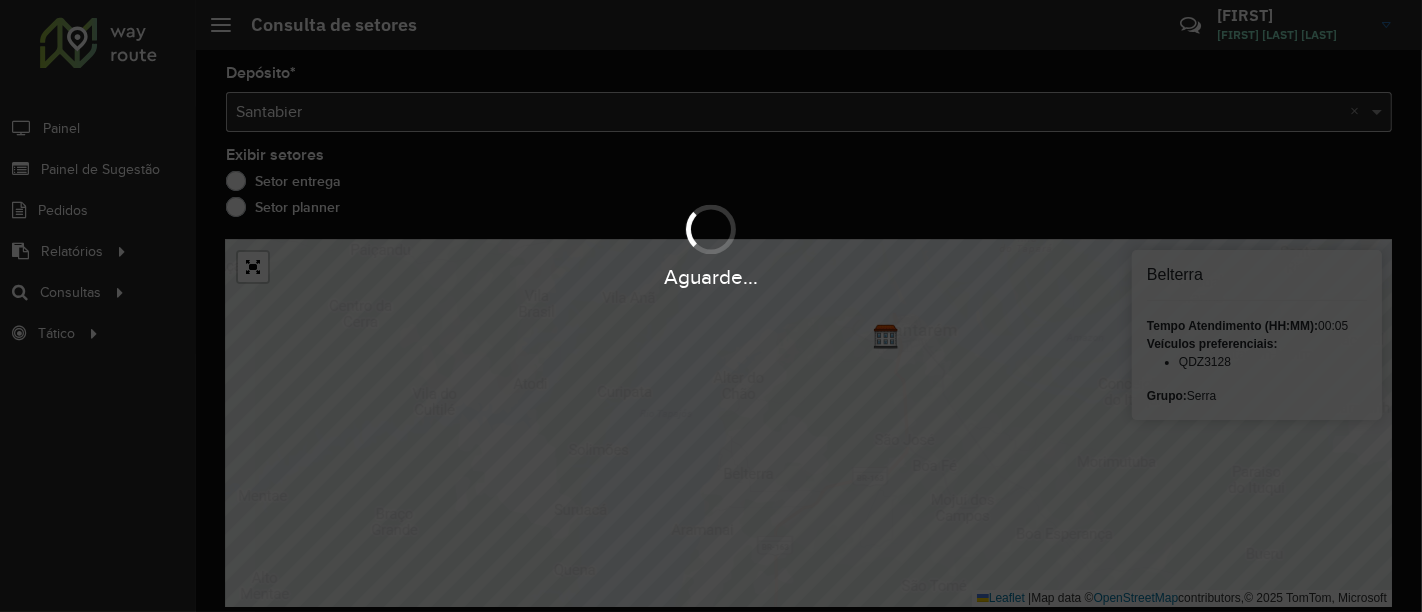 drag, startPoint x: 717, startPoint y: 373, endPoint x: 711, endPoint y: 480, distance: 107.16809 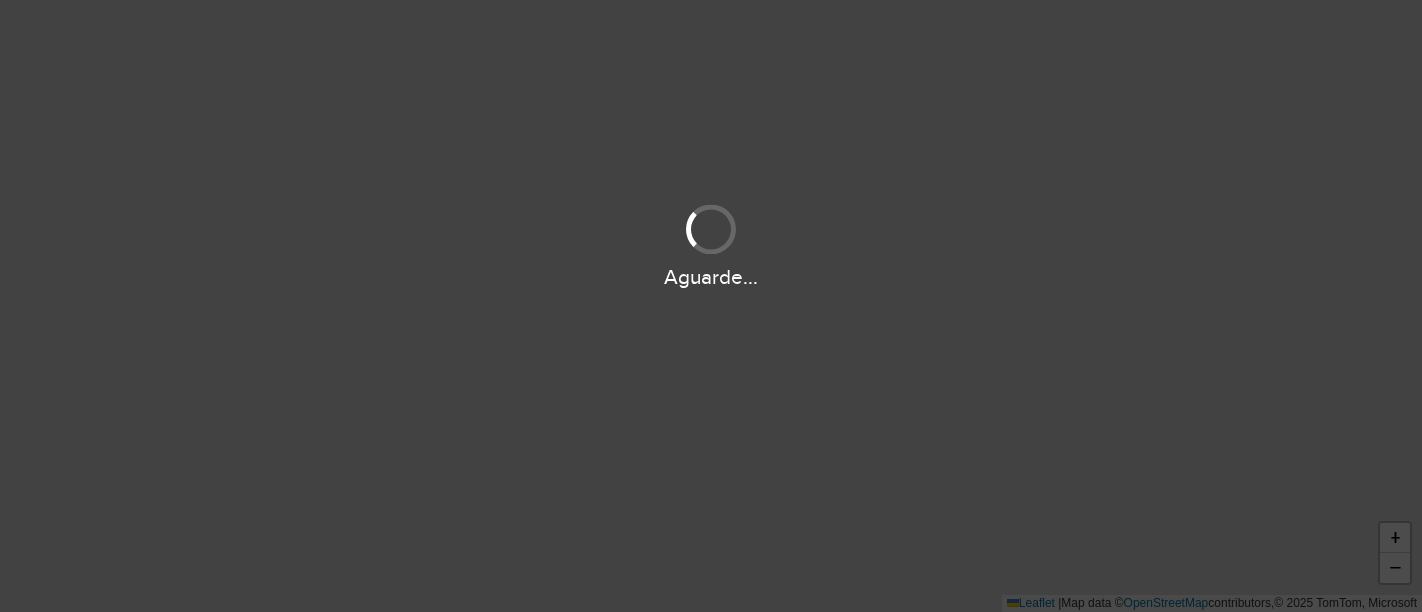 scroll, scrollTop: 0, scrollLeft: 0, axis: both 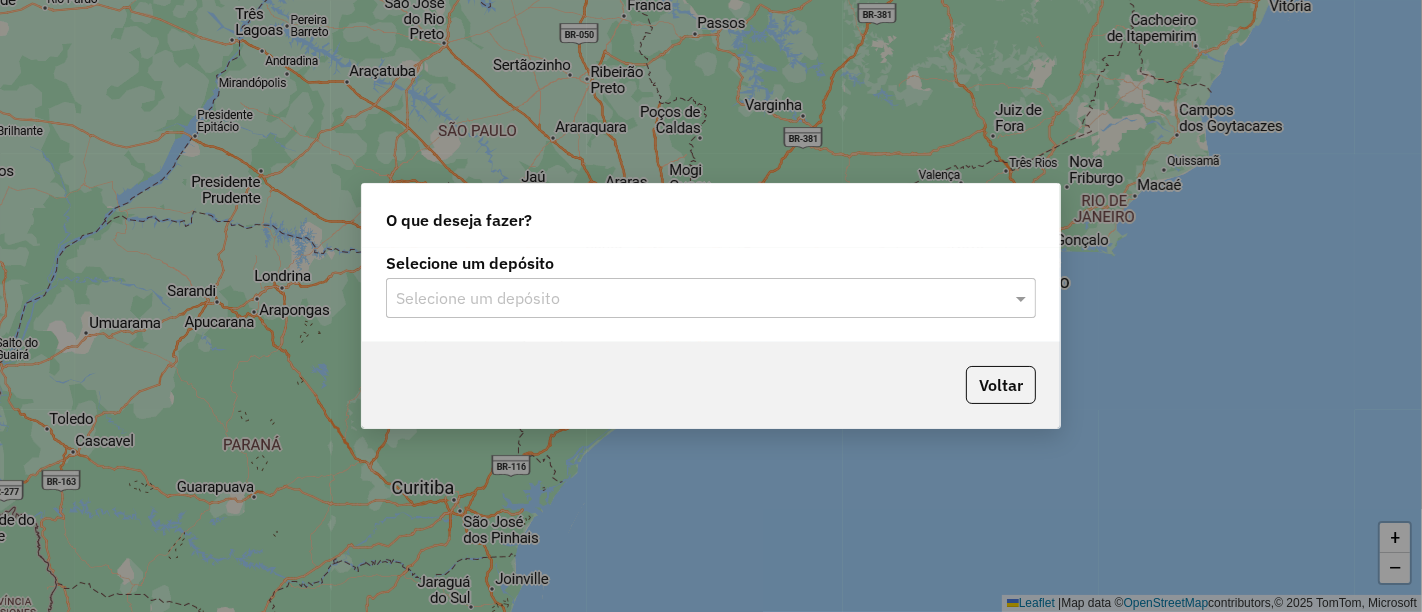click 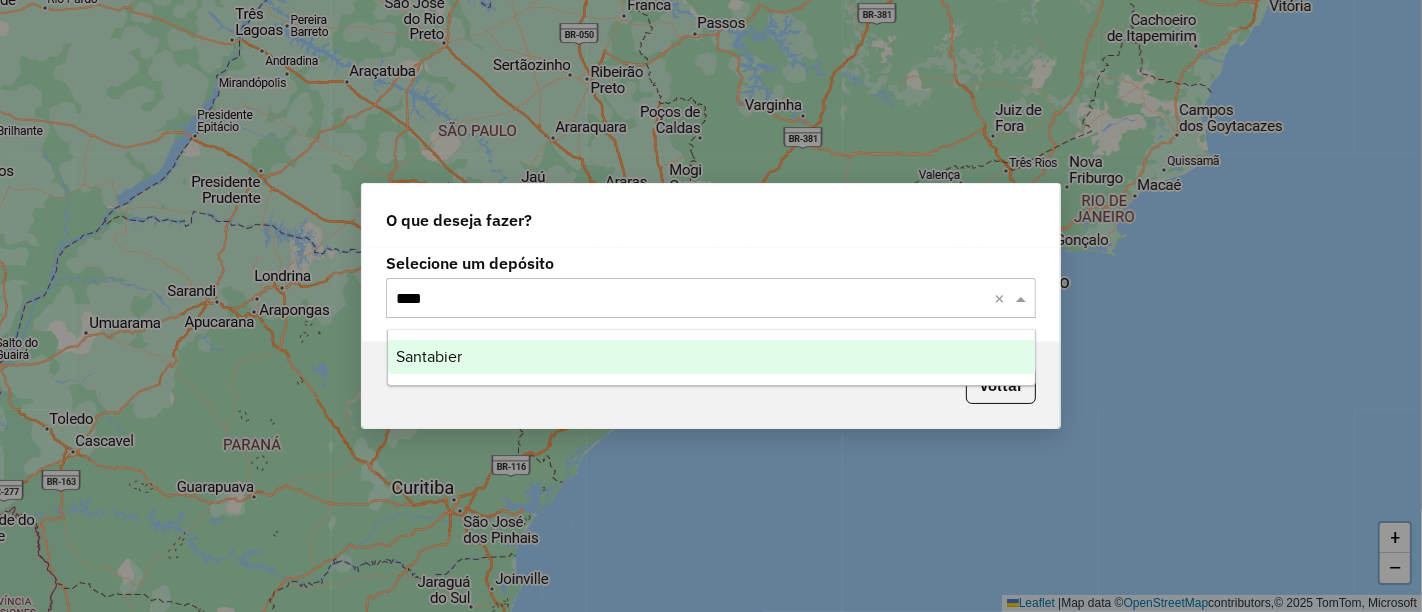 type on "*****" 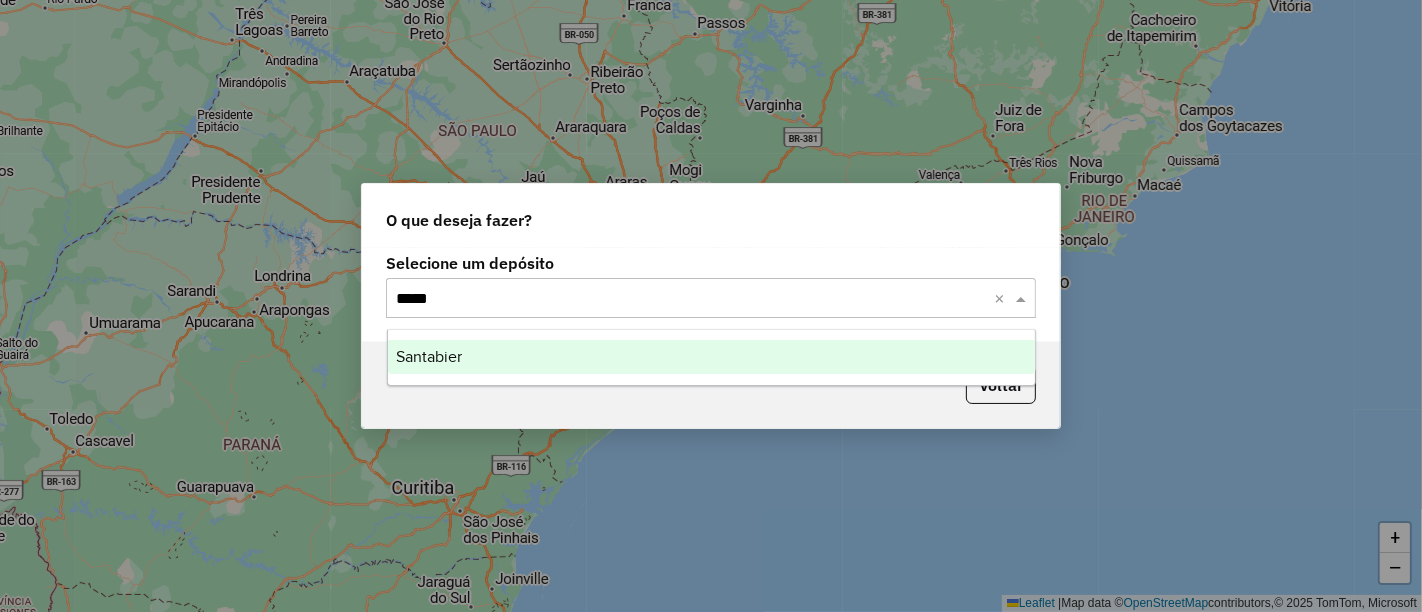 drag, startPoint x: 506, startPoint y: 351, endPoint x: 784, endPoint y: 357, distance: 278.06473 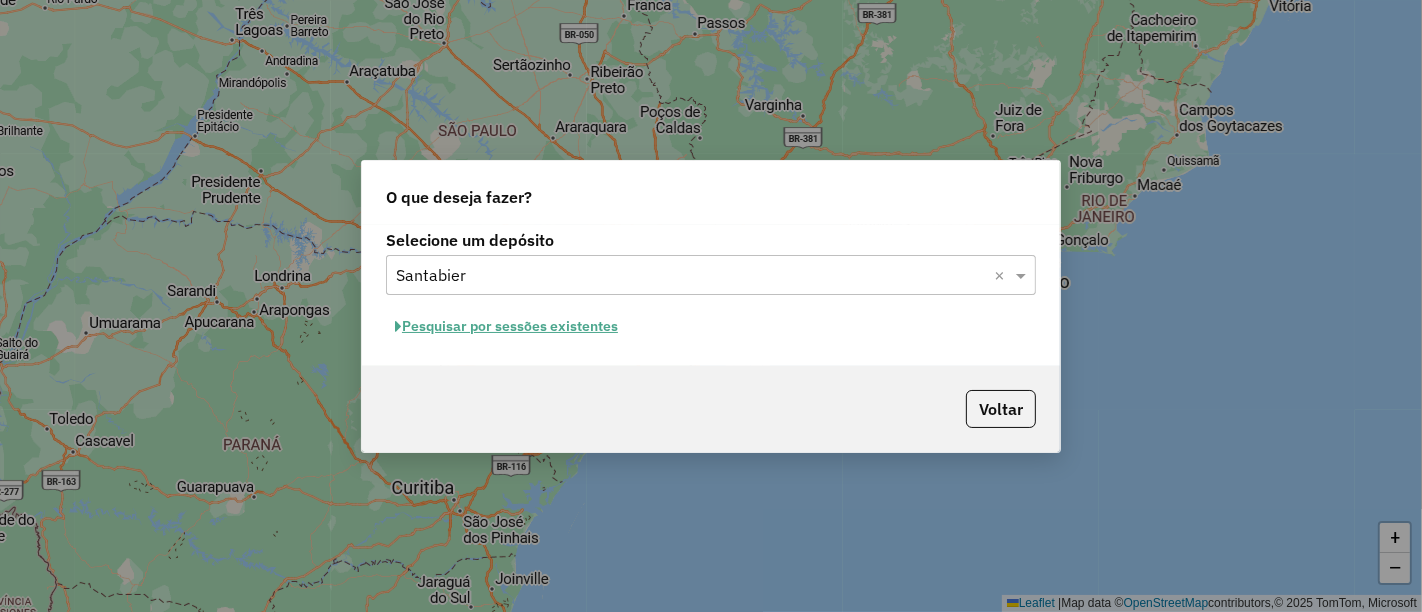 click on "Pesquisar por sessões existentes" 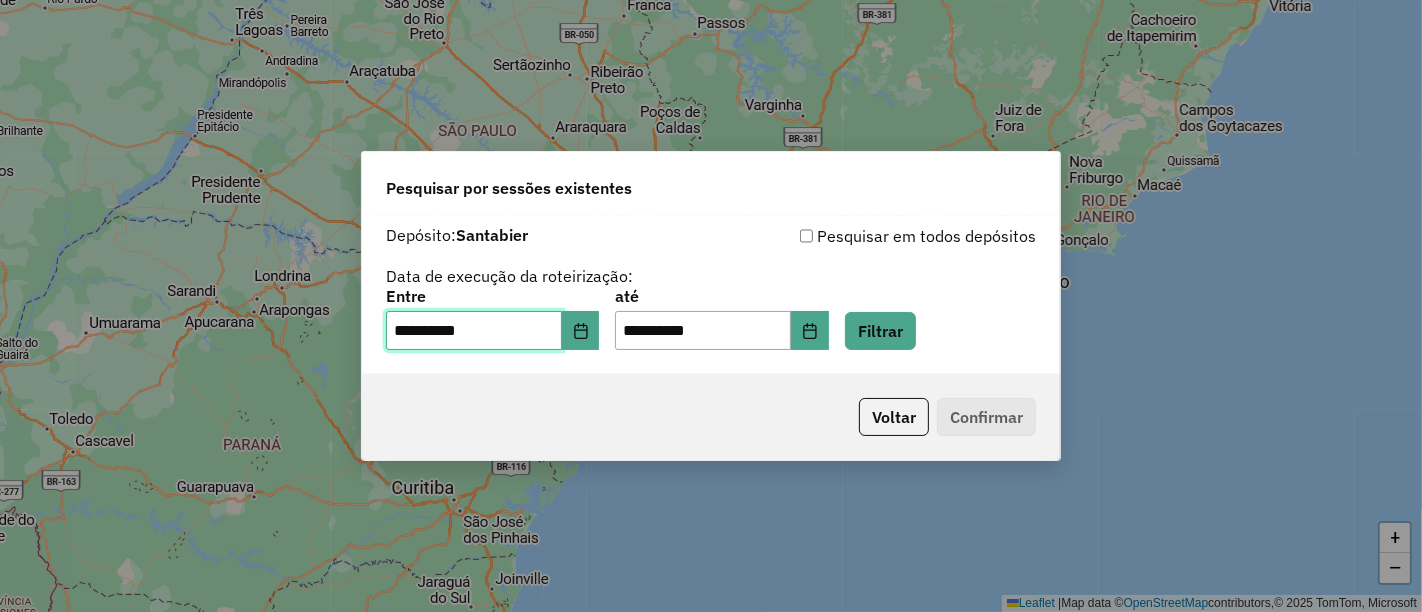 click on "**********" at bounding box center [474, 331] 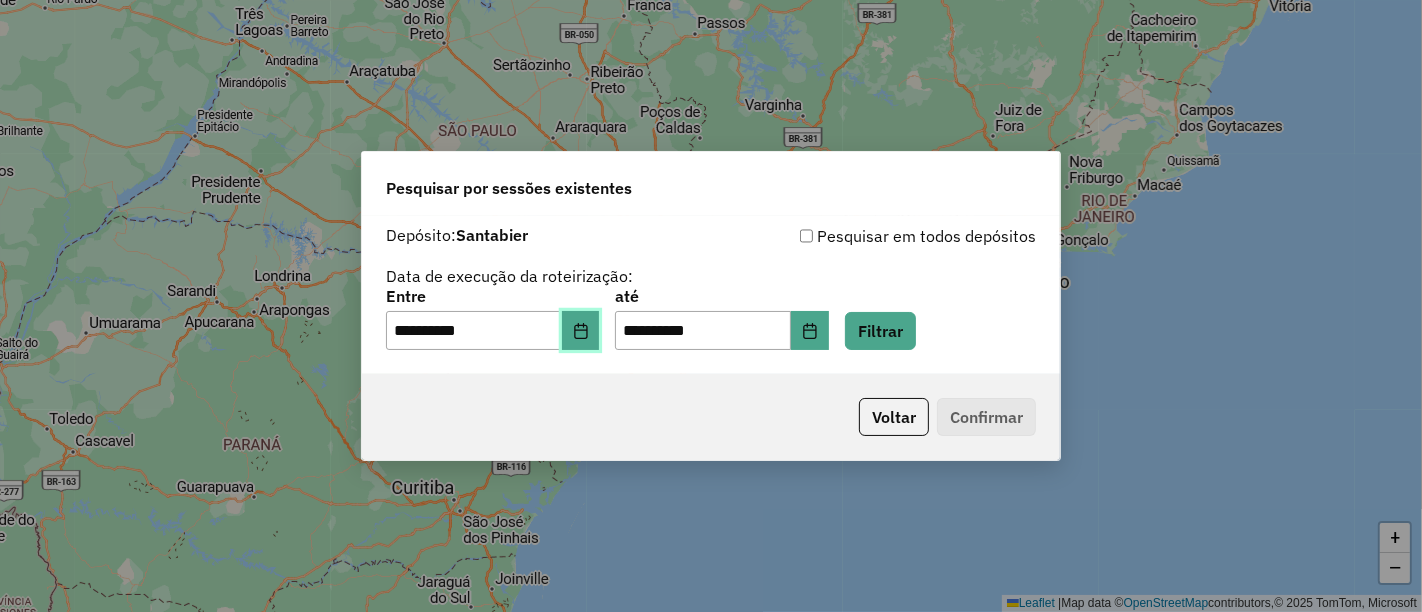 click at bounding box center [581, 331] 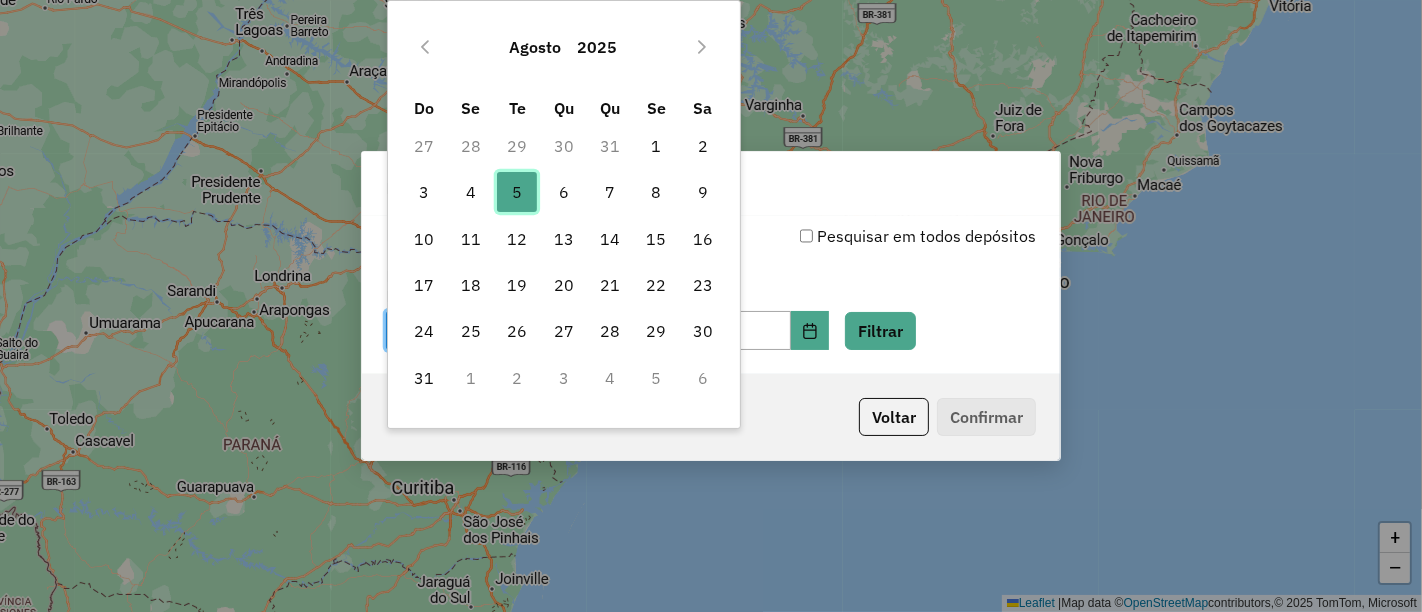 click on "5" at bounding box center [517, 192] 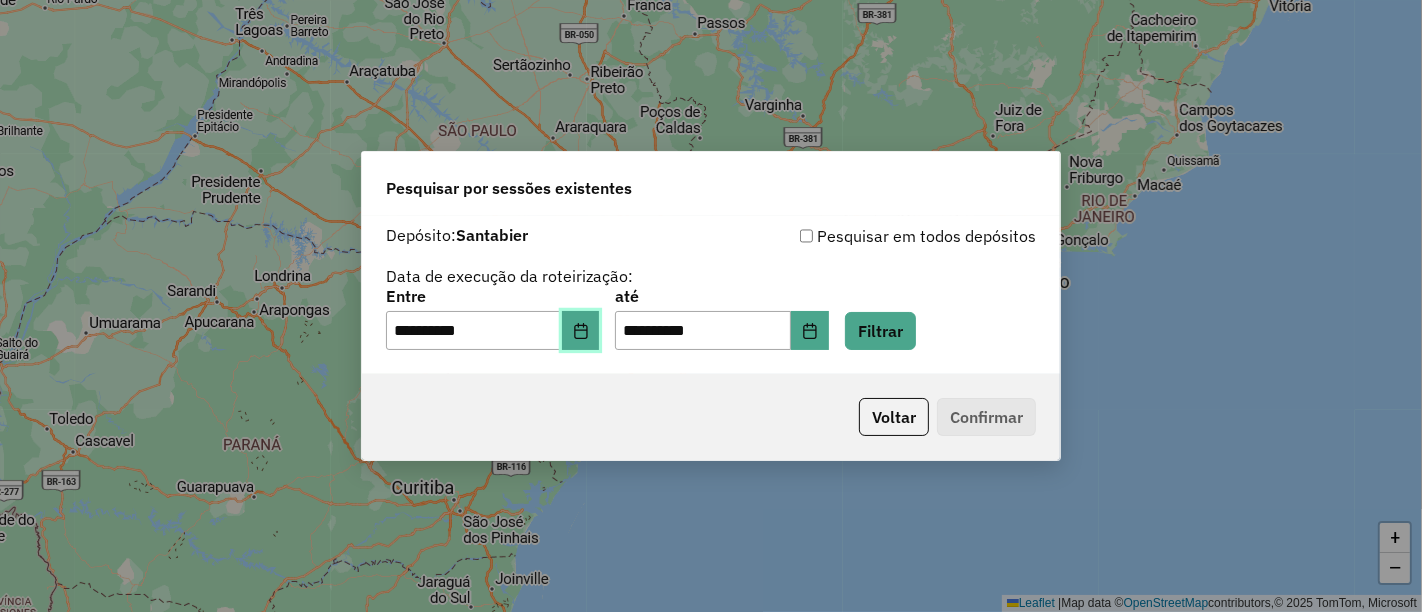 click 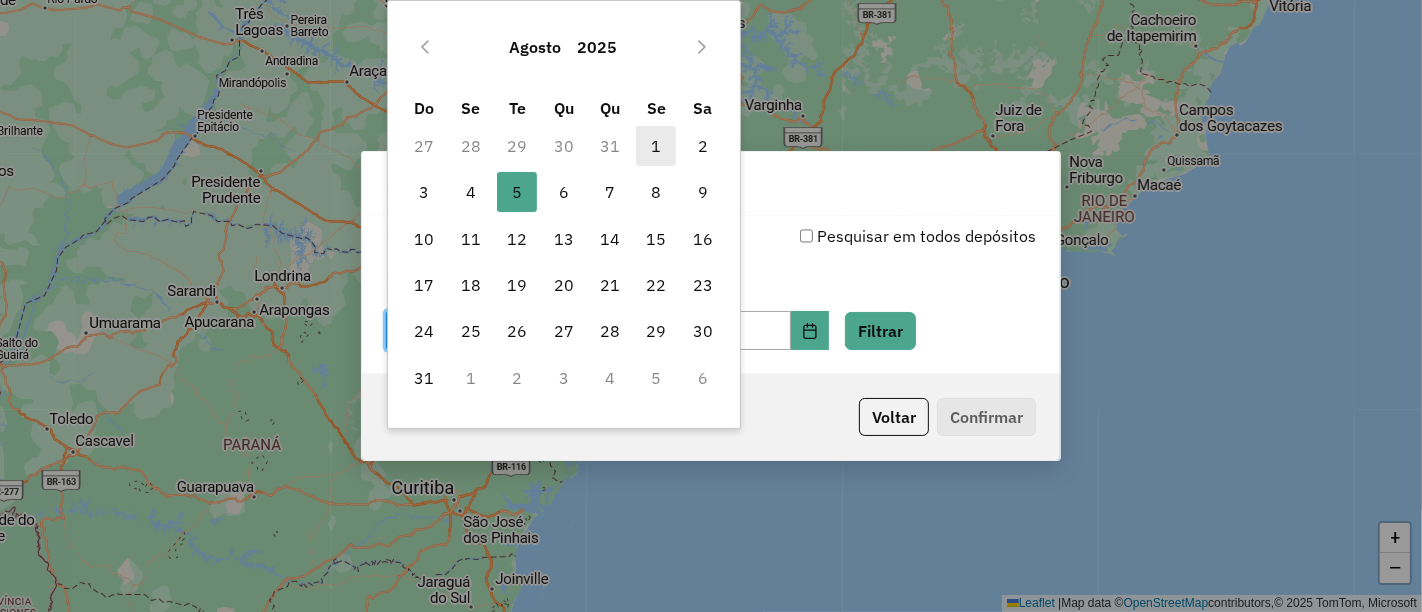 click on "1" at bounding box center [656, 146] 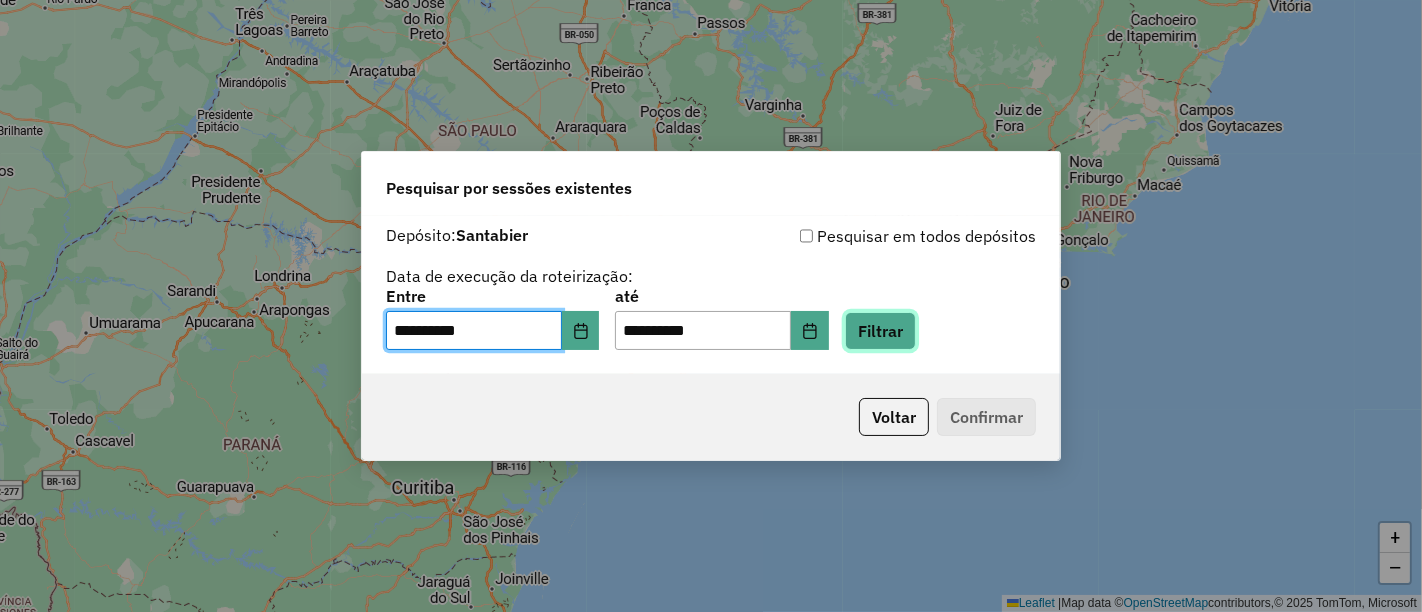 click on "Filtrar" 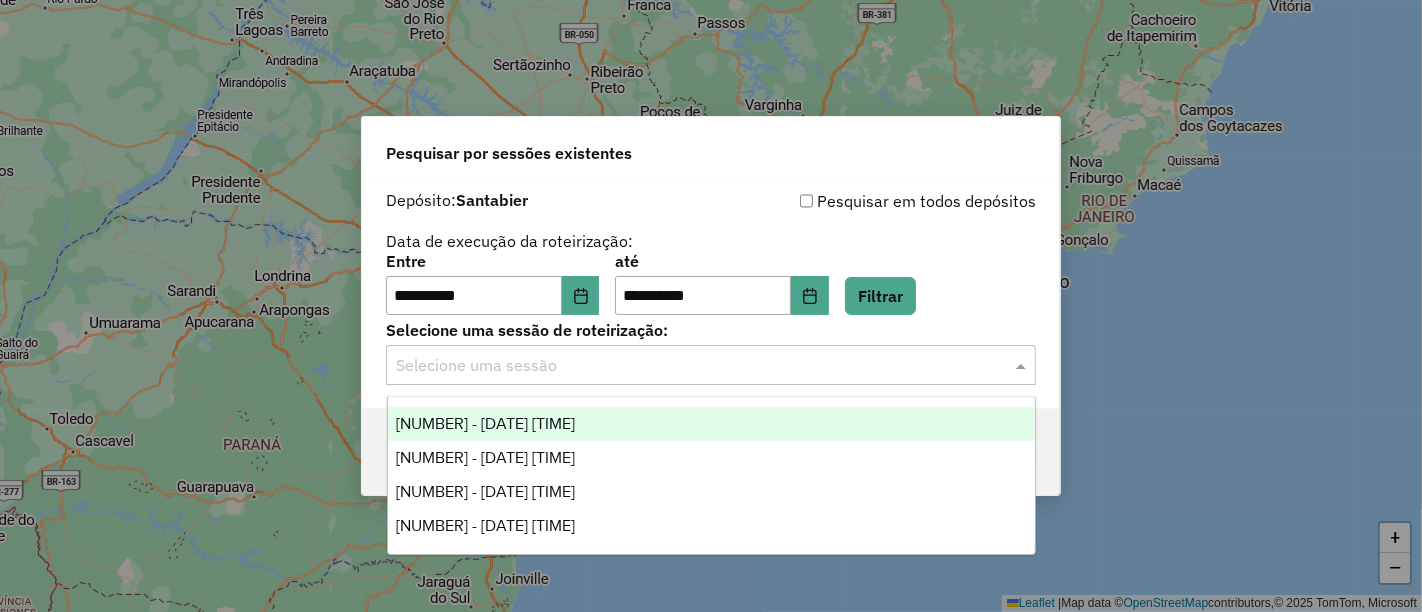 click on "Selecione uma sessão" 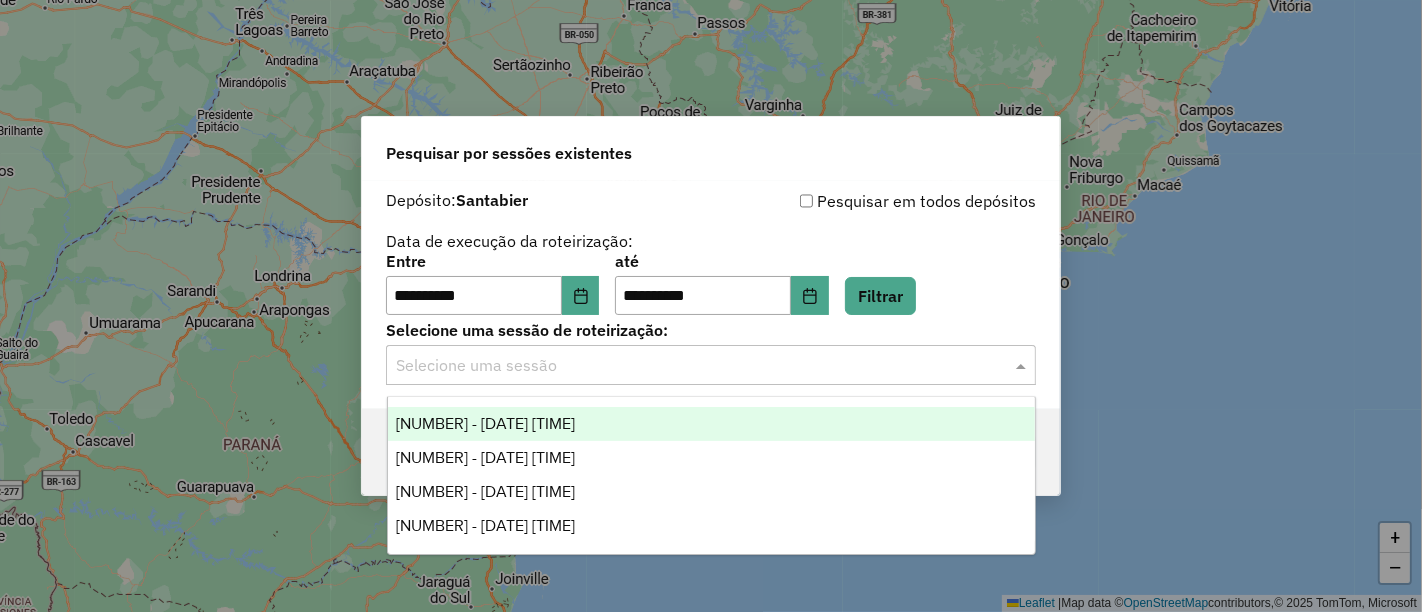 click on "973460 - 01/08/2025 18:31" at bounding box center (486, 423) 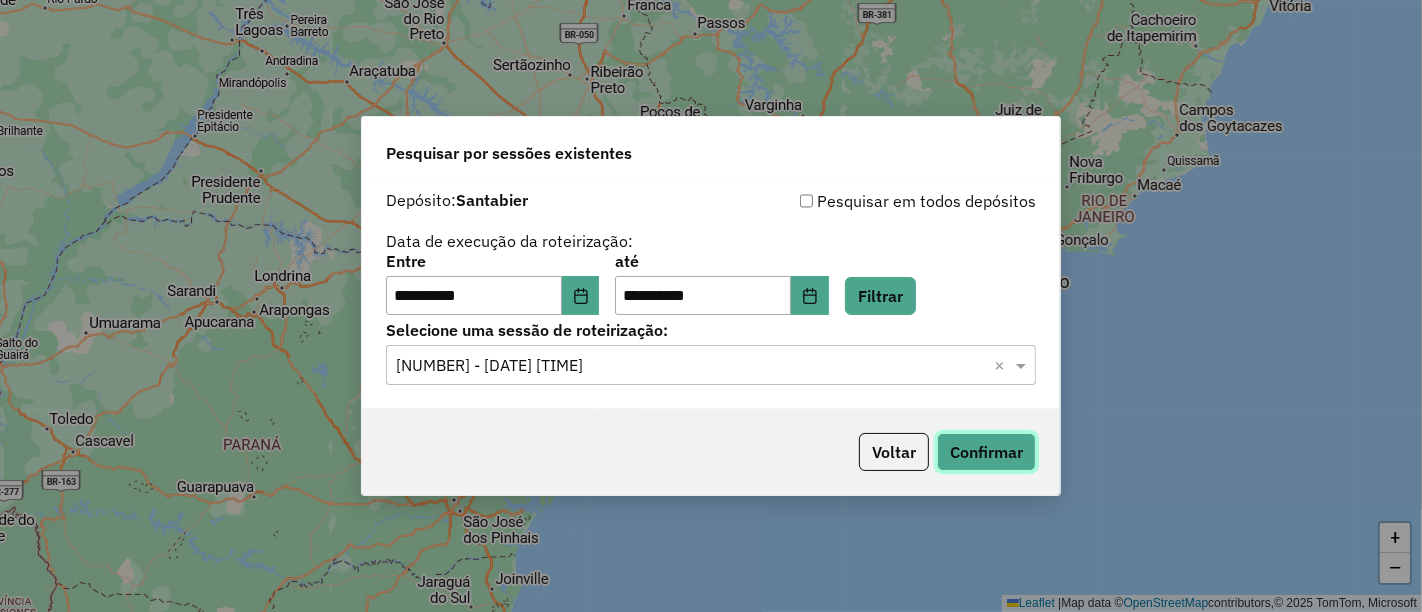 click on "Confirmar" 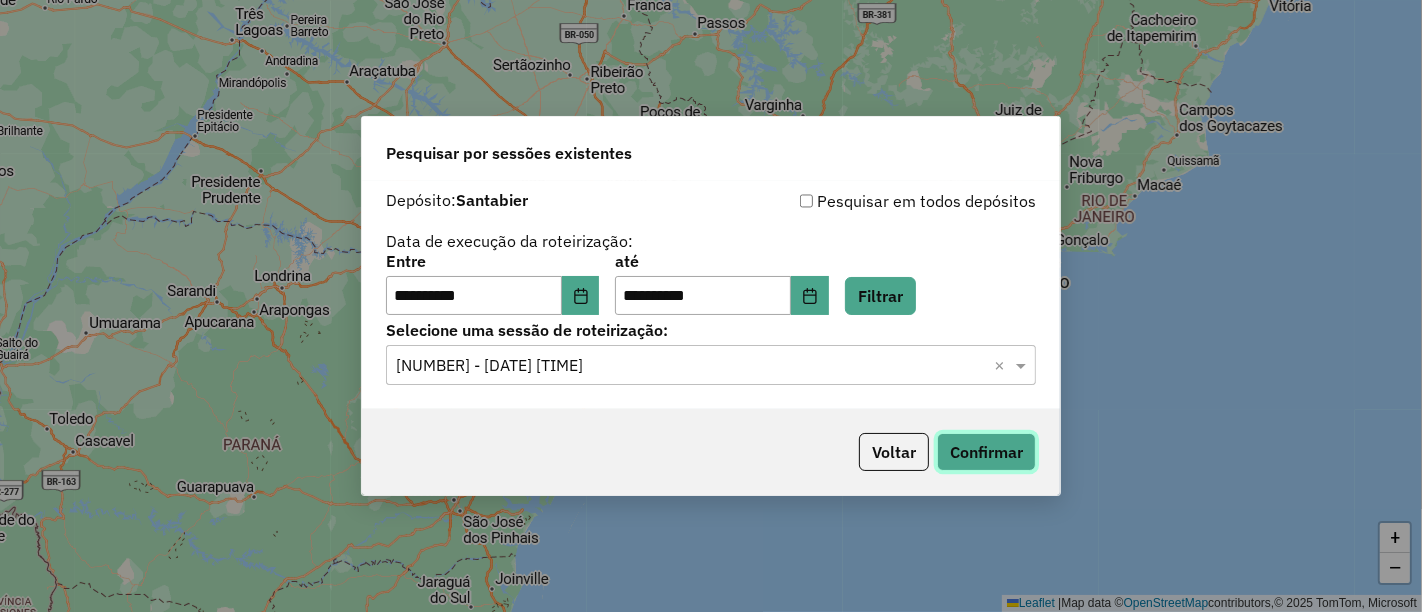 type 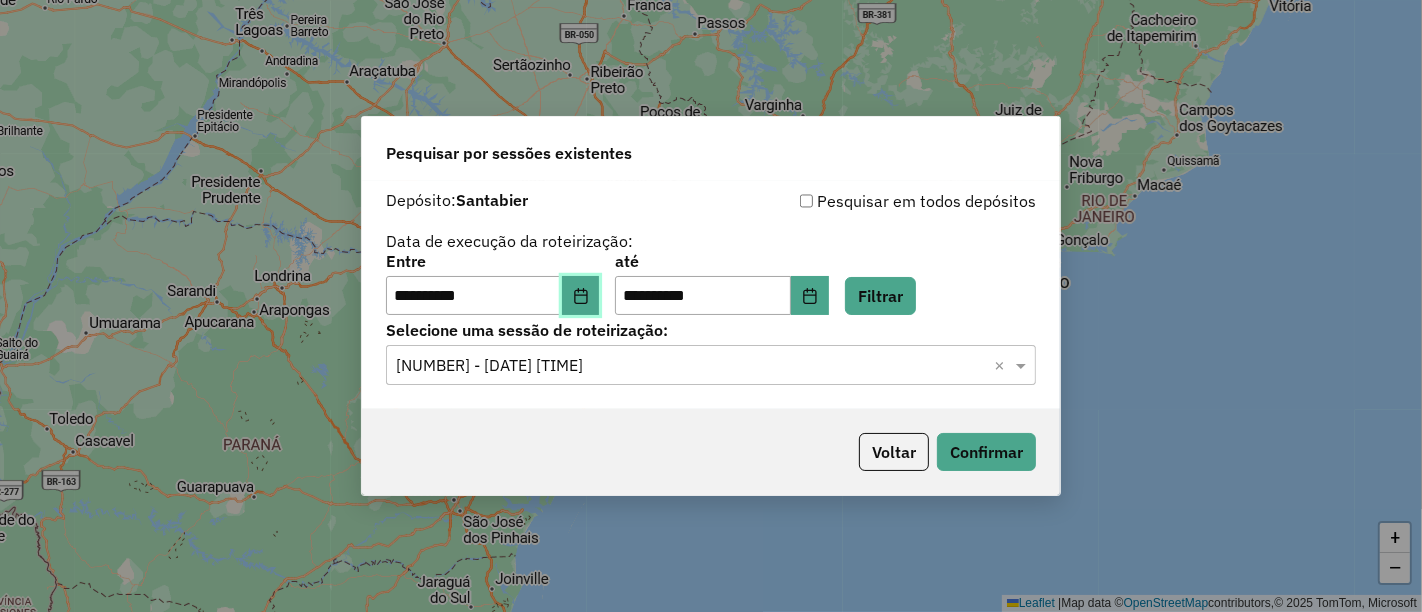 click 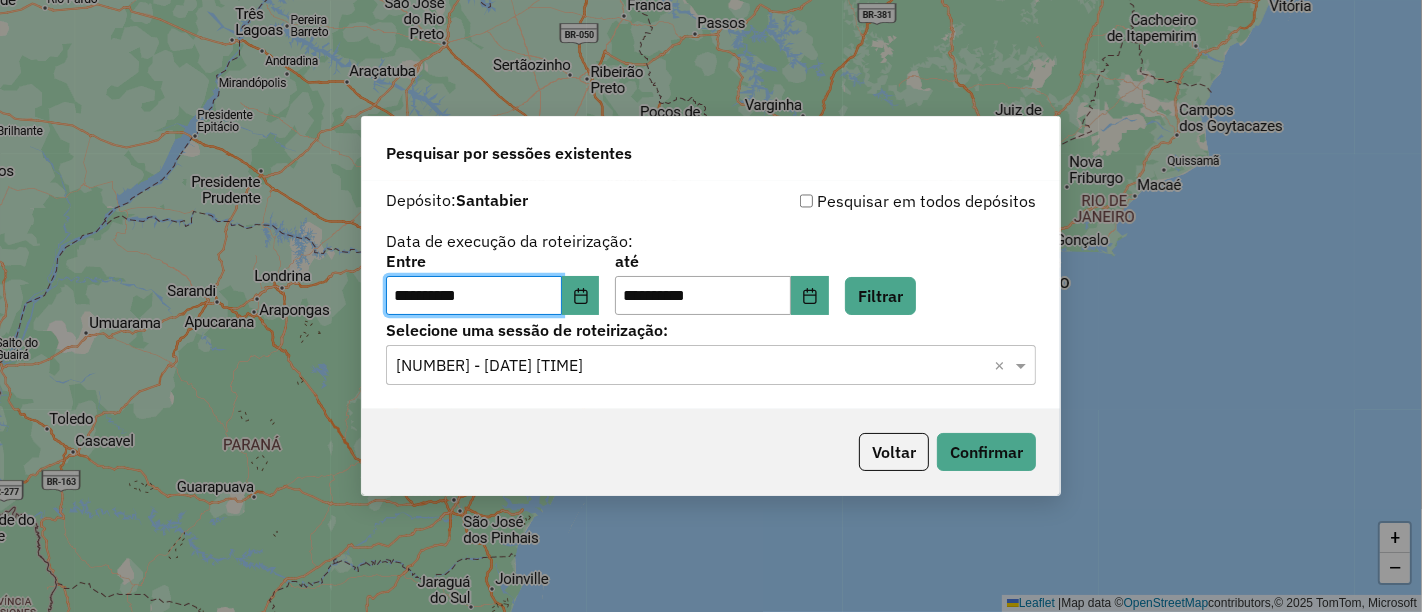 click on "Pesquisar por sessões existentes" 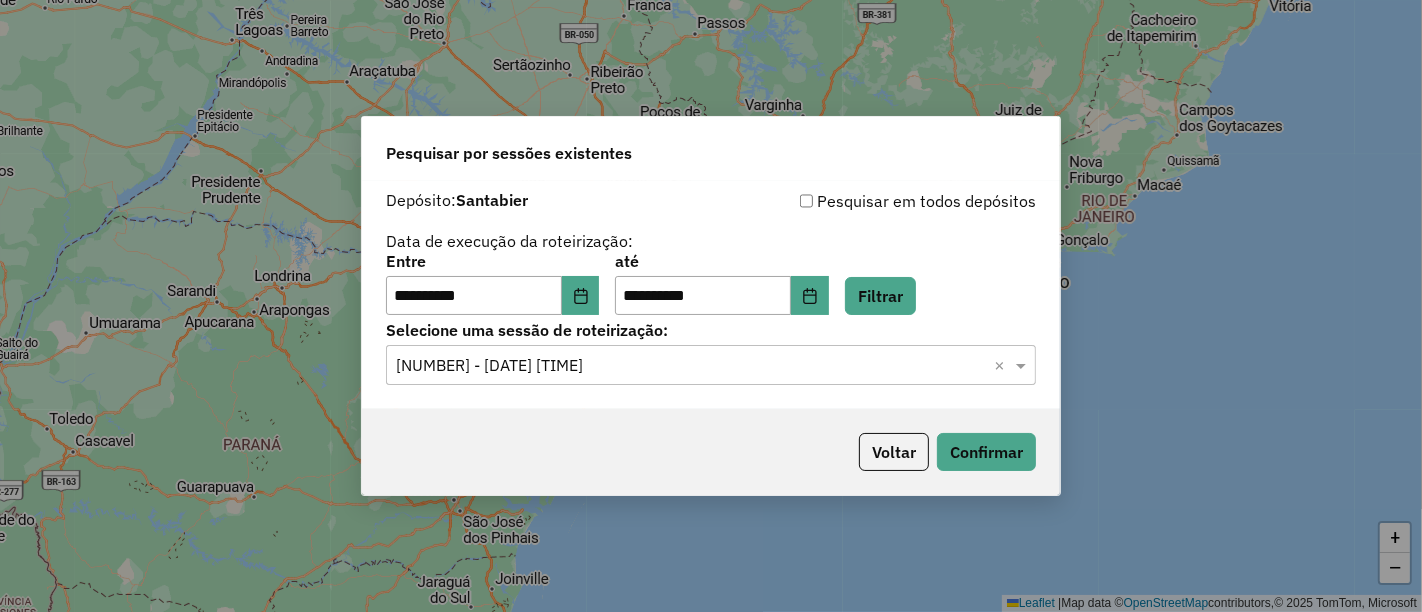 click on "**********" 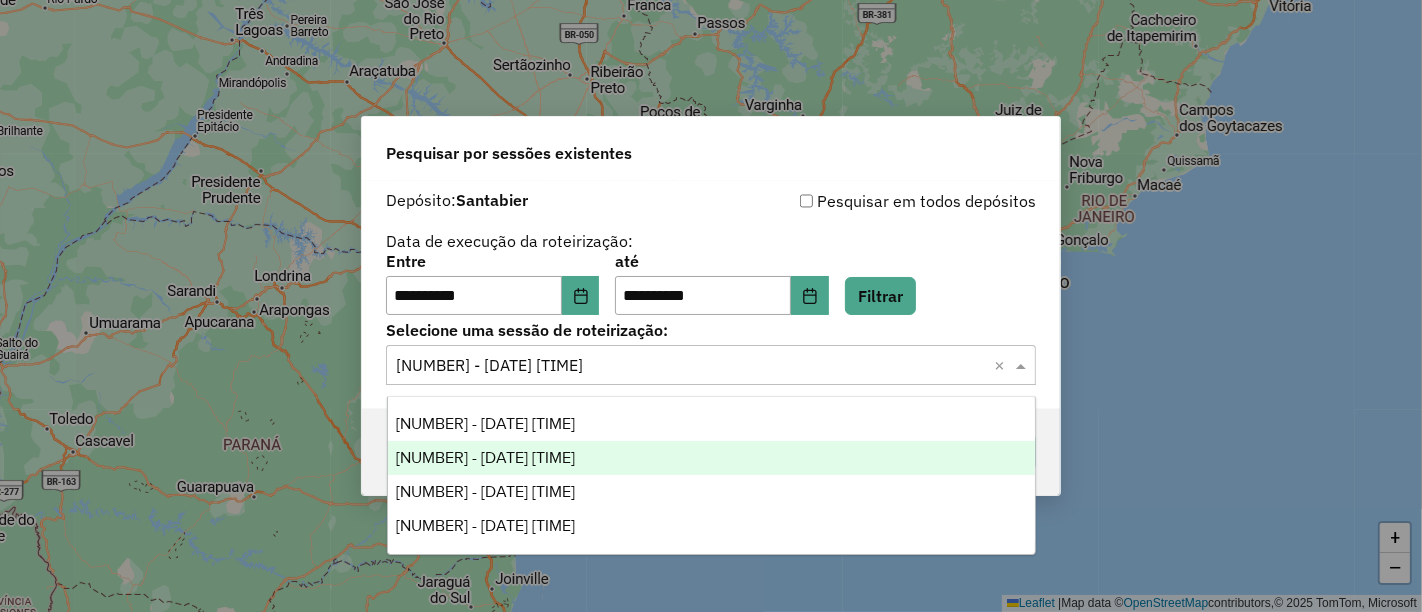 click on "974049 - 02/08/2025 18:27" at bounding box center [711, 458] 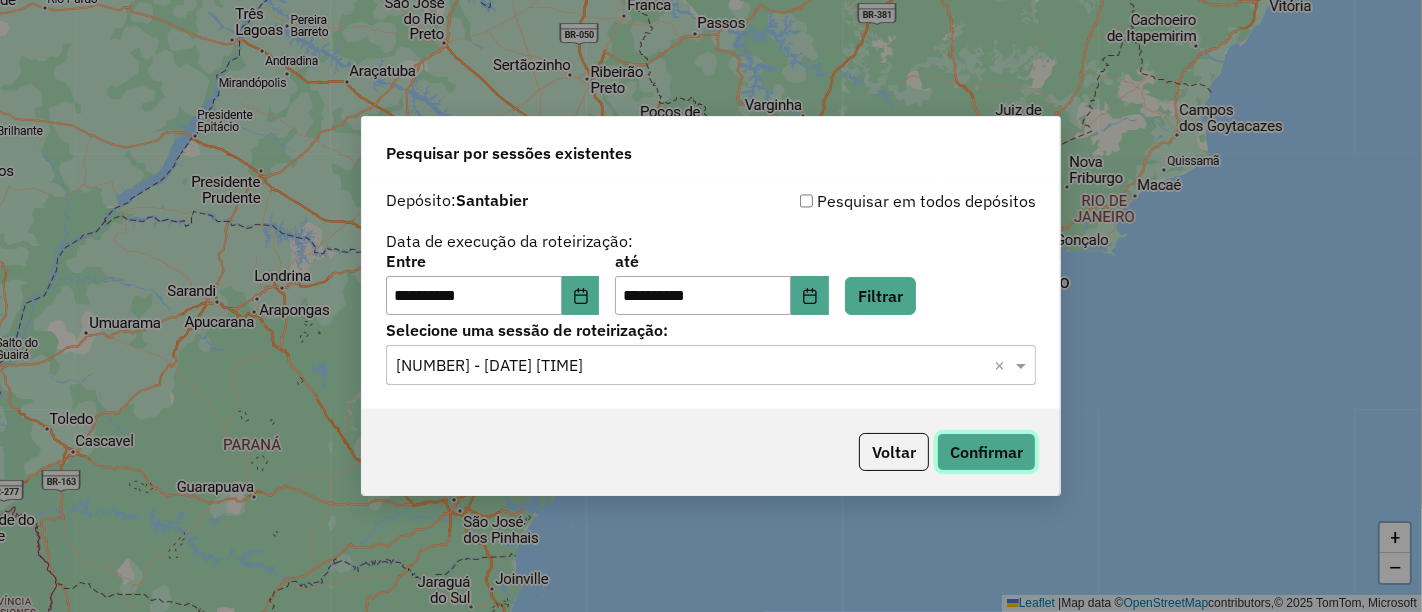 click on "Confirmar" 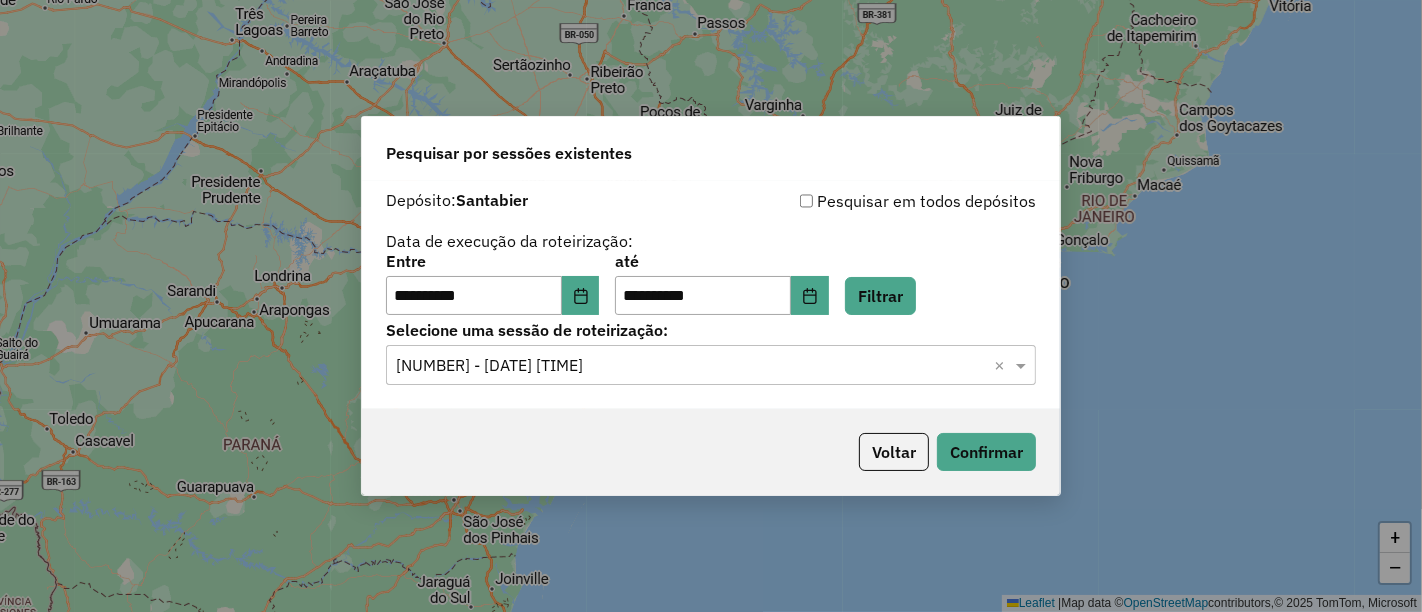 click 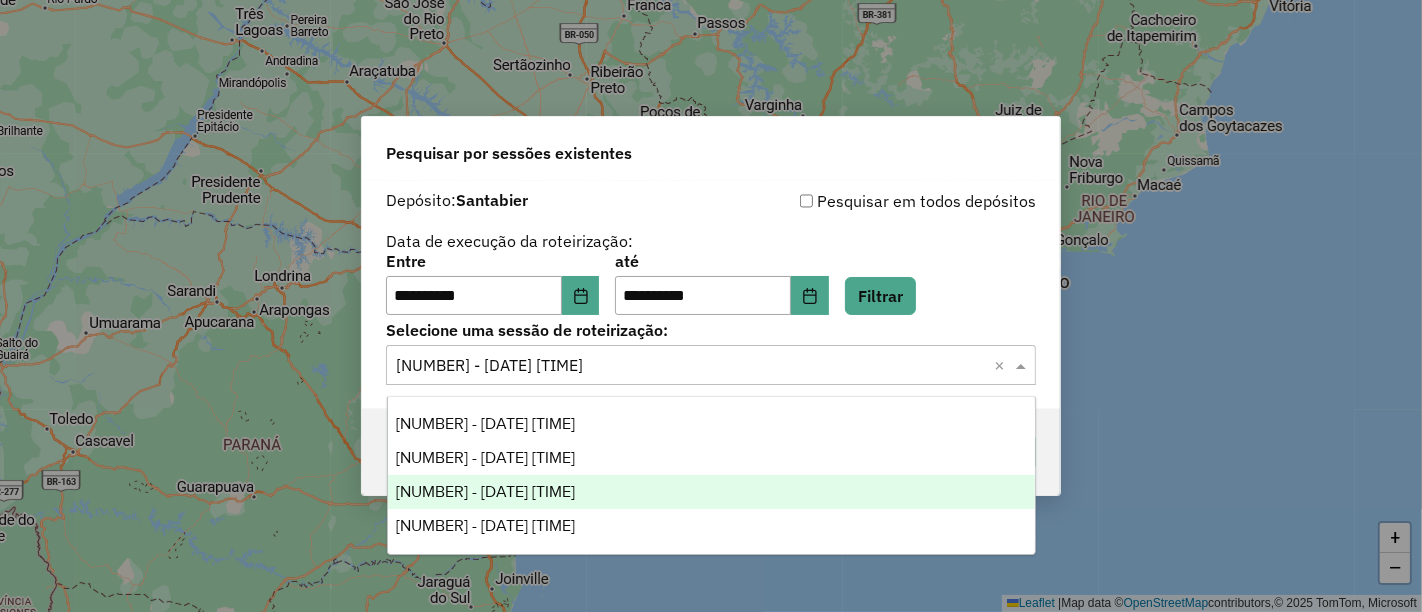 click on "974346 - 04/08/2025 14:01" at bounding box center [711, 492] 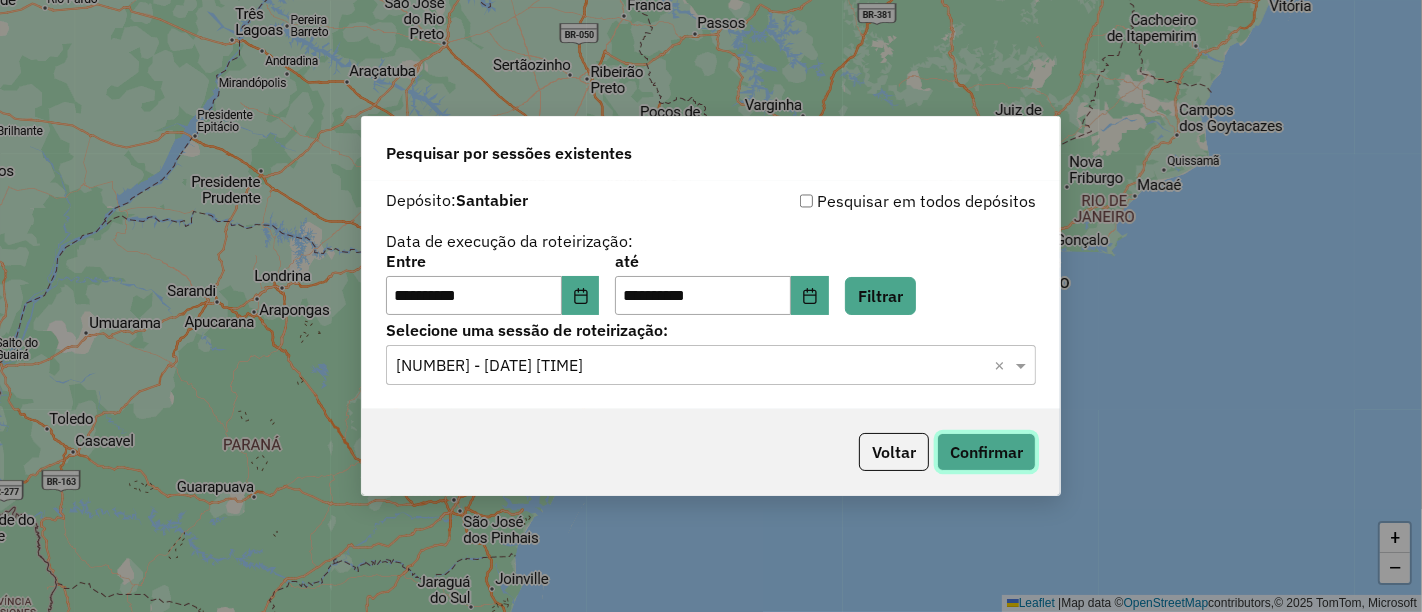 click on "Confirmar" 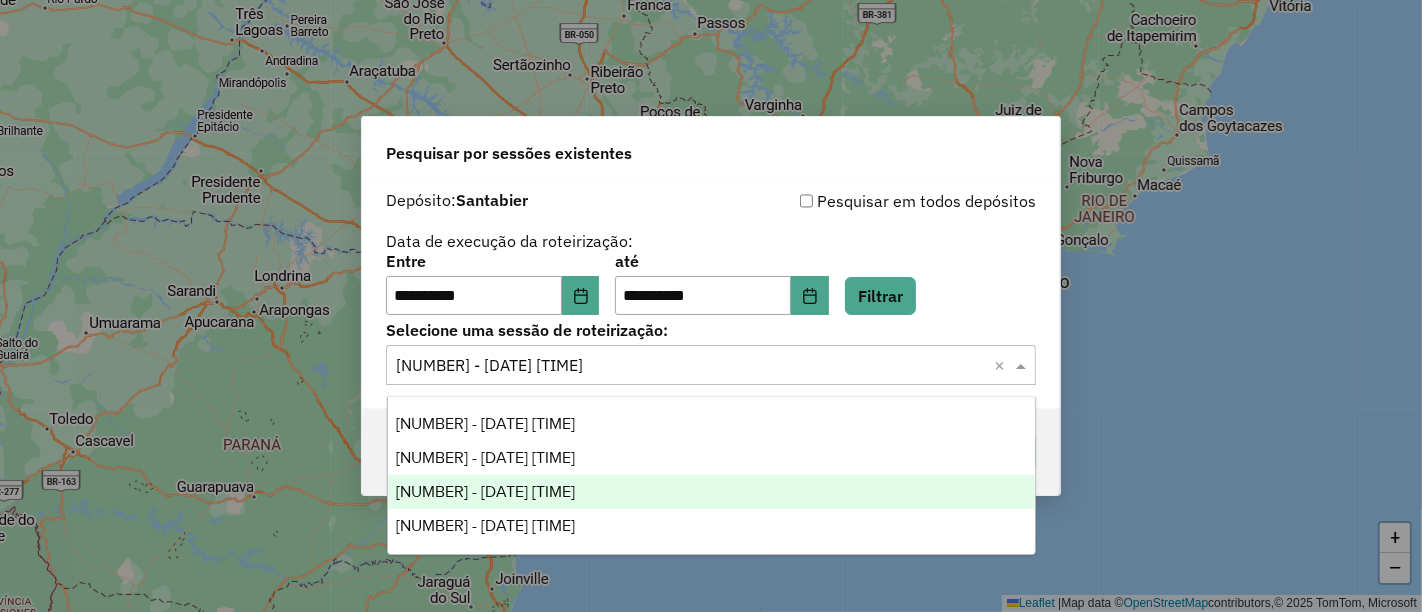click 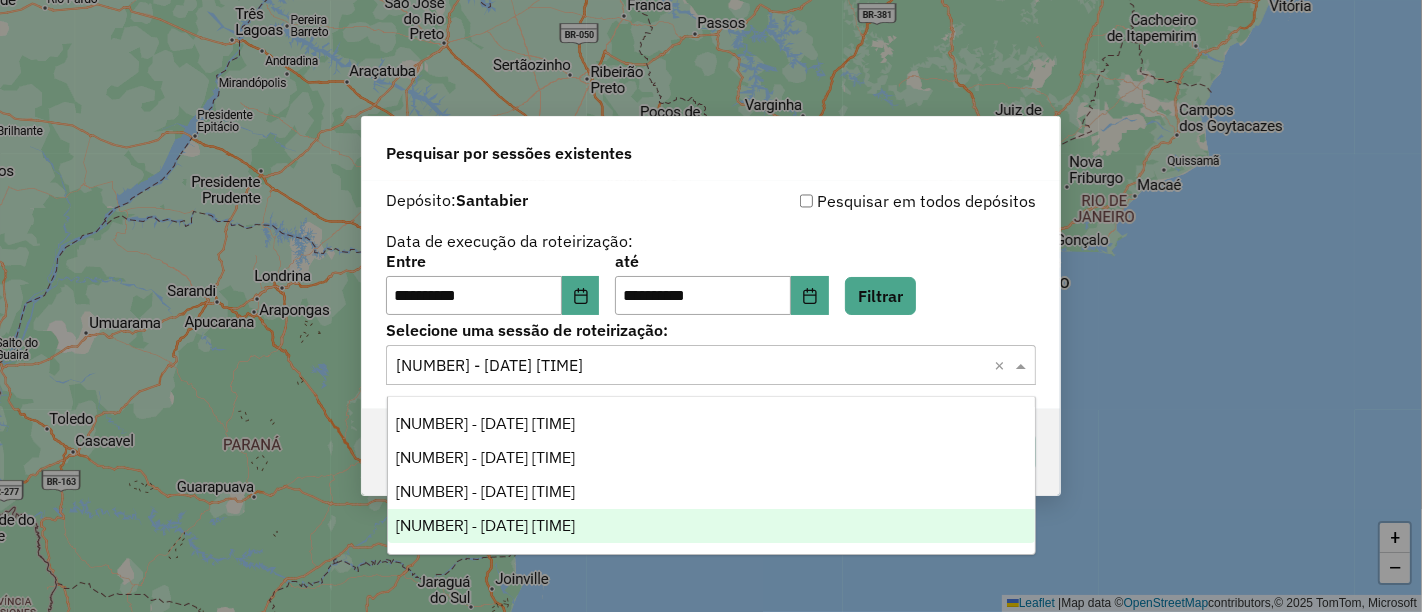 click on "974945 - 05/08/2025 18:33" at bounding box center (486, 525) 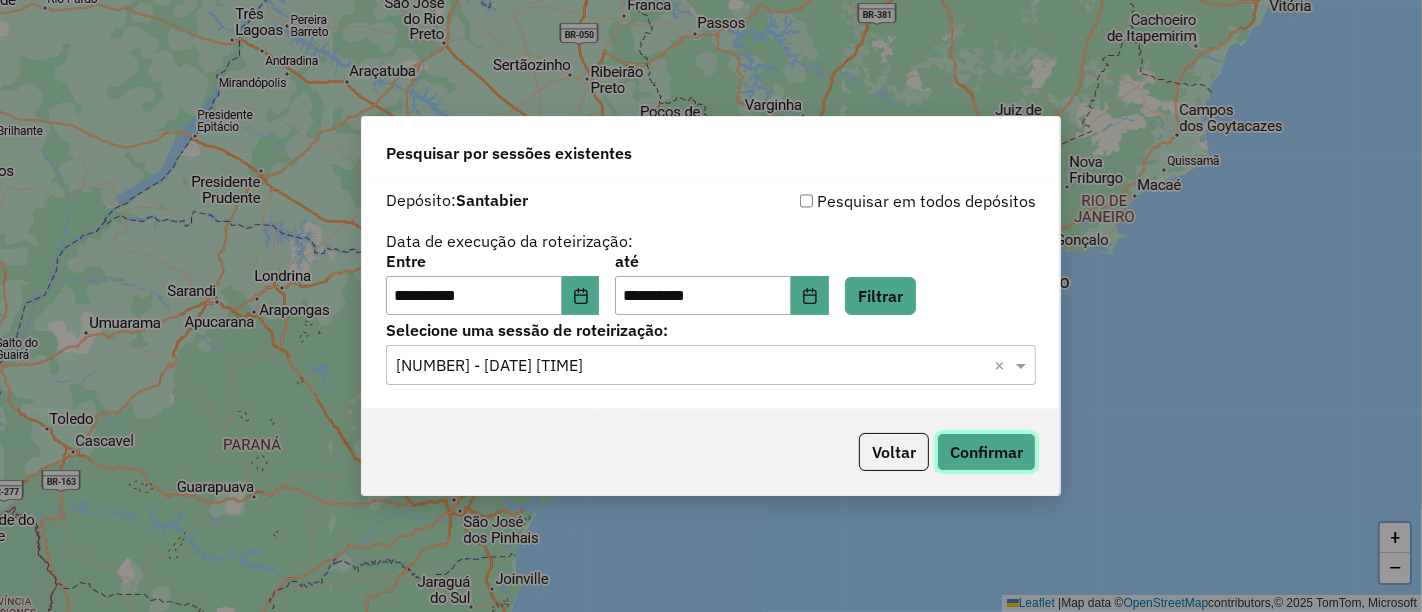 click on "Confirmar" 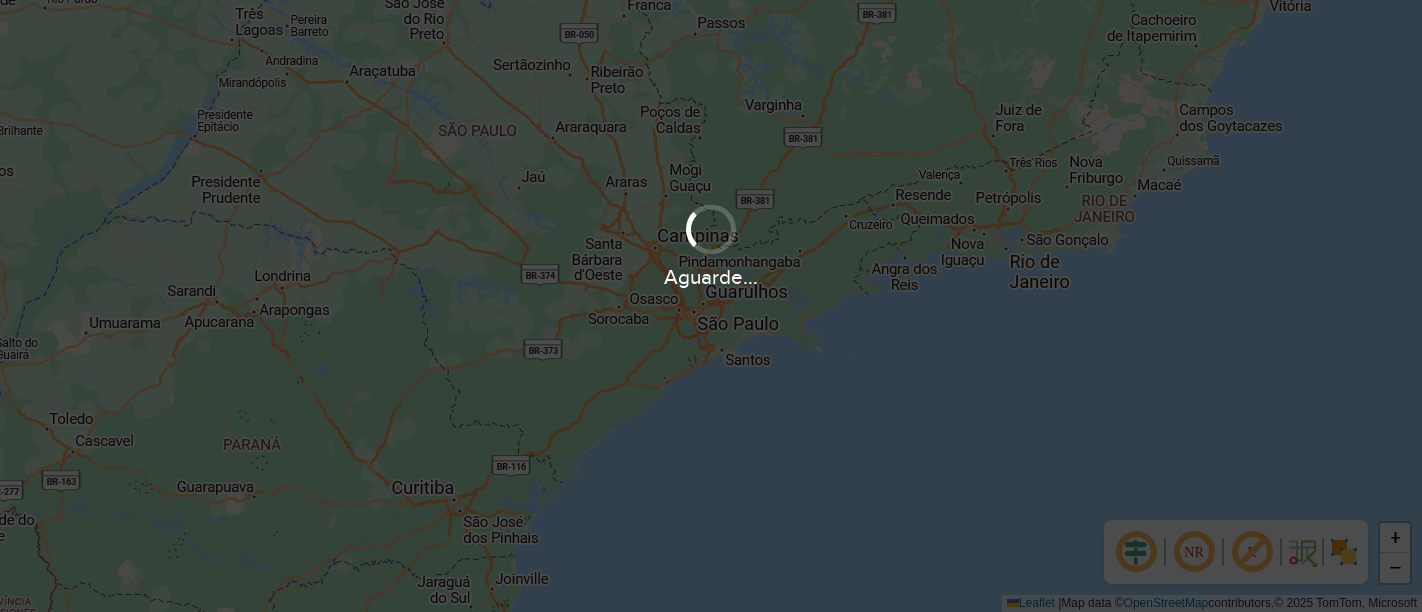 scroll, scrollTop: 0, scrollLeft: 0, axis: both 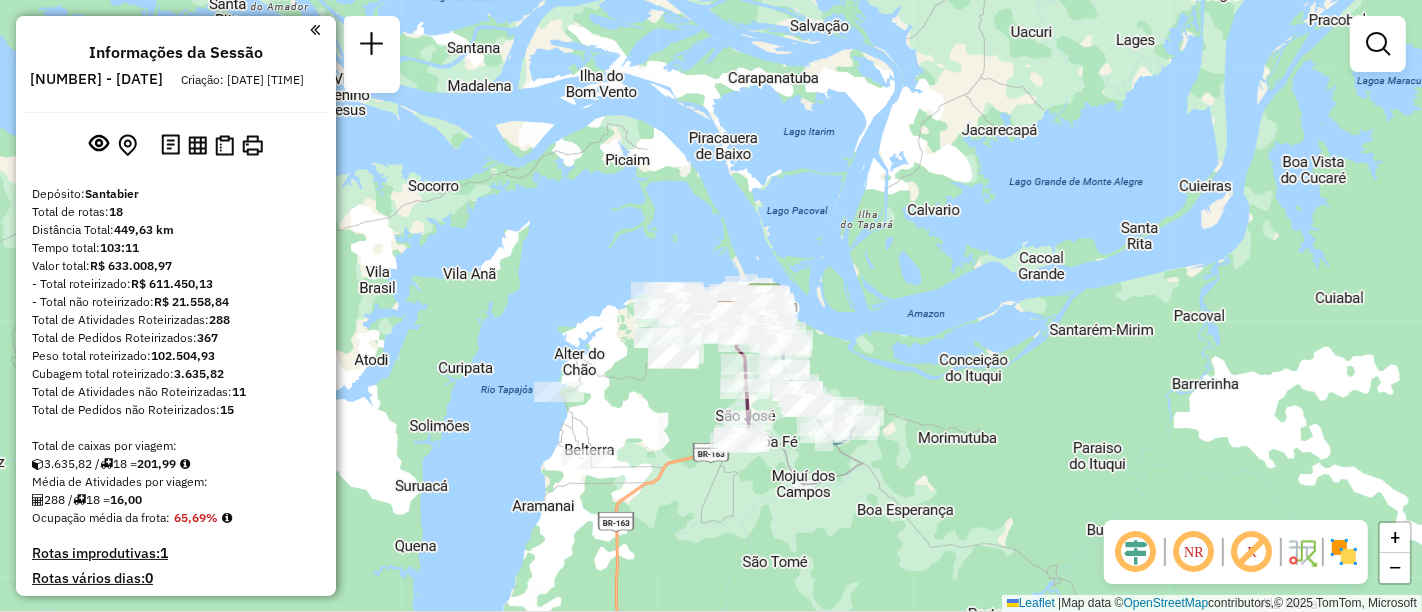 drag, startPoint x: 614, startPoint y: 392, endPoint x: 650, endPoint y: 401, distance: 37.107952 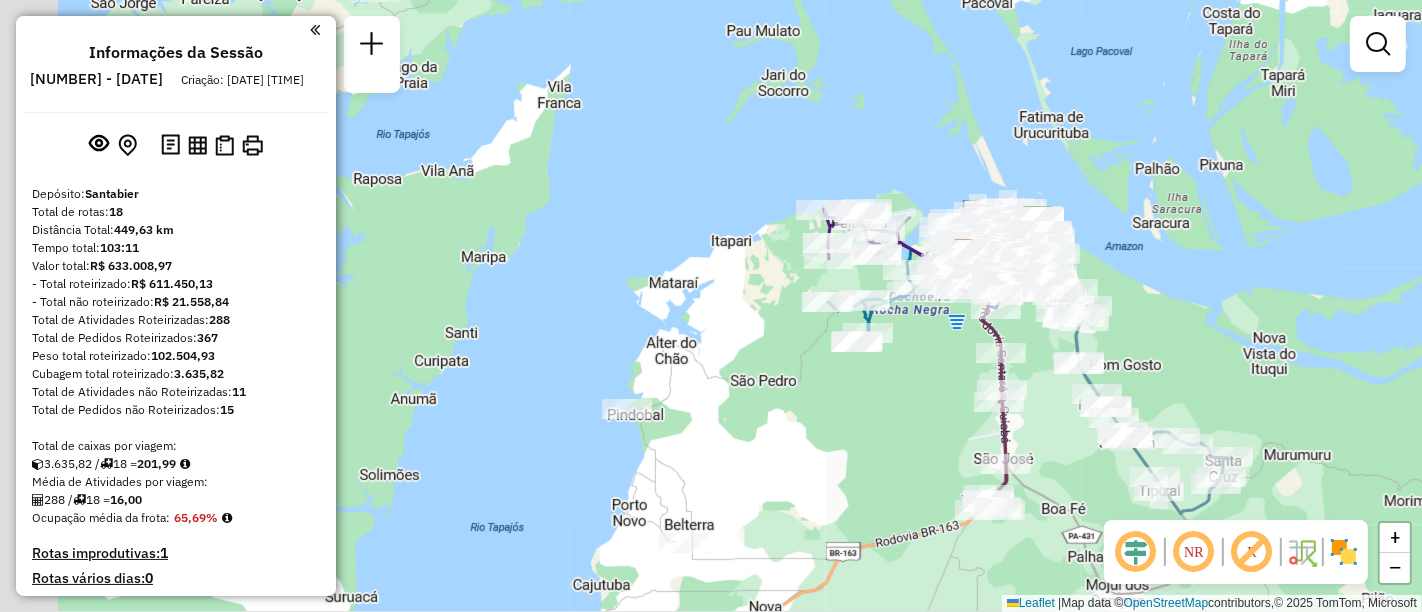 drag, startPoint x: 662, startPoint y: 315, endPoint x: 820, endPoint y: 301, distance: 158.61903 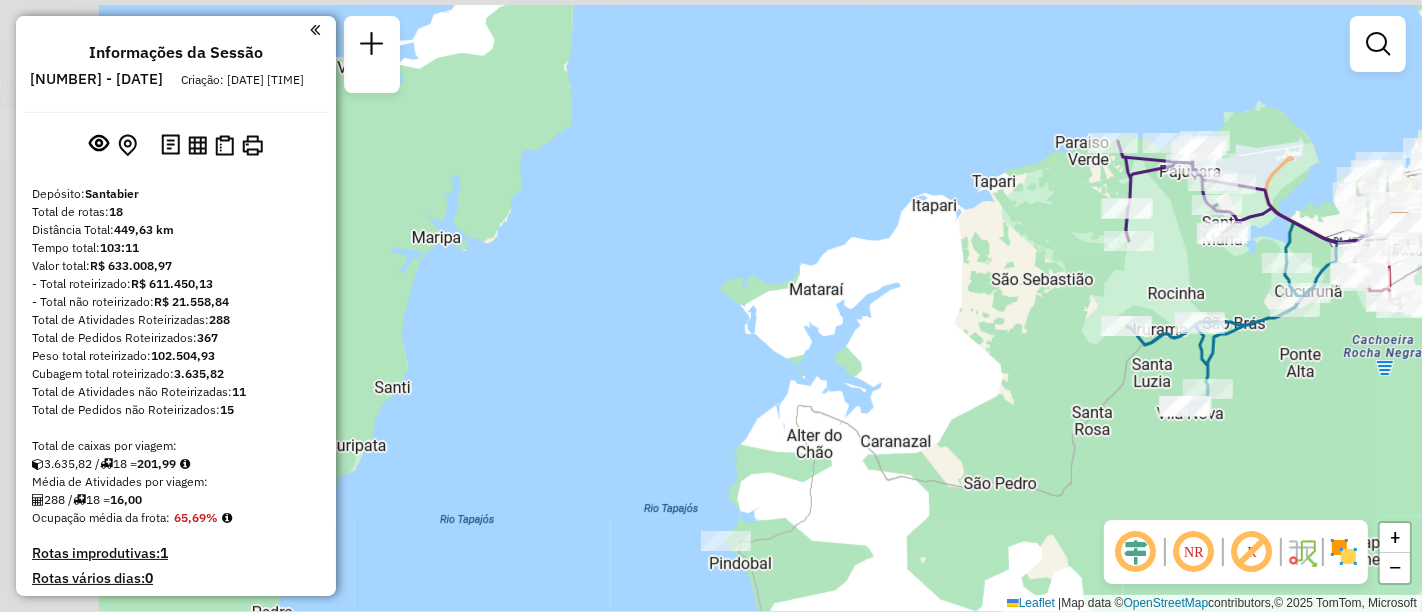 drag, startPoint x: 750, startPoint y: 204, endPoint x: 867, endPoint y: 247, distance: 124.65151 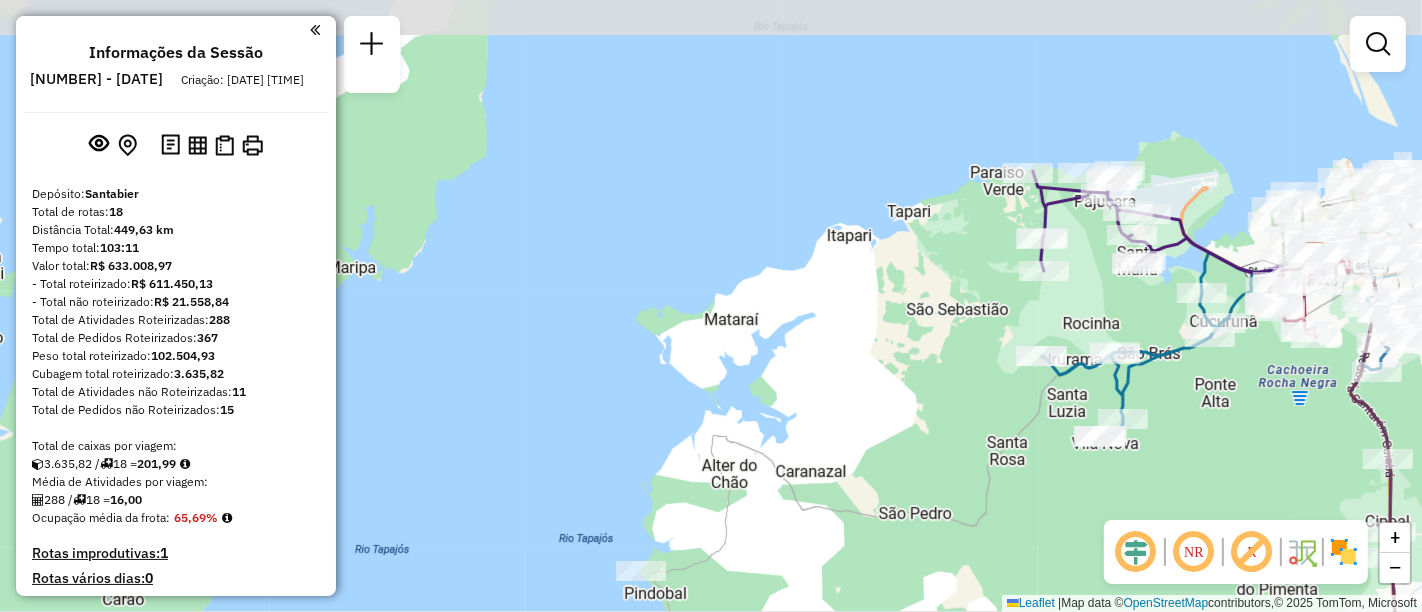 drag, startPoint x: 1038, startPoint y: 251, endPoint x: 913, endPoint y: 330, distance: 147.87157 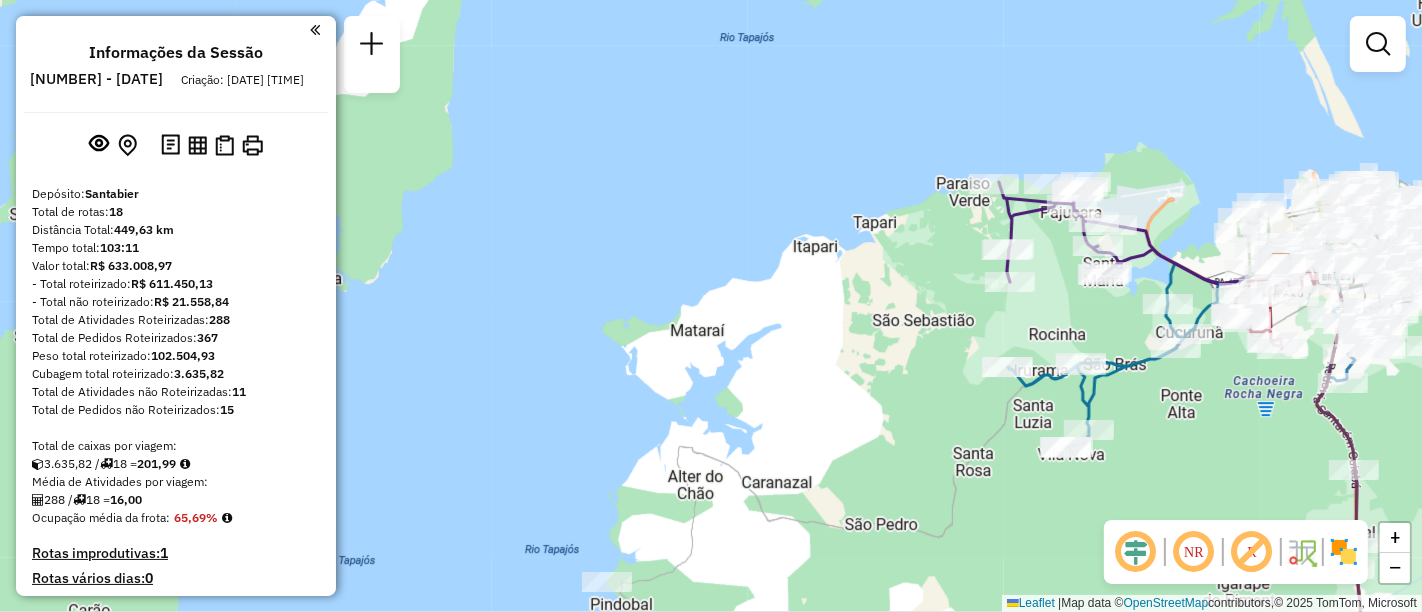 drag, startPoint x: 896, startPoint y: 343, endPoint x: 864, endPoint y: 352, distance: 33.24154 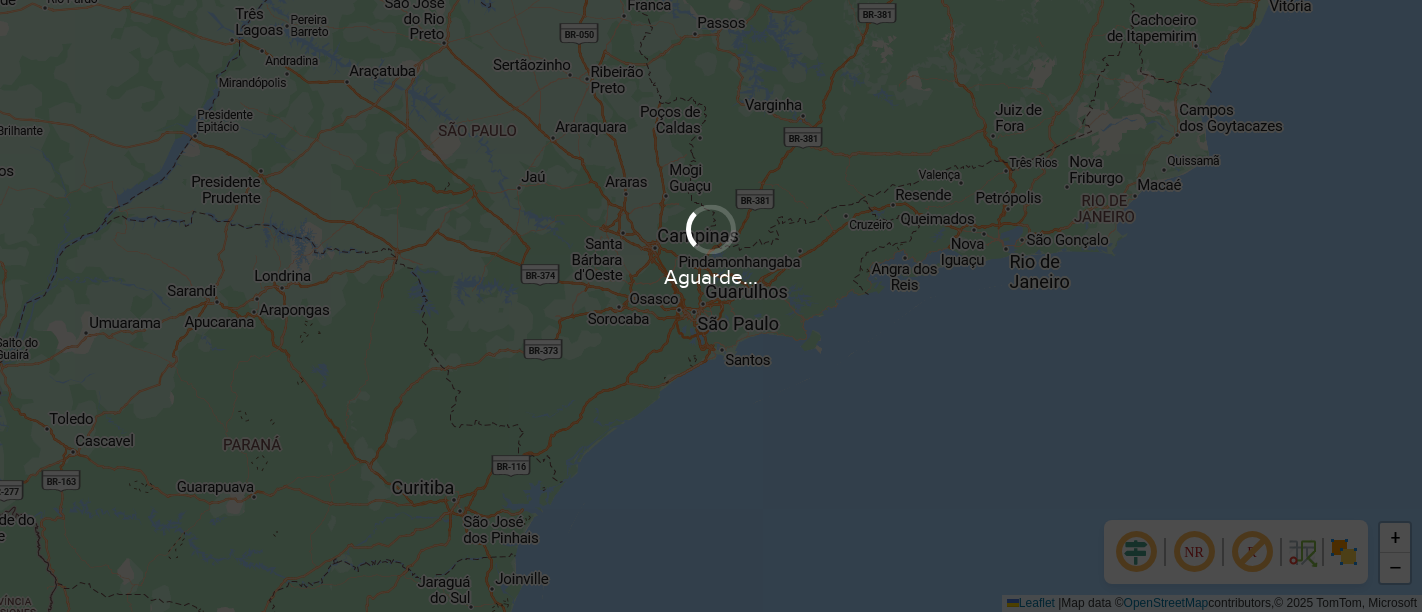 scroll, scrollTop: 0, scrollLeft: 0, axis: both 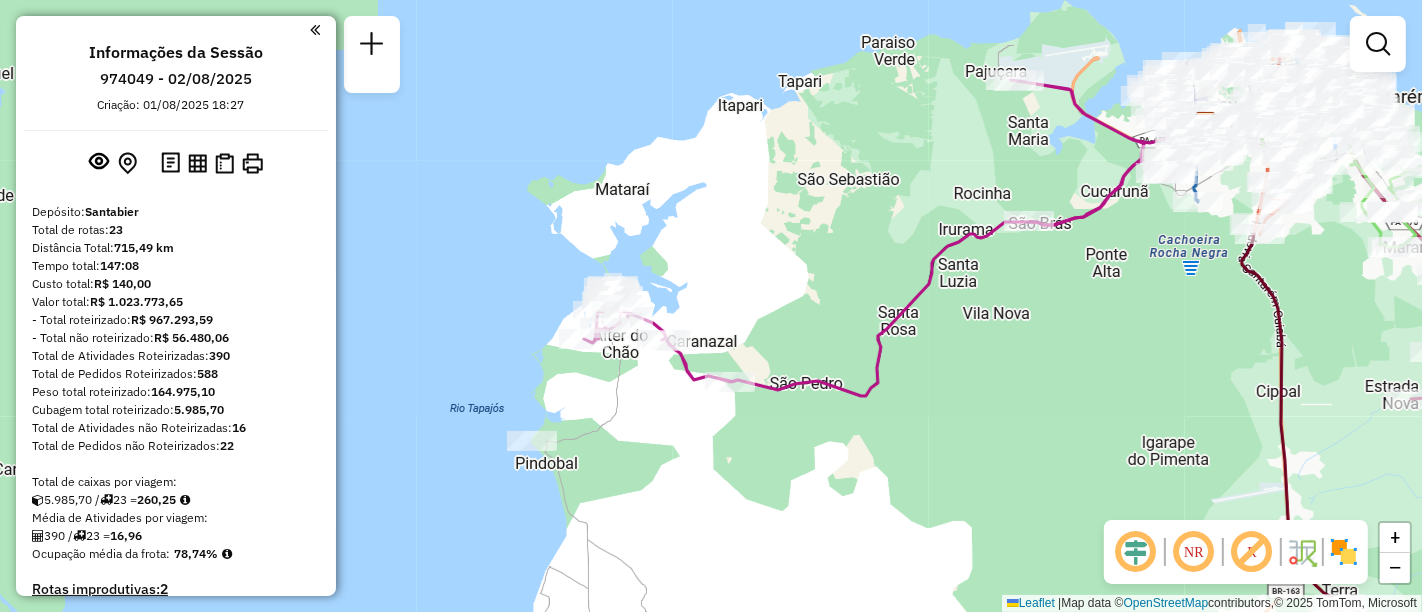 drag, startPoint x: 634, startPoint y: 255, endPoint x: 740, endPoint y: 246, distance: 106.381386 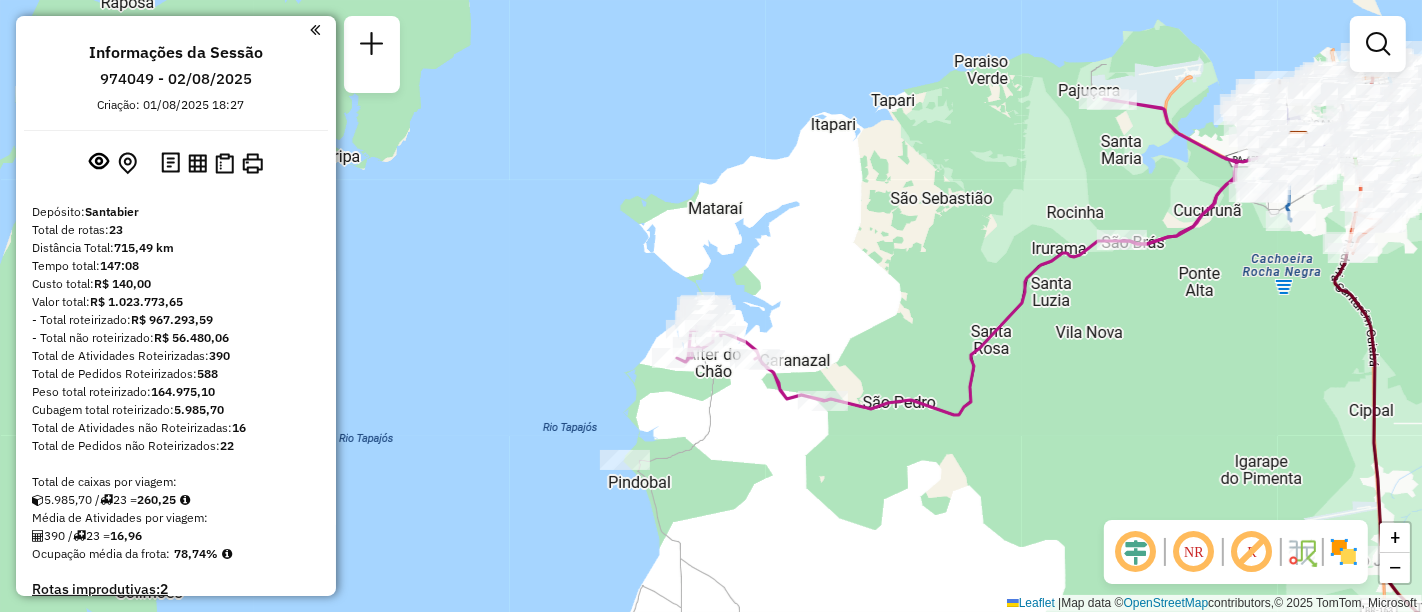 click on "Janela de atendimento Grade de atendimento Capacidade Transportadoras Veículos Cliente Pedidos  Rotas Selecione os dias de semana para filtrar as janelas de atendimento  Seg   Ter   Qua   Qui   Sex   Sáb   Dom  Informe o período da janela de atendimento: De: Até:  Filtrar exatamente a janela do cliente  Considerar janela de atendimento padrão  Selecione os dias de semana para filtrar as grades de atendimento  Seg   Ter   Qua   Qui   Sex   Sáb   Dom   Considerar clientes sem dia de atendimento cadastrado  Clientes fora do dia de atendimento selecionado Filtrar as atividades entre os valores definidos abaixo:  Peso mínimo:   Peso máximo:   Cubagem mínima:   Cubagem máxima:   De:   Até:  Filtrar as atividades entre o tempo de atendimento definido abaixo:  De:   Até:   Considerar capacidade total dos clientes não roteirizados Transportadora: Selecione um ou mais itens Tipo de veículo: Selecione um ou mais itens Veículo: Selecione um ou mais itens Motorista: Selecione um ou mais itens Nome: Rótulo:" 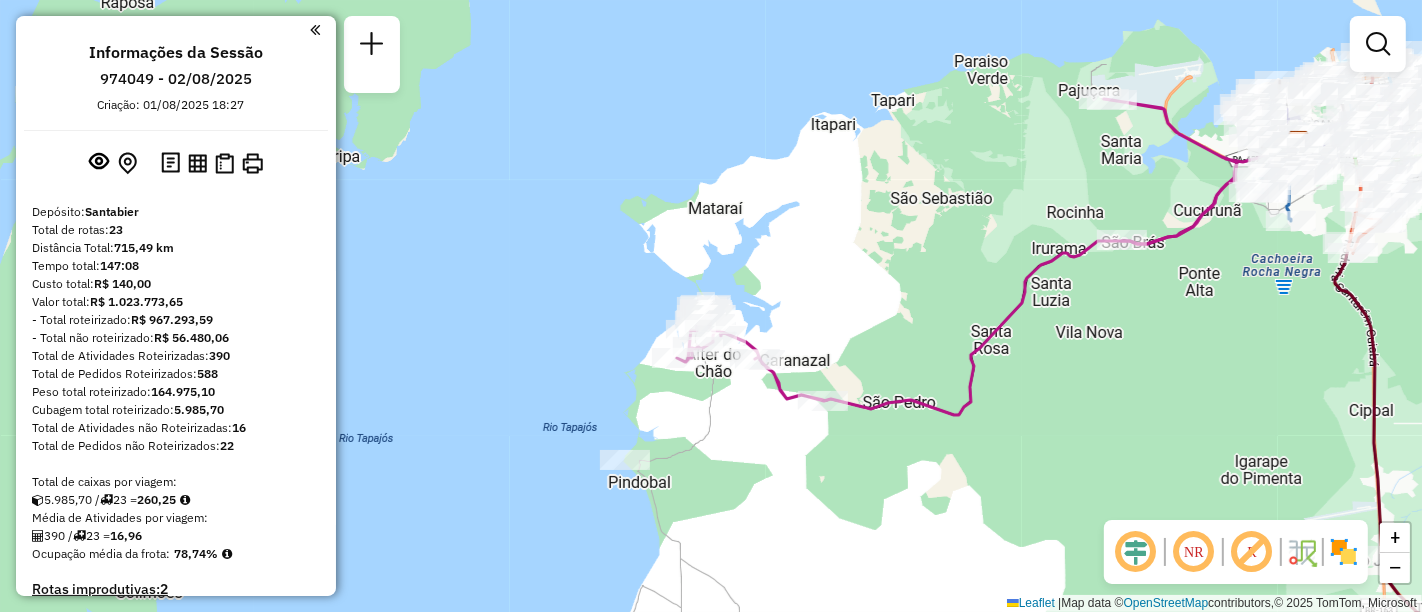 click on "Janela de atendimento Grade de atendimento Capacidade Transportadoras Veículos Cliente Pedidos  Rotas Selecione os dias de semana para filtrar as janelas de atendimento  Seg   Ter   Qua   Qui   Sex   Sáb   Dom  Informe o período da janela de atendimento: De: Até:  Filtrar exatamente a janela do cliente  Considerar janela de atendimento padrão  Selecione os dias de semana para filtrar as grades de atendimento  Seg   Ter   Qua   Qui   Sex   Sáb   Dom   Considerar clientes sem dia de atendimento cadastrado  Clientes fora do dia de atendimento selecionado Filtrar as atividades entre os valores definidos abaixo:  Peso mínimo:   Peso máximo:   Cubagem mínima:   Cubagem máxima:   De:   Até:  Filtrar as atividades entre o tempo de atendimento definido abaixo:  De:   Até:   Considerar capacidade total dos clientes não roteirizados Transportadora: Selecione um ou mais itens Tipo de veículo: Selecione um ou mais itens Veículo: Selecione um ou mais itens Motorista: Selecione um ou mais itens Nome: Rótulo:" 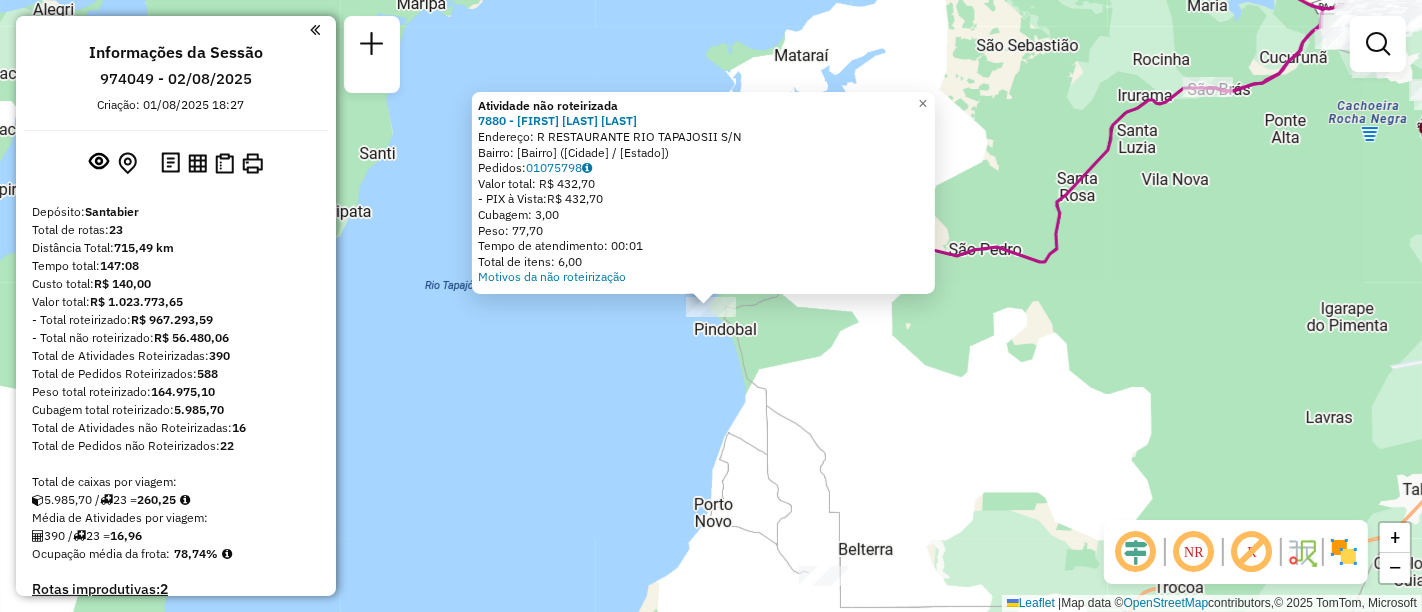 click on "Atividade não roteirizada 7880 - JHONATA VALFREDO  Endereço: R   RESTAURANTE RIO TAPAJOSII     S/N   Bairro: PRAIA DO PINDOBAL (BELTERRA / PA)   Pedidos:  01075798   Valor total: R$ 432,70   - PIX à Vista:  R$ 432,70   Cubagem: 3,00   Peso: 77,70   Tempo de atendimento: 00:01   Total de itens: 6,00  Motivos da não roteirização × Janela de atendimento Grade de atendimento Capacidade Transportadoras Veículos Cliente Pedidos  Rotas Selecione os dias de semana para filtrar as janelas de atendimento  Seg   Ter   Qua   Qui   Sex   Sáb   Dom  Informe o período da janela de atendimento: De: Até:  Filtrar exatamente a janela do cliente  Considerar janela de atendimento padrão  Selecione os dias de semana para filtrar as grades de atendimento  Seg   Ter   Qua   Qui   Sex   Sáb   Dom   Considerar clientes sem dia de atendimento cadastrado  Clientes fora do dia de atendimento selecionado Filtrar as atividades entre os valores definidos abaixo:  Peso mínimo:   Peso máximo:   Cubagem mínima:   De:   Até:" 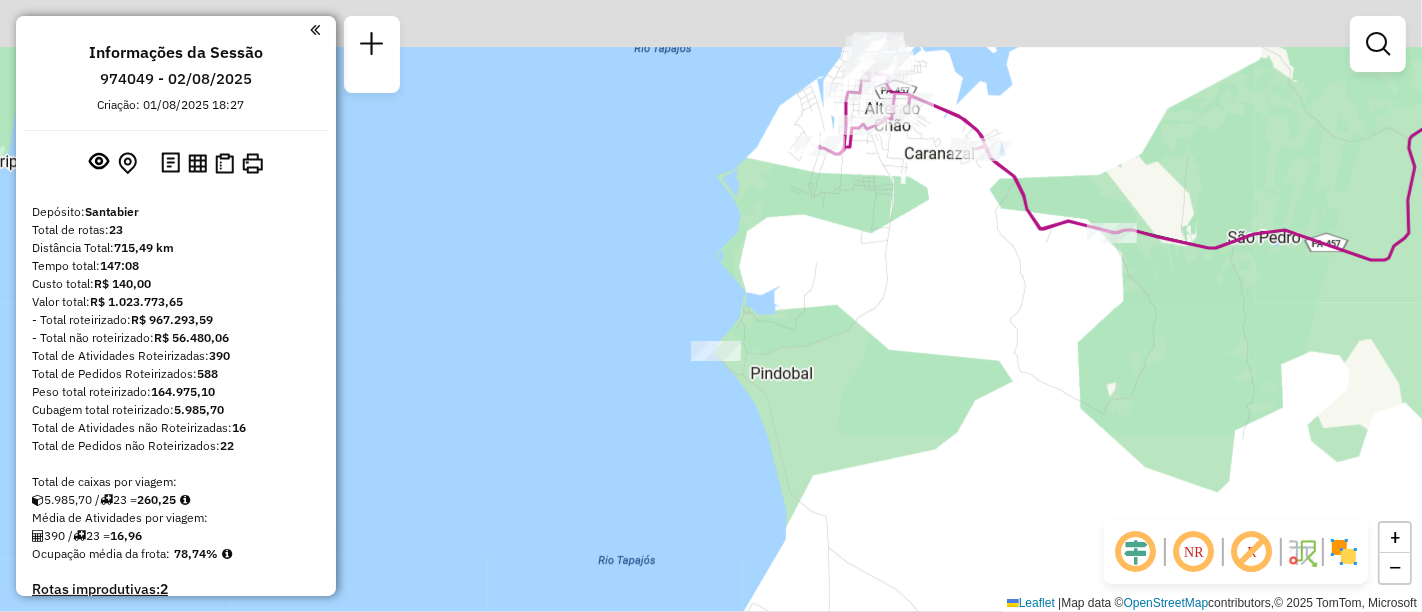 drag, startPoint x: 868, startPoint y: 342, endPoint x: 890, endPoint y: 422, distance: 82.96987 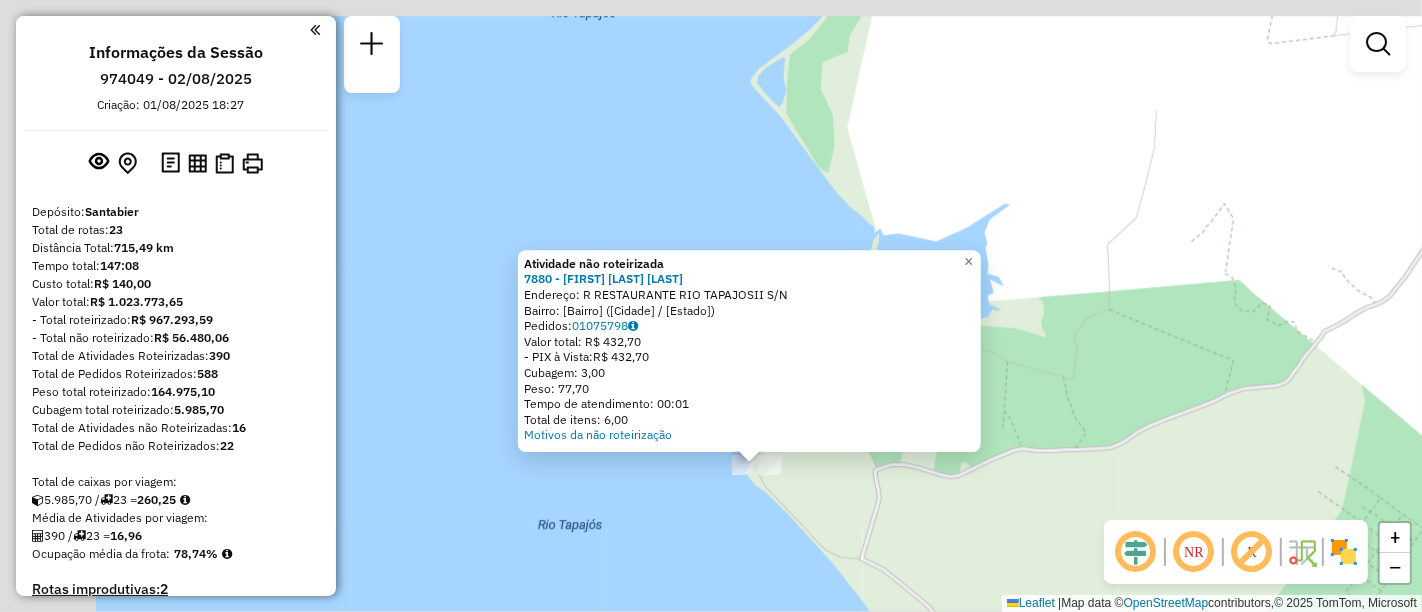 drag, startPoint x: 842, startPoint y: 316, endPoint x: 1178, endPoint y: 430, distance: 354.81262 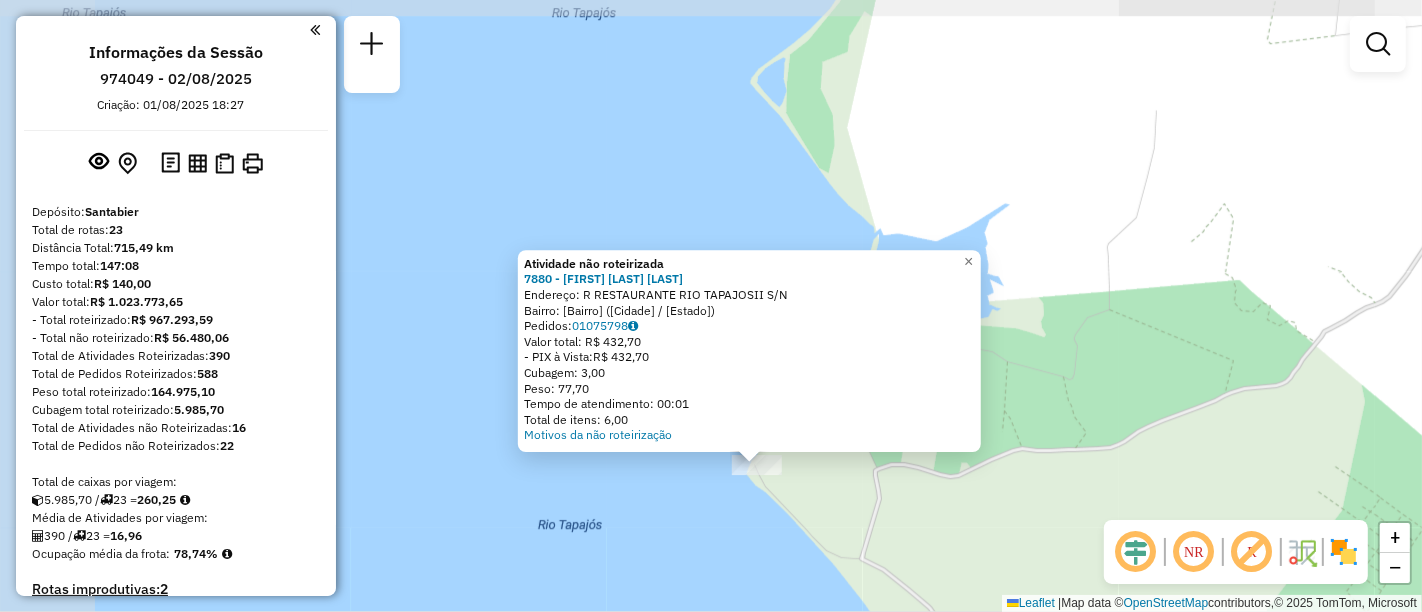 click on "Atividade não roteirizada 7880 - JHONATA VALFREDO  Endereço: R   RESTAURANTE RIO TAPAJOSII     S/N   Bairro: PRAIA DO PINDOBAL (BELTERRA / PA)   Pedidos:  01075798   Valor total: R$ 432,70   - PIX à Vista:  R$ 432,70   Cubagem: 3,00   Peso: 77,70   Tempo de atendimento: 00:01   Total de itens: 6,00  Motivos da não roteirização × Janela de atendimento Grade de atendimento Capacidade Transportadoras Veículos Cliente Pedidos  Rotas Selecione os dias de semana para filtrar as janelas de atendimento  Seg   Ter   Qua   Qui   Sex   Sáb   Dom  Informe o período da janela de atendimento: De: Até:  Filtrar exatamente a janela do cliente  Considerar janela de atendimento padrão  Selecione os dias de semana para filtrar as grades de atendimento  Seg   Ter   Qua   Qui   Sex   Sáb   Dom   Considerar clientes sem dia de atendimento cadastrado  Clientes fora do dia de atendimento selecionado Filtrar as atividades entre os valores definidos abaixo:  Peso mínimo:   Peso máximo:   Cubagem mínima:   De:   Até:" 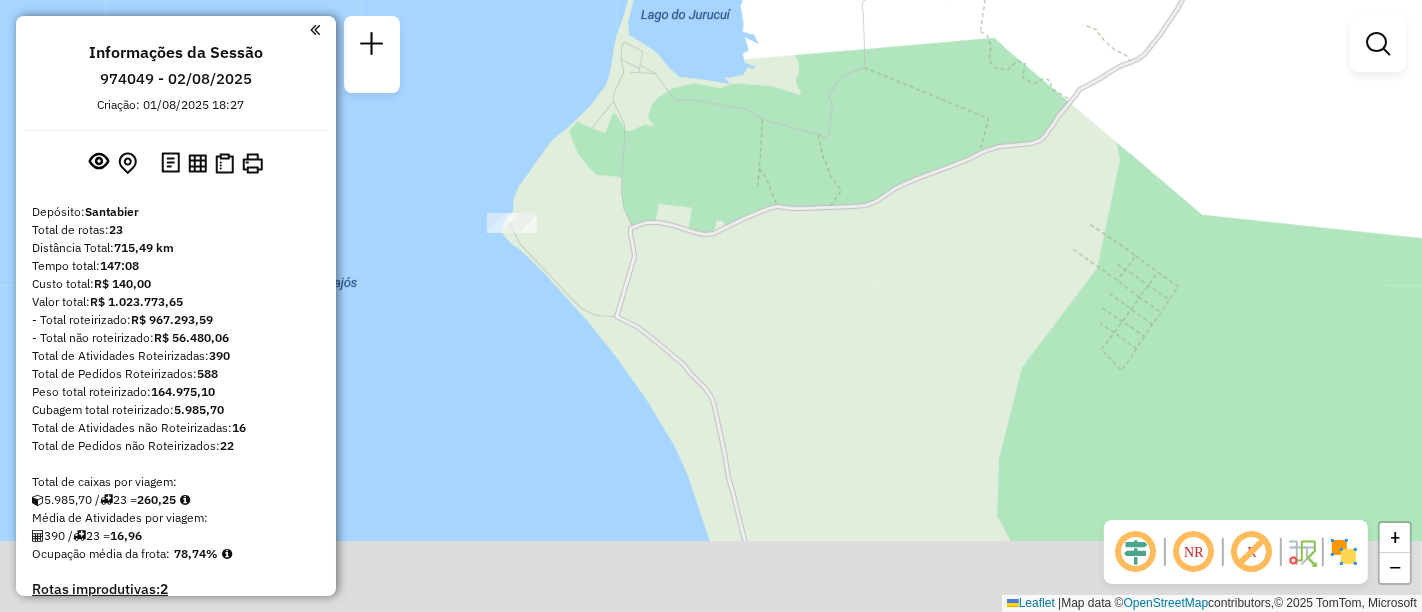 drag, startPoint x: 1174, startPoint y: 402, endPoint x: 929, endPoint y: 160, distance: 344.36752 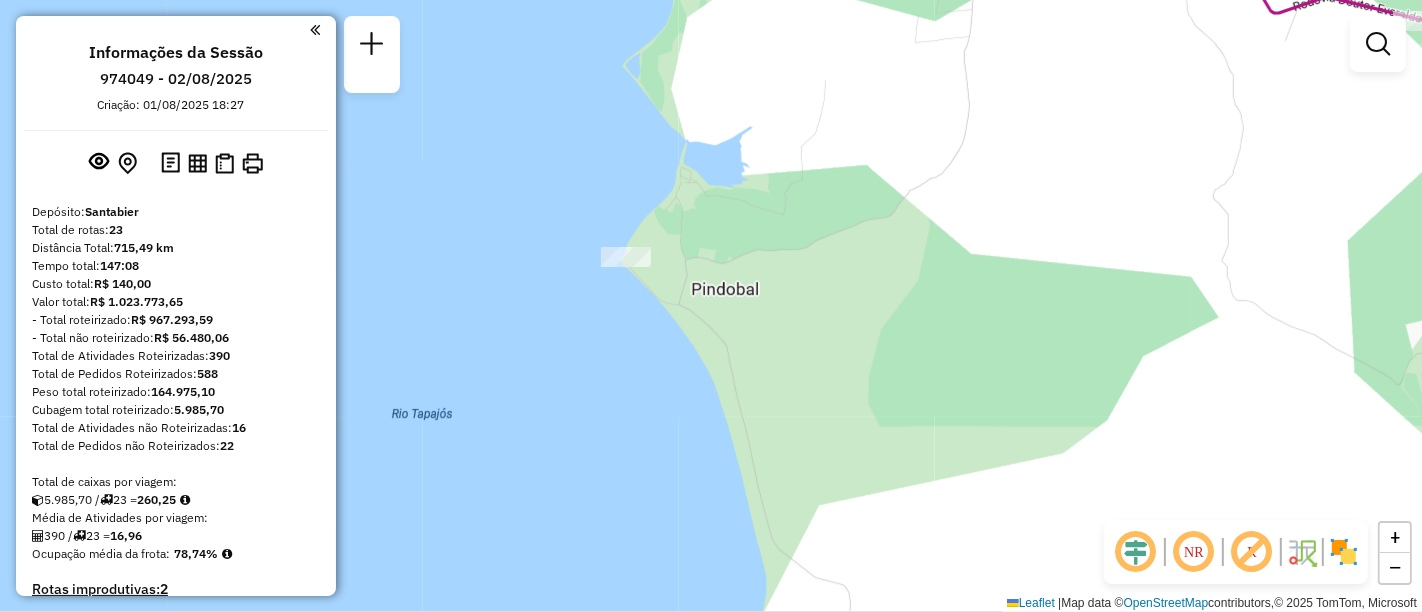 drag, startPoint x: 843, startPoint y: 254, endPoint x: 820, endPoint y: 292, distance: 44.418465 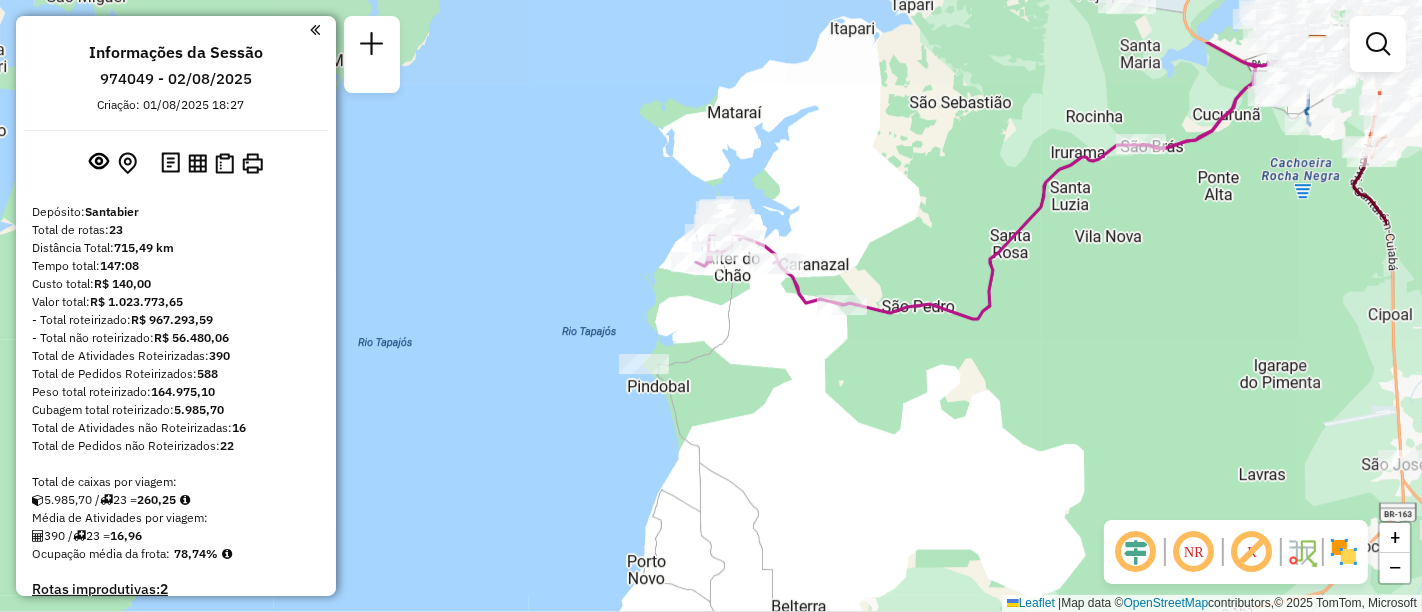 drag, startPoint x: 1079, startPoint y: 255, endPoint x: 902, endPoint y: 358, distance: 204.78769 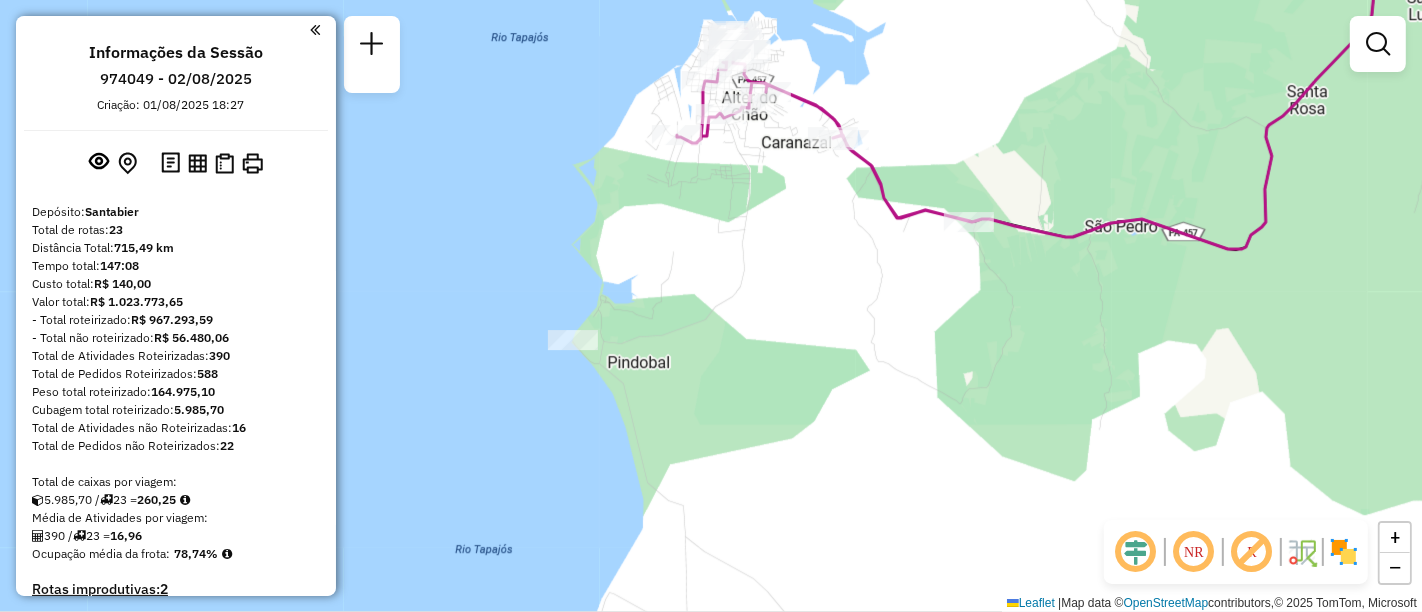 drag, startPoint x: 882, startPoint y: 382, endPoint x: 937, endPoint y: 387, distance: 55.226807 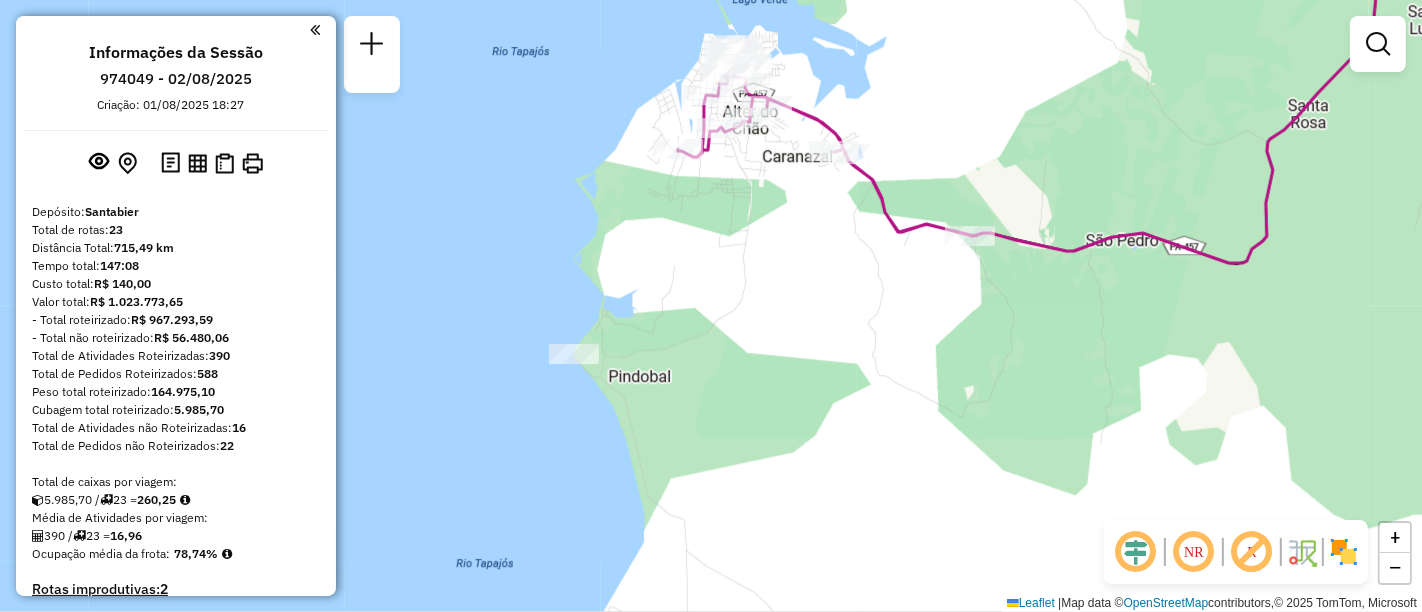 drag, startPoint x: 936, startPoint y: 345, endPoint x: 929, endPoint y: 375, distance: 30.805843 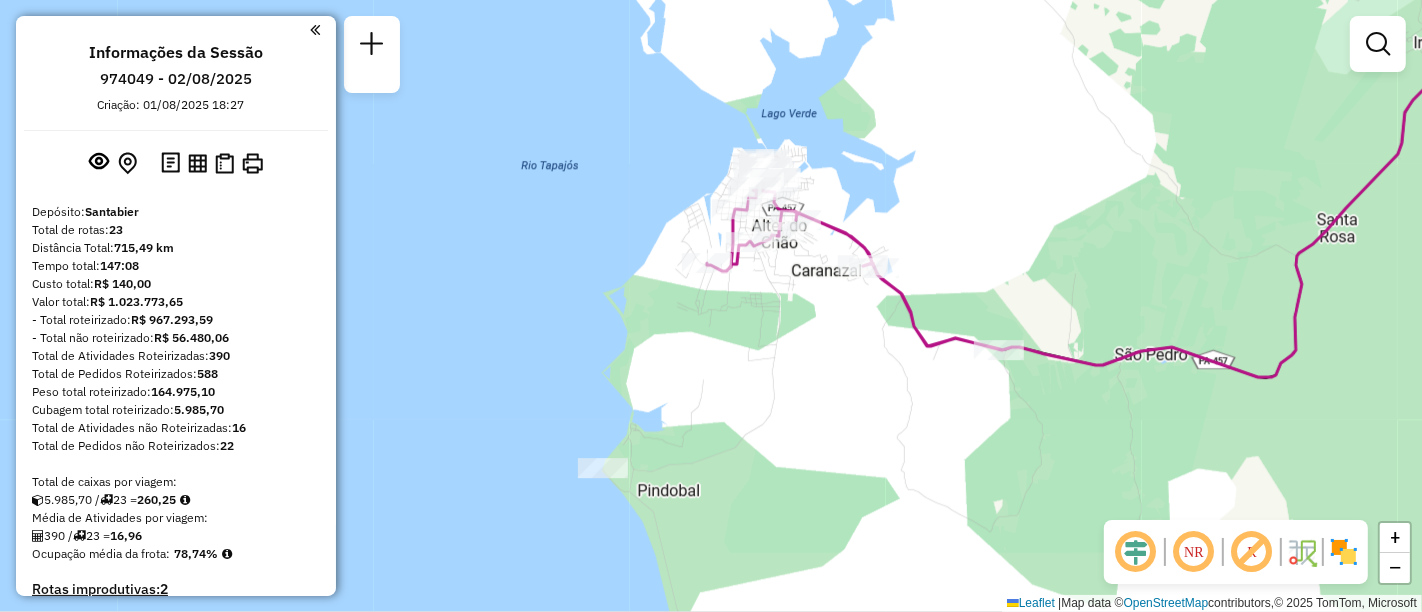 drag, startPoint x: 974, startPoint y: 59, endPoint x: 1010, endPoint y: 143, distance: 91.389275 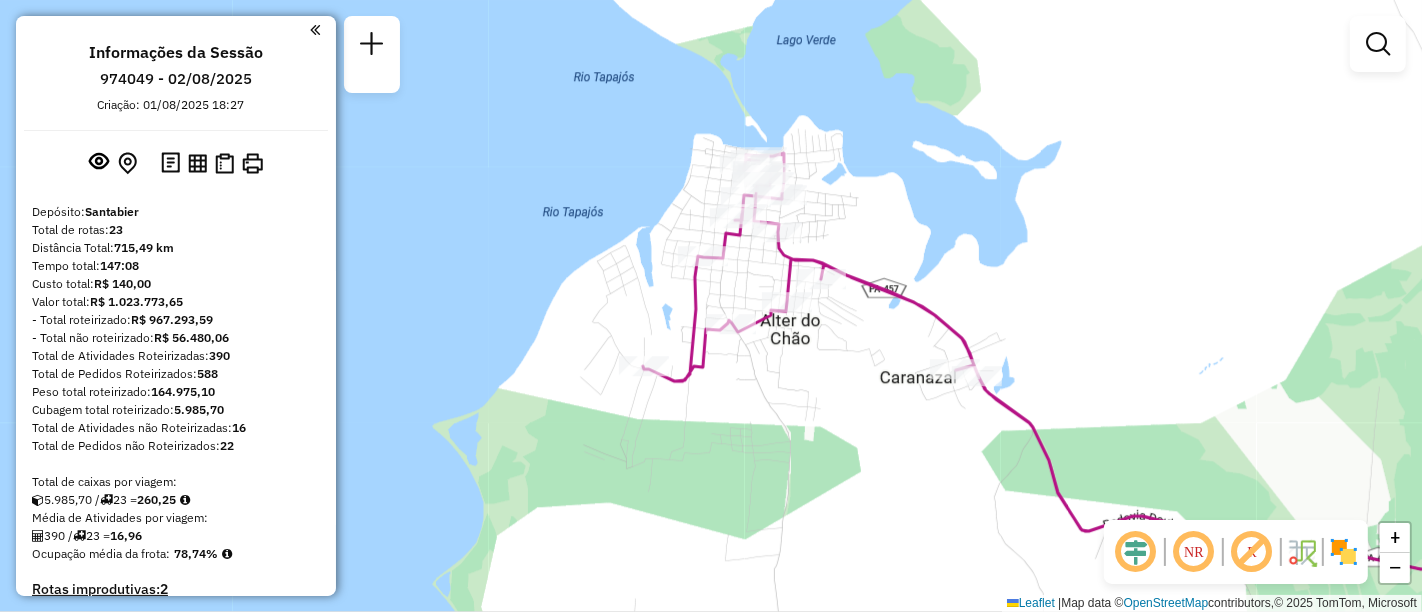 click on "Janela de atendimento Grade de atendimento Capacidade Transportadoras Veículos Cliente Pedidos  Rotas Selecione os dias de semana para filtrar as janelas de atendimento  Seg   Ter   Qua   Qui   Sex   Sáb   Dom  Informe o período da janela de atendimento: De: Até:  Filtrar exatamente a janela do cliente  Considerar janela de atendimento padrão  Selecione os dias de semana para filtrar as grades de atendimento  Seg   Ter   Qua   Qui   Sex   Sáb   Dom   Considerar clientes sem dia de atendimento cadastrado  Clientes fora do dia de atendimento selecionado Filtrar as atividades entre os valores definidos abaixo:  Peso mínimo:   Peso máximo:   Cubagem mínima:   Cubagem máxima:   De:   Até:  Filtrar as atividades entre o tempo de atendimento definido abaixo:  De:   Até:   Considerar capacidade total dos clientes não roteirizados Transportadora: Selecione um ou mais itens Tipo de veículo: Selecione um ou mais itens Veículo: Selecione um ou mais itens Motorista: Selecione um ou mais itens Nome: Rótulo:" 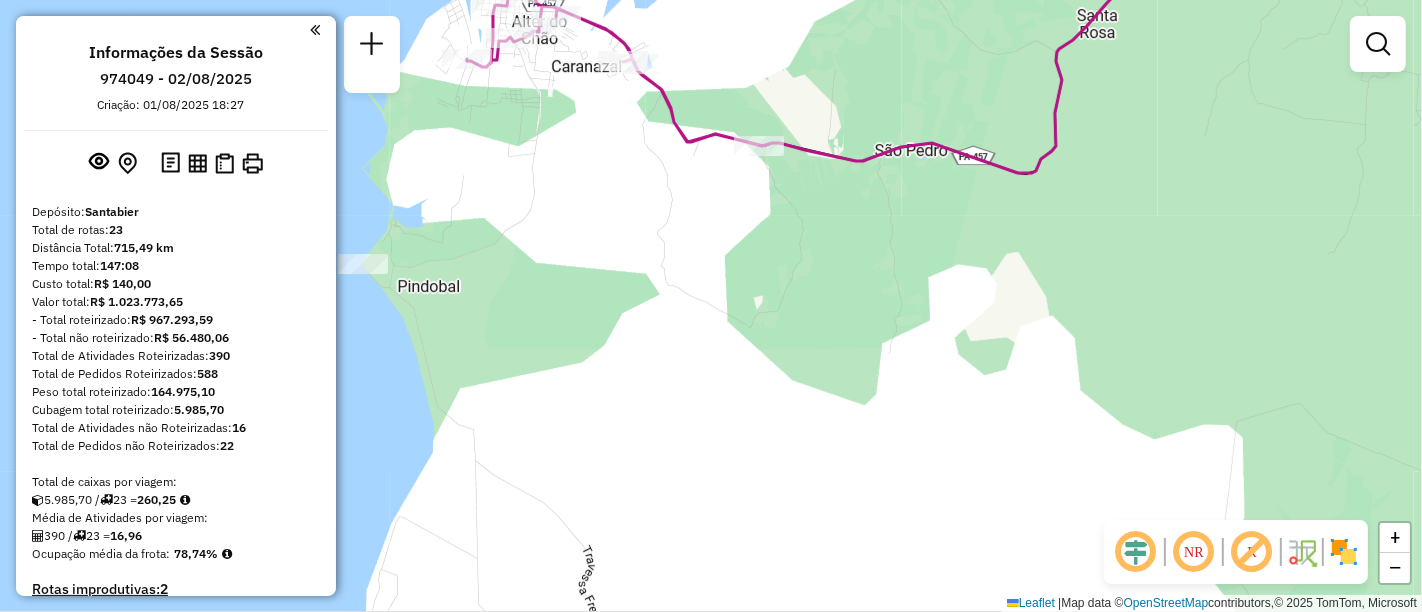 drag, startPoint x: 858, startPoint y: 442, endPoint x: 603, endPoint y: 146, distance: 390.69296 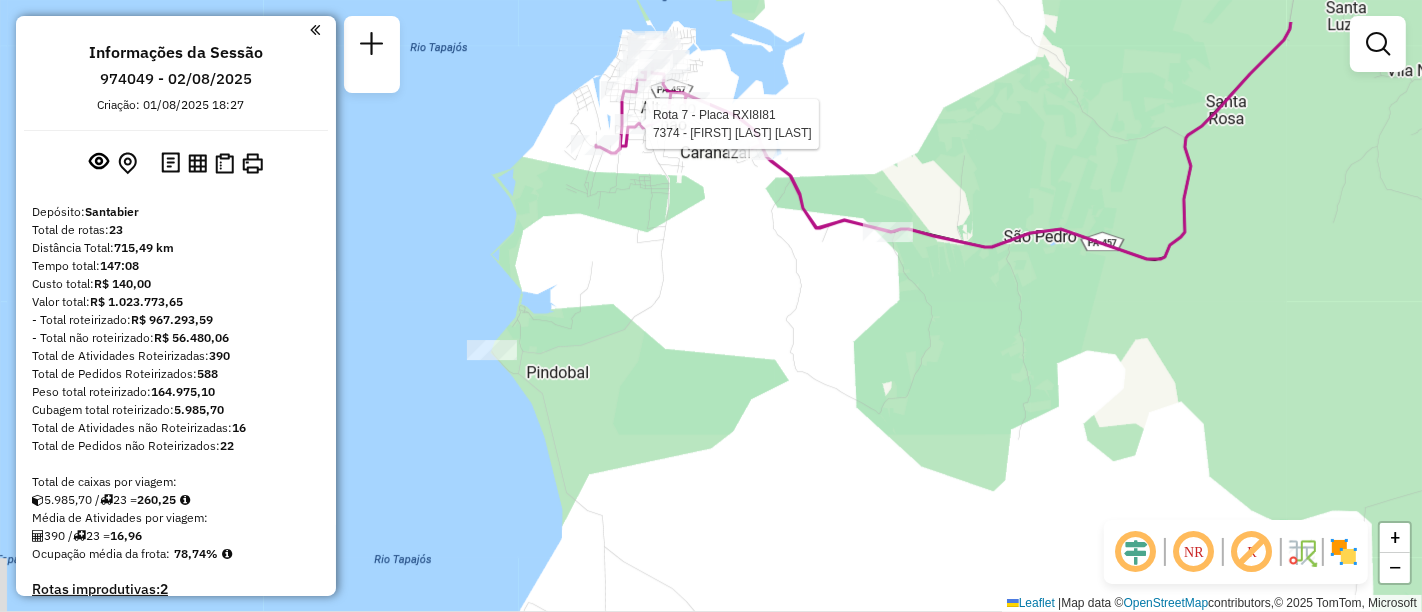 drag, startPoint x: 528, startPoint y: 245, endPoint x: 808, endPoint y: 439, distance: 340.64056 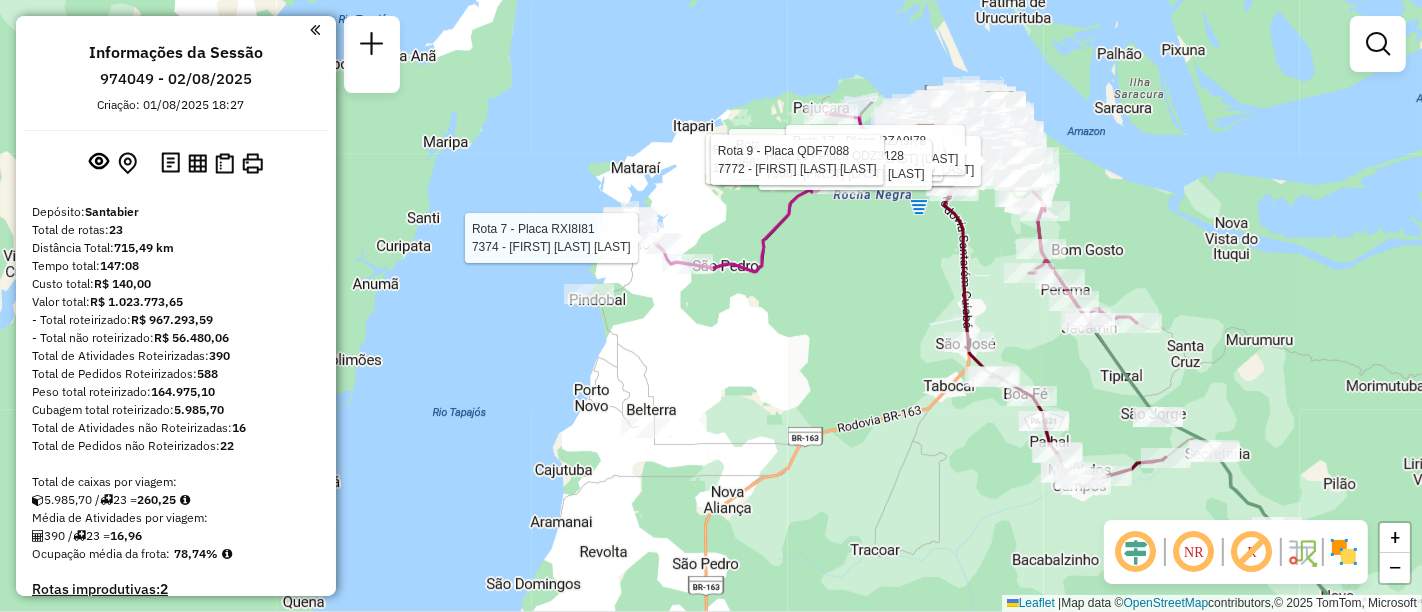 drag, startPoint x: 684, startPoint y: 338, endPoint x: 820, endPoint y: 342, distance: 136.0588 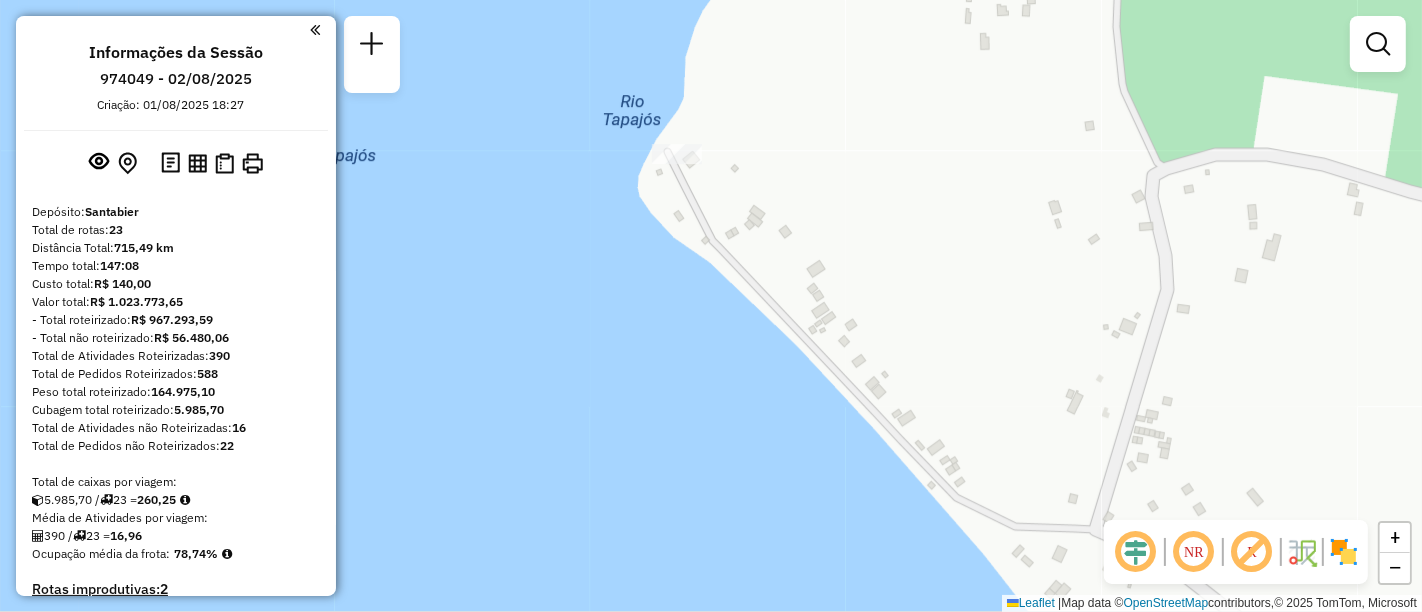 drag, startPoint x: 858, startPoint y: 231, endPoint x: 868, endPoint y: 261, distance: 31.622776 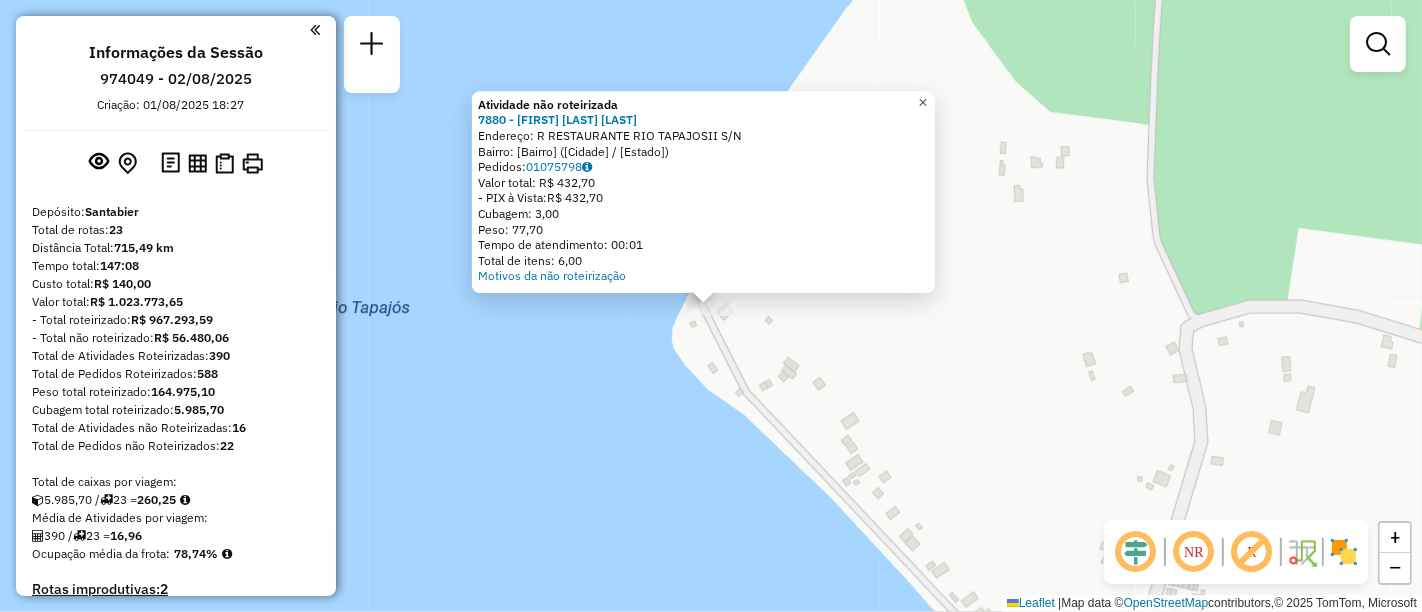 drag, startPoint x: 937, startPoint y: 90, endPoint x: 858, endPoint y: 200, distance: 135.42896 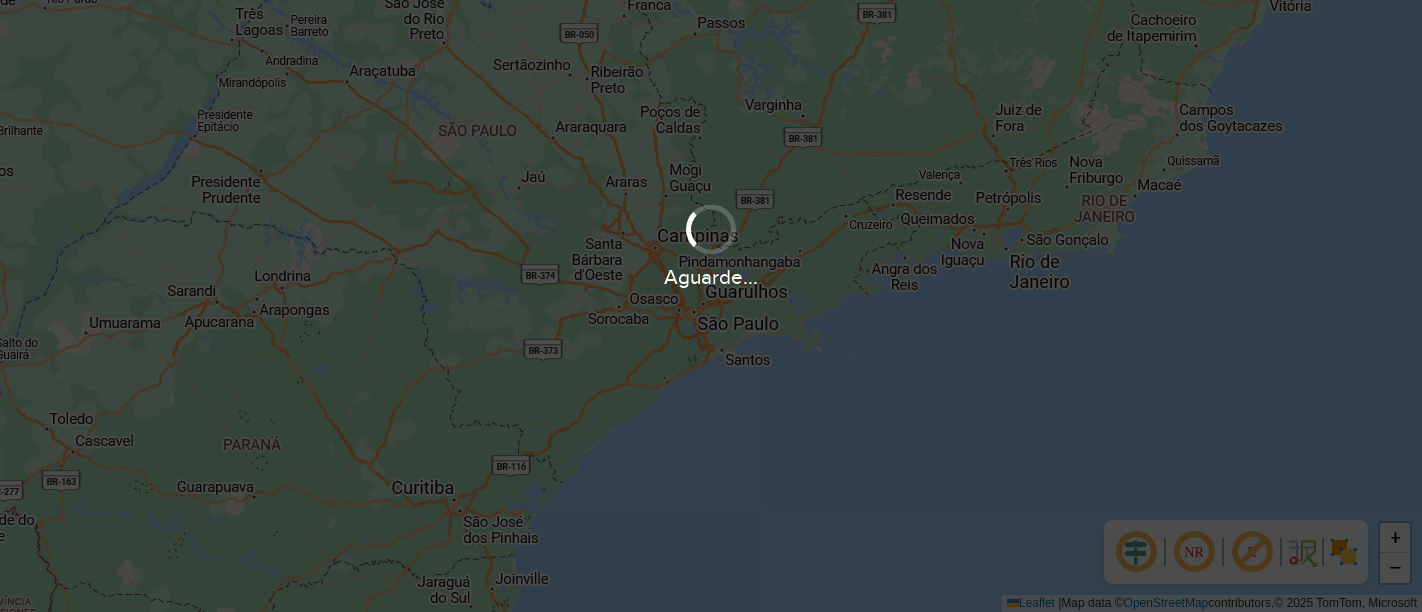 scroll, scrollTop: 0, scrollLeft: 0, axis: both 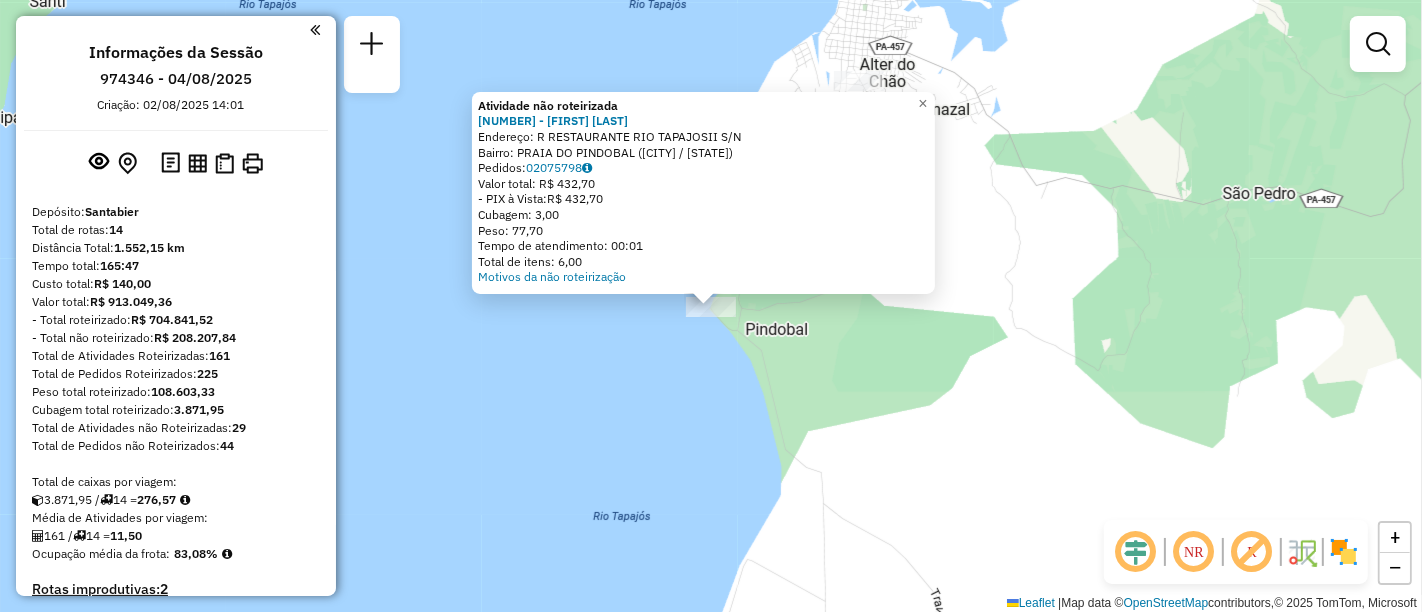 click on "Atividade não roteirizada [NUMBER] - [FIRST] [LAST] Endereço: R [STREET_NAME] [STREET_NAME] S/N Bairro: PRAIA DO PINDOBAL ([CITY] / [STATE]) Pedidos: [ORDER_ID] Valor total: R$ 432,70 - PIX à Vista: R$ 432,70 Cubagem: 3,00 Peso: 77,70 Tempo de atendimento: 00:01 Total de itens: 6,00 Motivos da não roteirização × Janela de atendimento Grade de atendimento Capacidade Transportadoras Veículos Cliente Pedidos Rotas Selecione os dias de semana para filtrar as janelas de atendimento Seg Ter Qua Qui Sex Sáb Dom Informe o período da janela de atendimento De: Até: Filtrar exatamente a janela do cliente Considerar janela de atendimento padrão Selecione os dias de semana para filtrar as grades de atendimento Seg Ter Qua Qui Sex Sáb Dom Considerar clientes sem dia de atendimento cadastrado Clientes fora do dia de atendimento selecionado Filtrar as atividades entre os valores definidos abaixo: Peso mínimo: Peso máximo: Cubagem mínima: De: Até:" 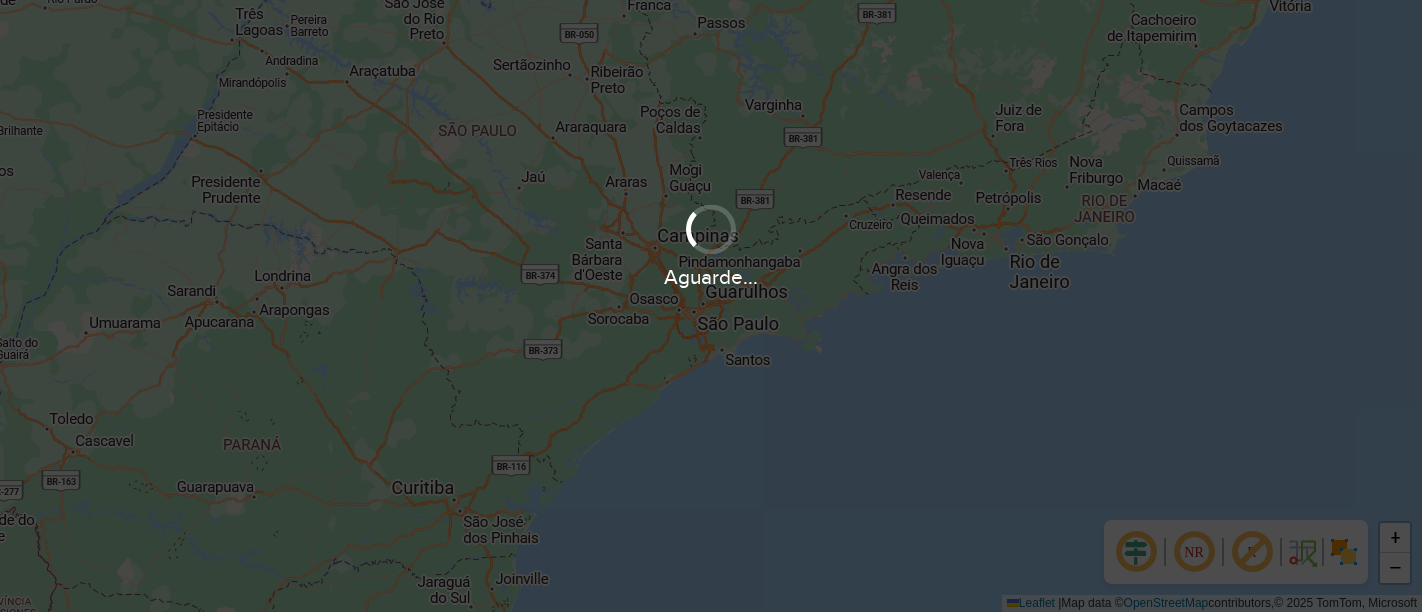 scroll, scrollTop: 0, scrollLeft: 0, axis: both 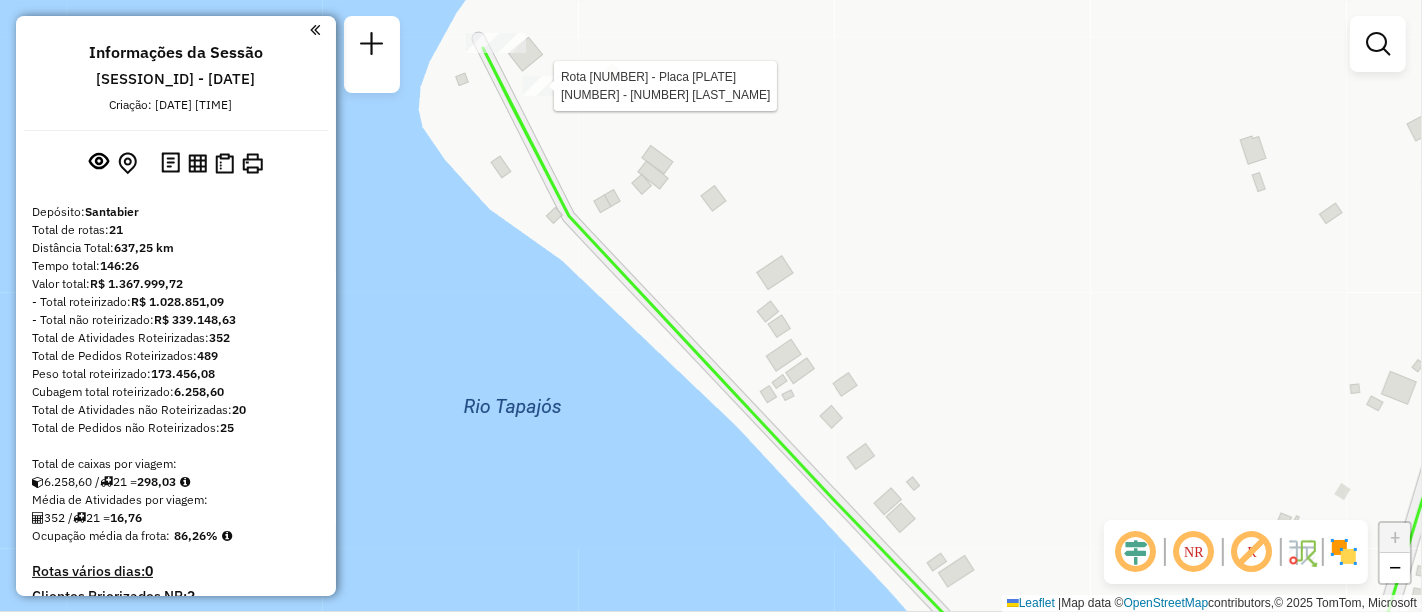 select on "**********" 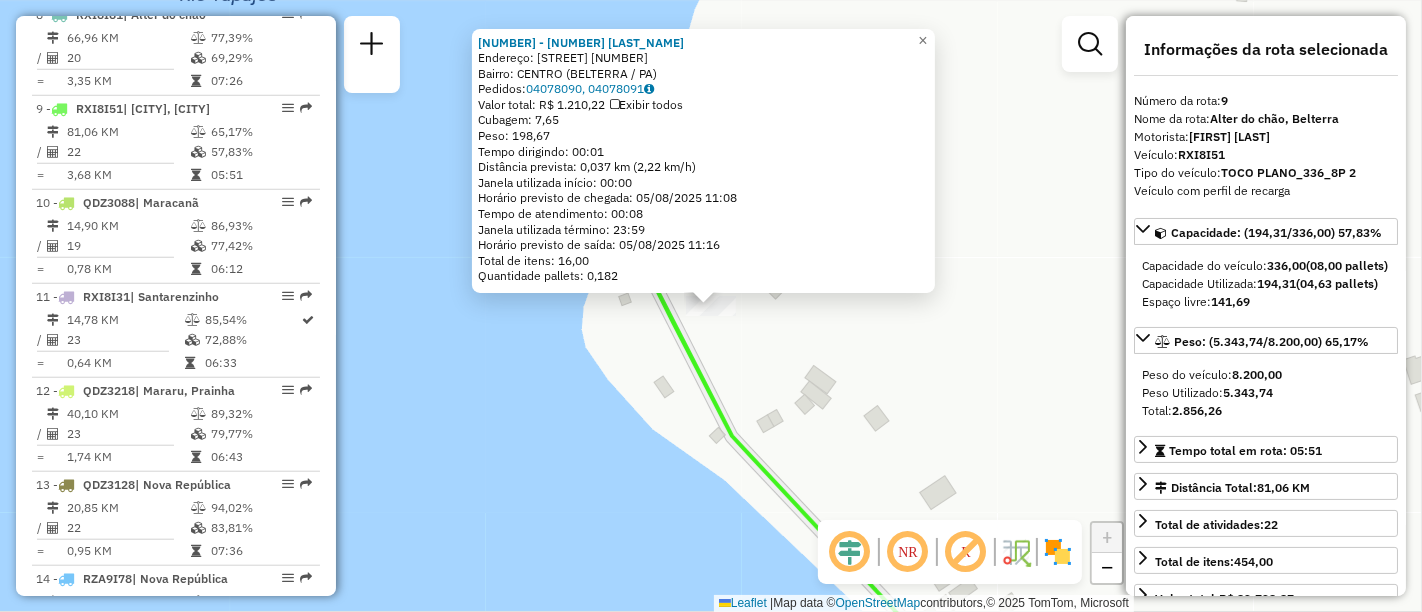 scroll, scrollTop: 1537, scrollLeft: 0, axis: vertical 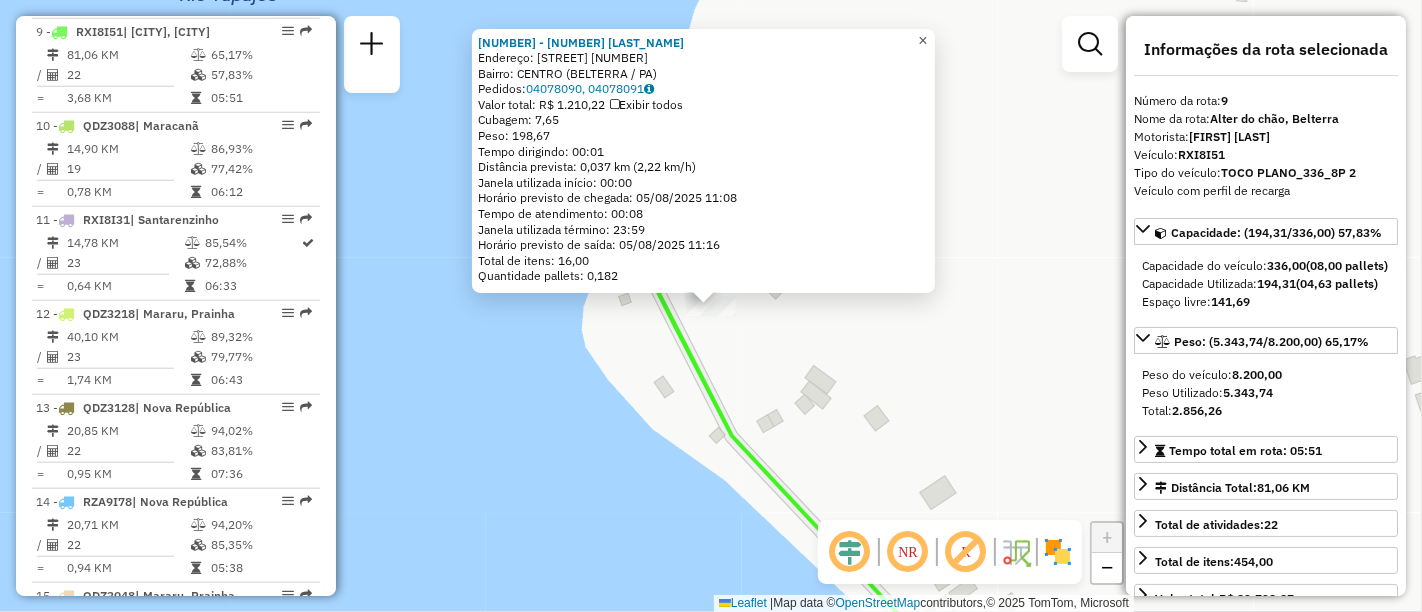 click on "×" 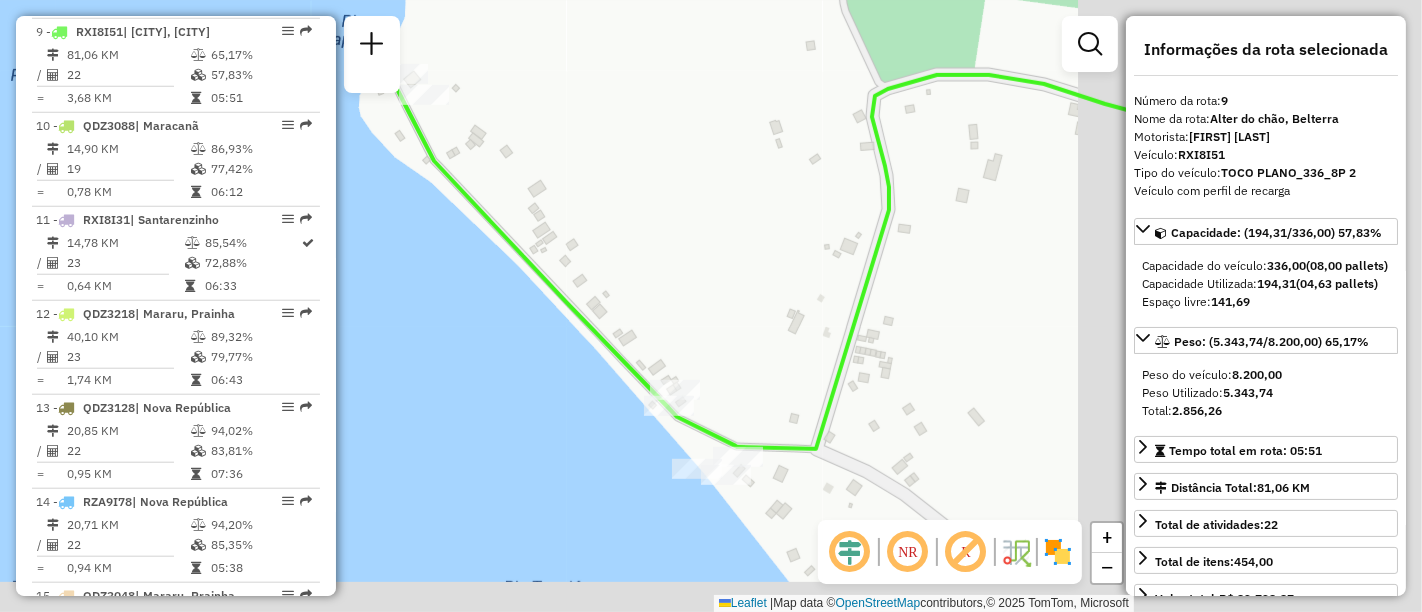 drag, startPoint x: 888, startPoint y: 350, endPoint x: 831, endPoint y: 310, distance: 69.63476 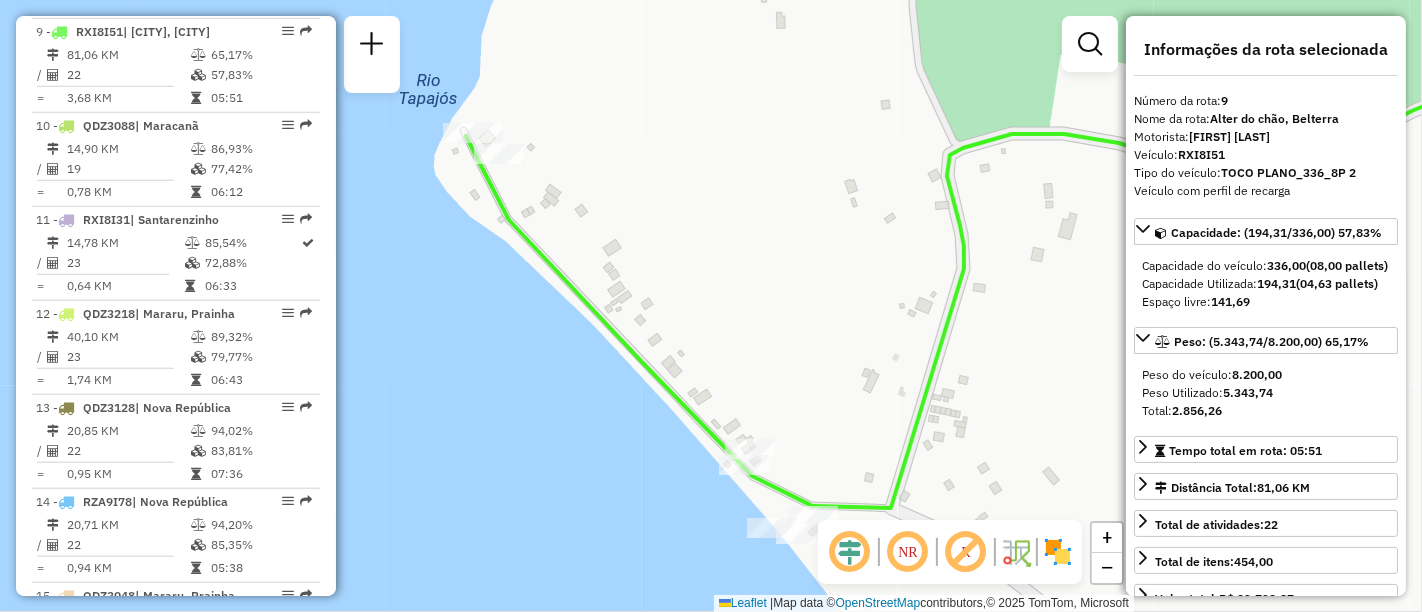 drag, startPoint x: 680, startPoint y: 201, endPoint x: 702, endPoint y: 229, distance: 35.608986 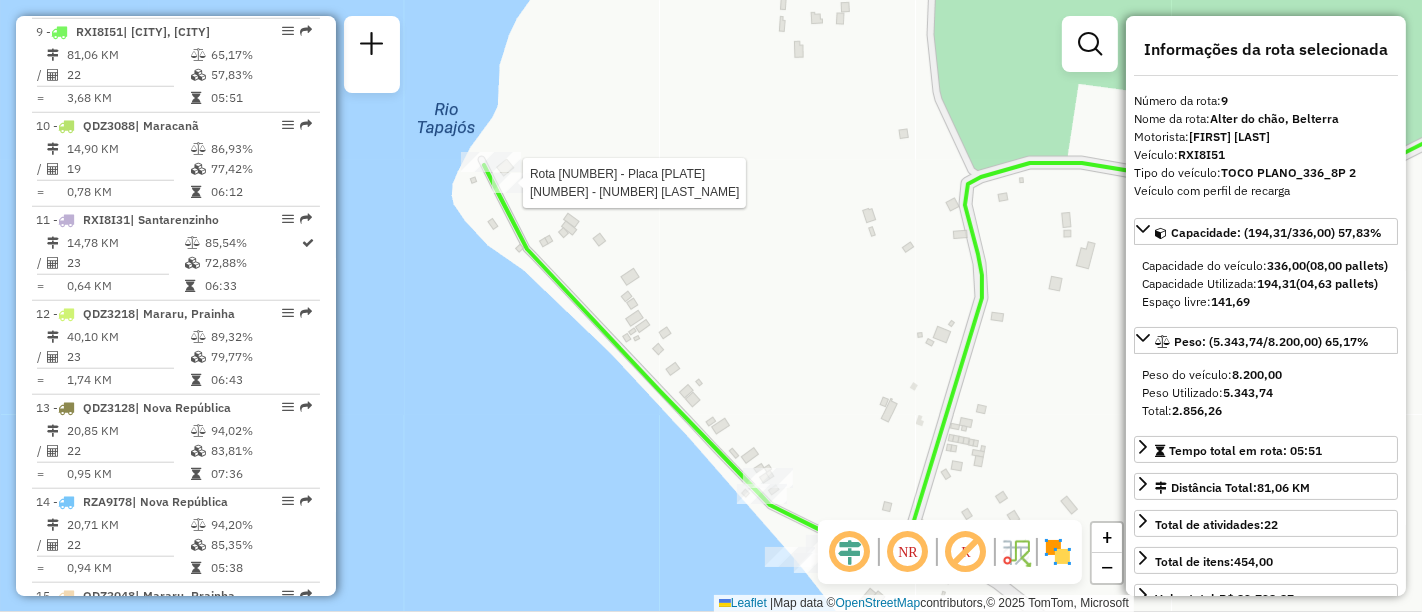 click 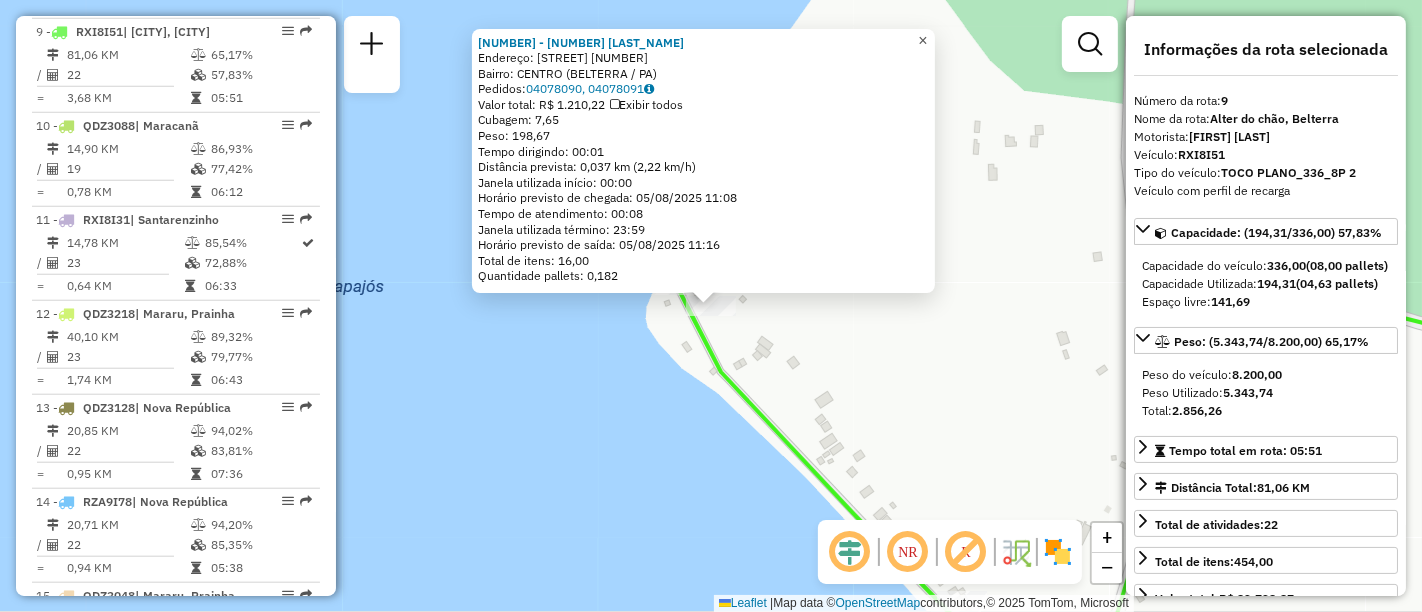 click on "×" 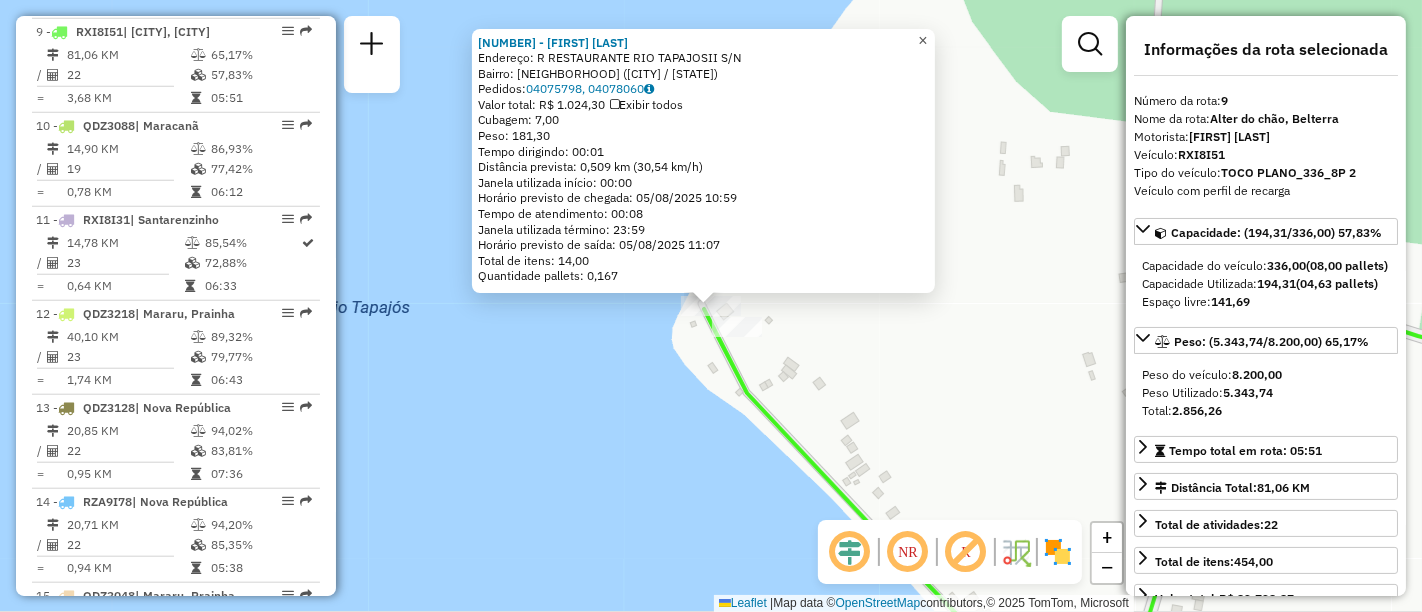 click on "×" 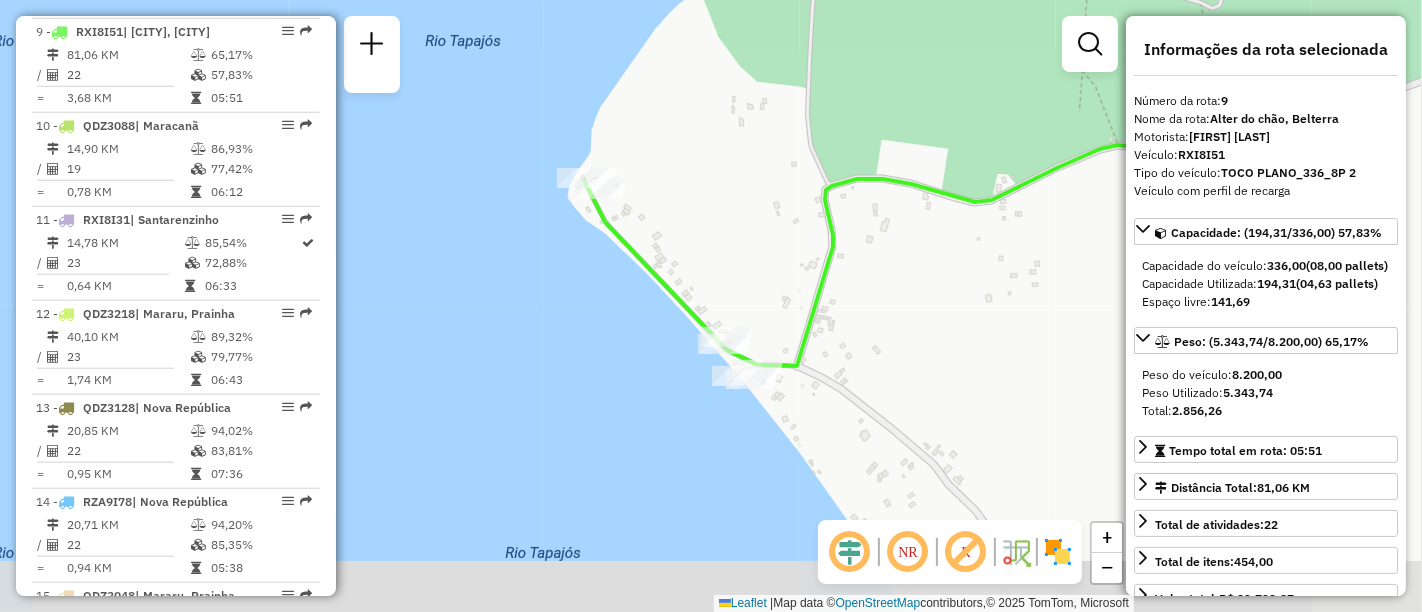 drag, startPoint x: 1028, startPoint y: 310, endPoint x: 773, endPoint y: 196, distance: 279.3224 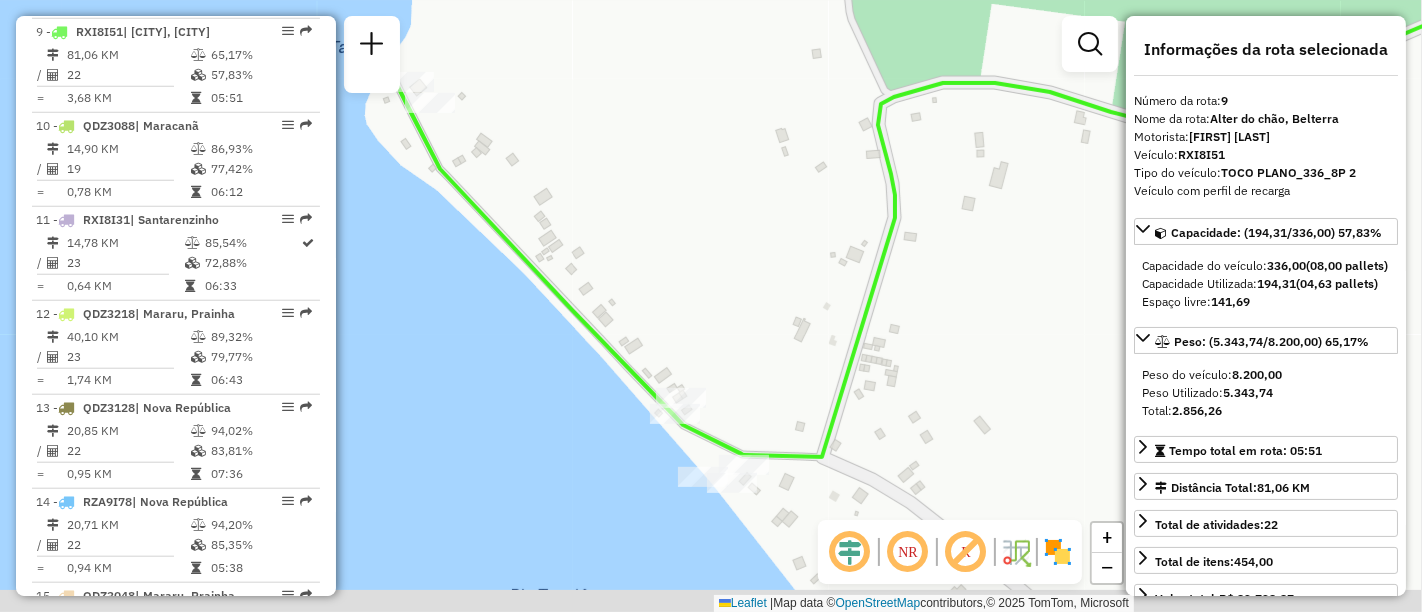 click on "Janela de atendimento Grade de atendimento Capacidade Transportadoras Veículos Cliente Pedidos  Rotas Selecione os dias de semana para filtrar as janelas de atendimento  Seg   Ter   Qua   Qui   Sex   Sáb   Dom  Informe o período da janela de atendimento: De: Até:  Filtrar exatamente a janela do cliente  Considerar janela de atendimento padrão  Selecione os dias de semana para filtrar as grades de atendimento  Seg   Ter   Qua   Qui   Sex   Sáb   Dom   Considerar clientes sem dia de atendimento cadastrado  Clientes fora do dia de atendimento selecionado Filtrar as atividades entre os valores definidos abaixo:  Peso mínimo:   Peso máximo:   Cubagem mínima:   Cubagem máxima:   De:   Até:  Filtrar as atividades entre o tempo de atendimento definido abaixo:  De:   Até:   Considerar capacidade total dos clientes não roteirizados Transportadora: Selecione um ou mais itens Tipo de veículo: Selecione um ou mais itens Veículo: Selecione um ou mais itens Motorista: Selecione um ou mais itens Nome: Rótulo:" 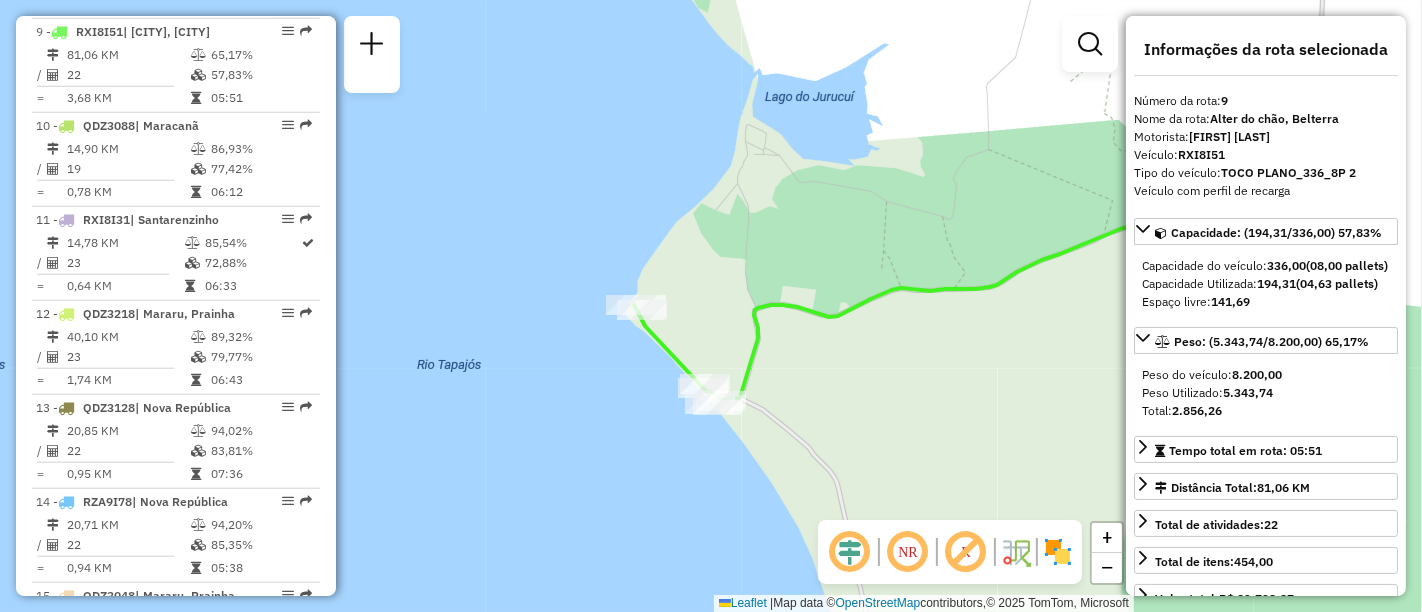 drag, startPoint x: 989, startPoint y: 299, endPoint x: 919, endPoint y: 383, distance: 109.3435 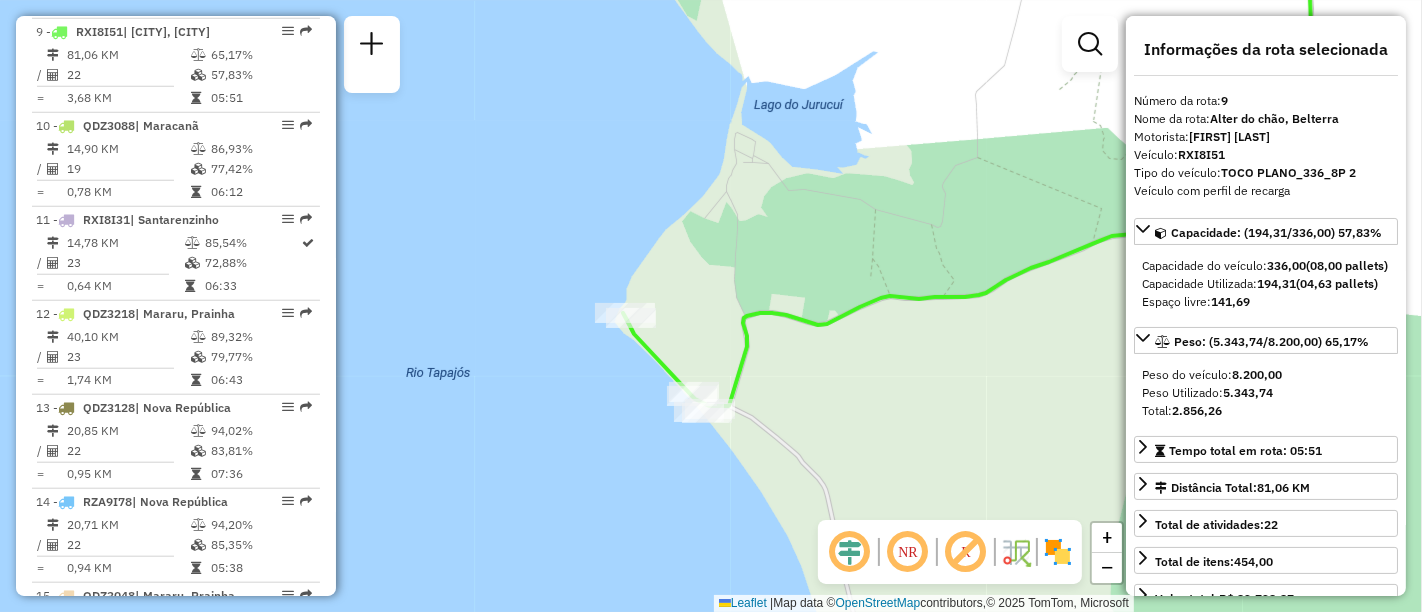 click on "Janela de atendimento Grade de atendimento Capacidade Transportadoras Veículos Cliente Pedidos  Rotas Selecione os dias de semana para filtrar as janelas de atendimento  Seg   Ter   Qua   Qui   Sex   Sáb   Dom  Informe o período da janela de atendimento: De: Até:  Filtrar exatamente a janela do cliente  Considerar janela de atendimento padrão  Selecione os dias de semana para filtrar as grades de atendimento  Seg   Ter   Qua   Qui   Sex   Sáb   Dom   Considerar clientes sem dia de atendimento cadastrado  Clientes fora do dia de atendimento selecionado Filtrar as atividades entre os valores definidos abaixo:  Peso mínimo:   Peso máximo:   Cubagem mínima:   Cubagem máxima:   De:   Até:  Filtrar as atividades entre o tempo de atendimento definido abaixo:  De:   Até:   Considerar capacidade total dos clientes não roteirizados Transportadora: Selecione um ou mais itens Tipo de veículo: Selecione um ou mais itens Veículo: Selecione um ou mais itens Motorista: Selecione um ou mais itens Nome: Rótulo:" 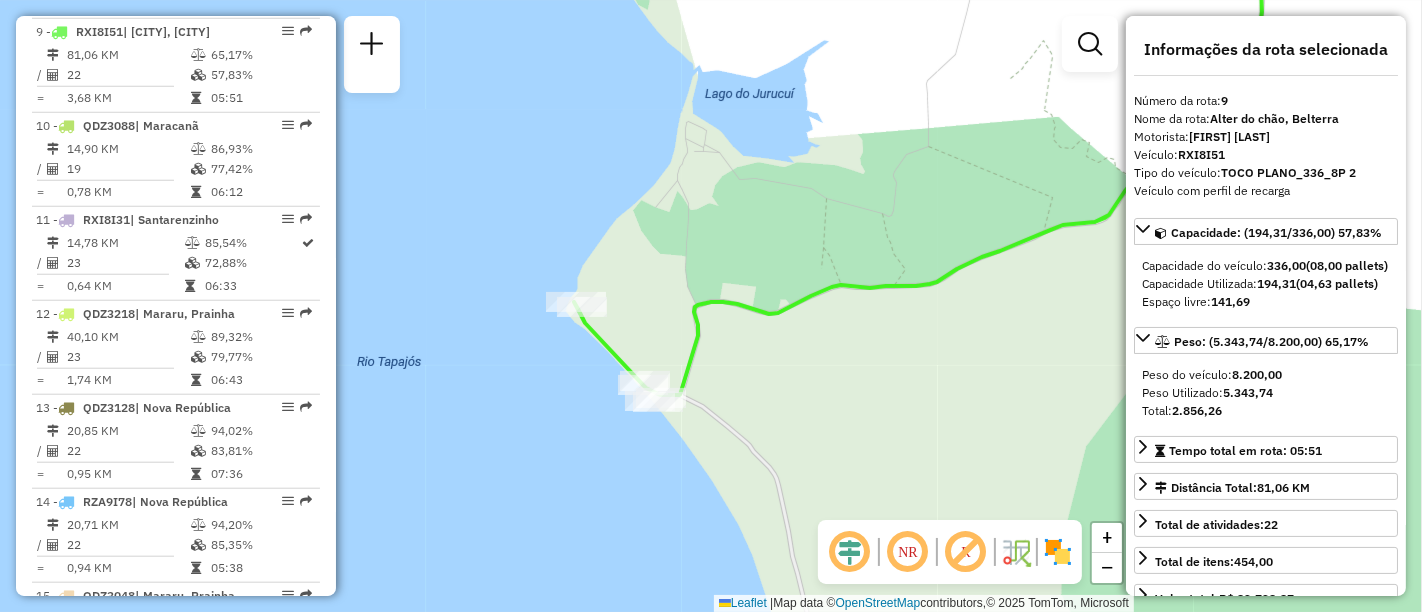 drag, startPoint x: 922, startPoint y: 312, endPoint x: 882, endPoint y: 304, distance: 40.792156 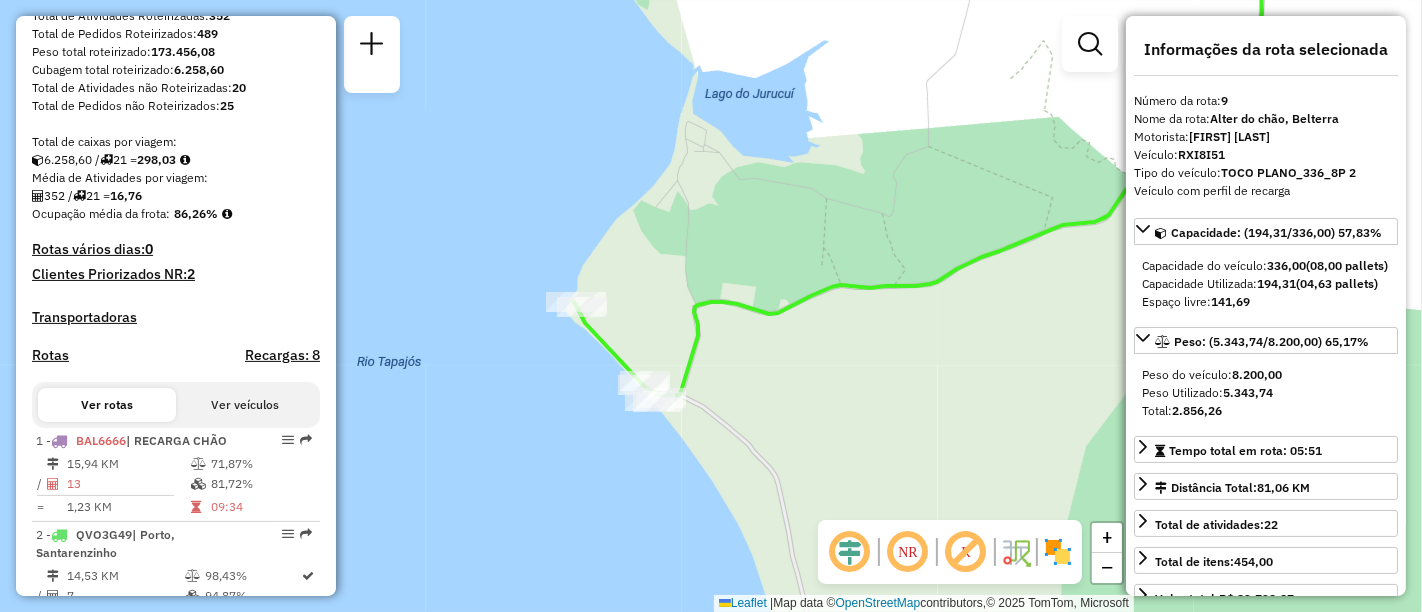 scroll, scrollTop: 555, scrollLeft: 0, axis: vertical 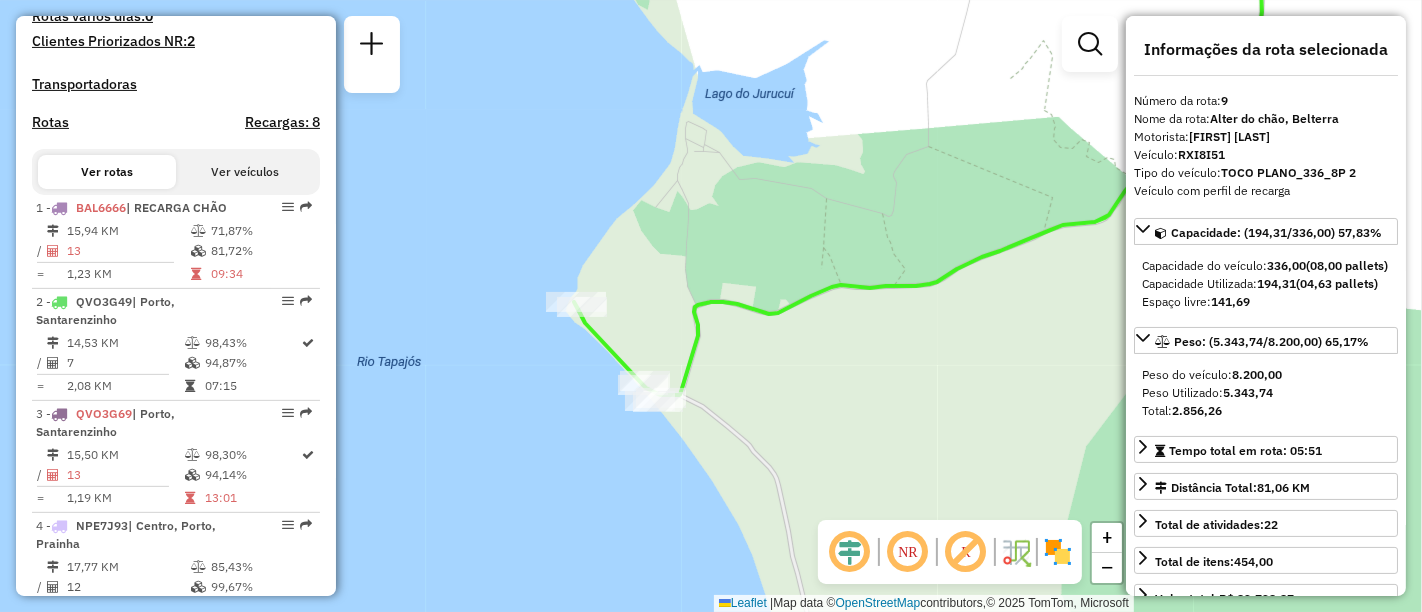 click 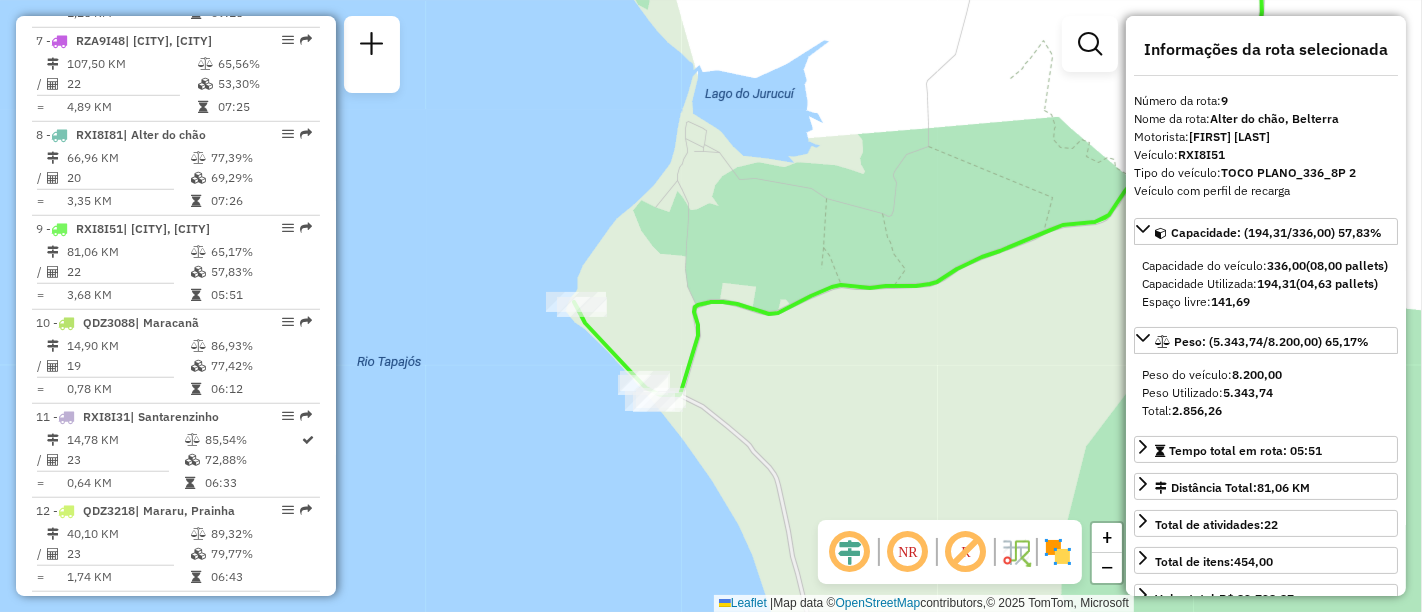 scroll, scrollTop: 1537, scrollLeft: 0, axis: vertical 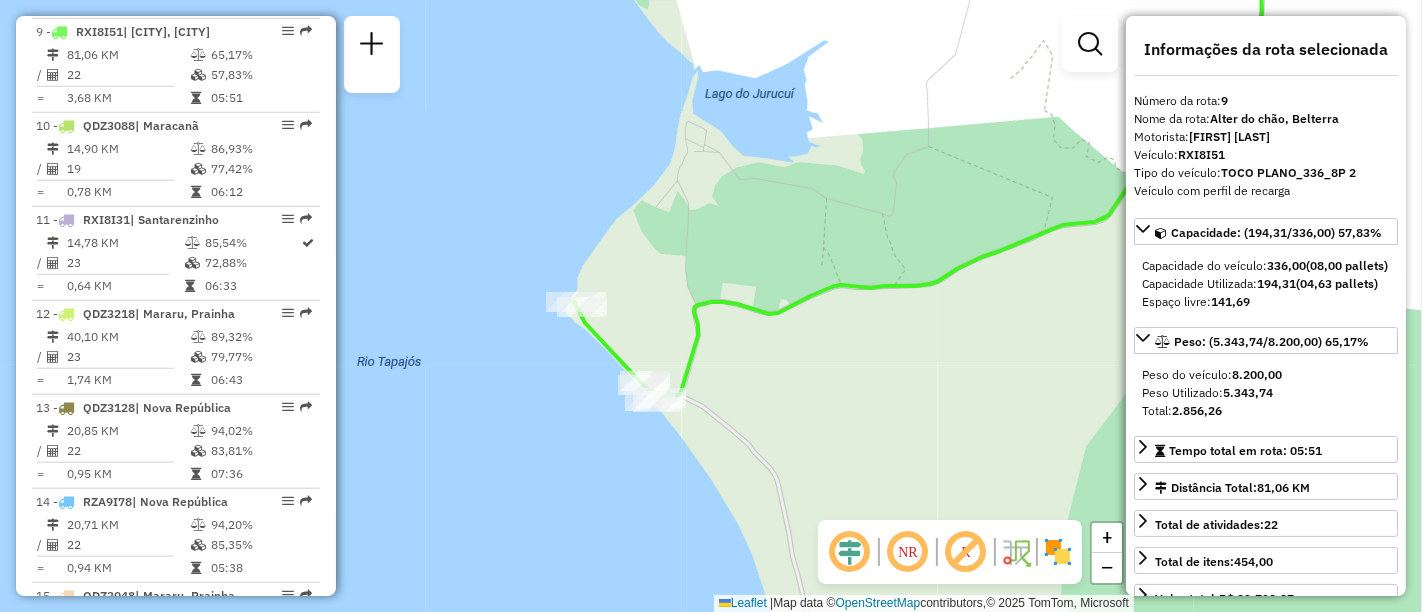 click 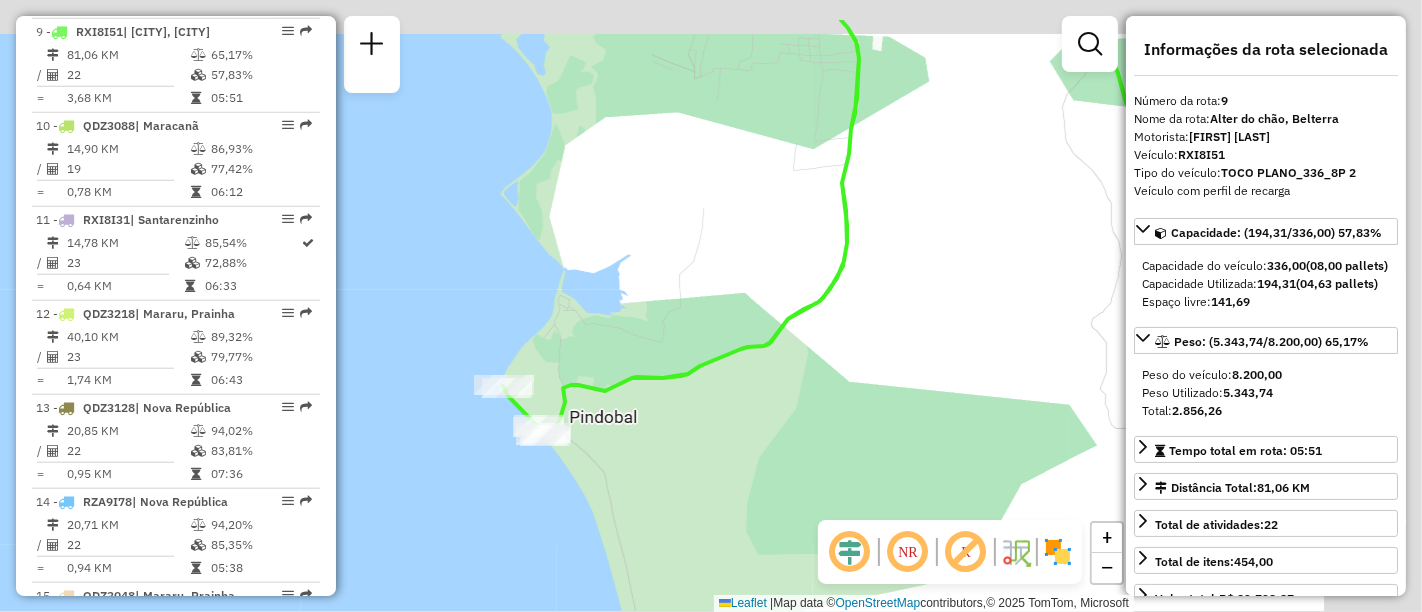 drag, startPoint x: 916, startPoint y: 342, endPoint x: 754, endPoint y: 416, distance: 178.10109 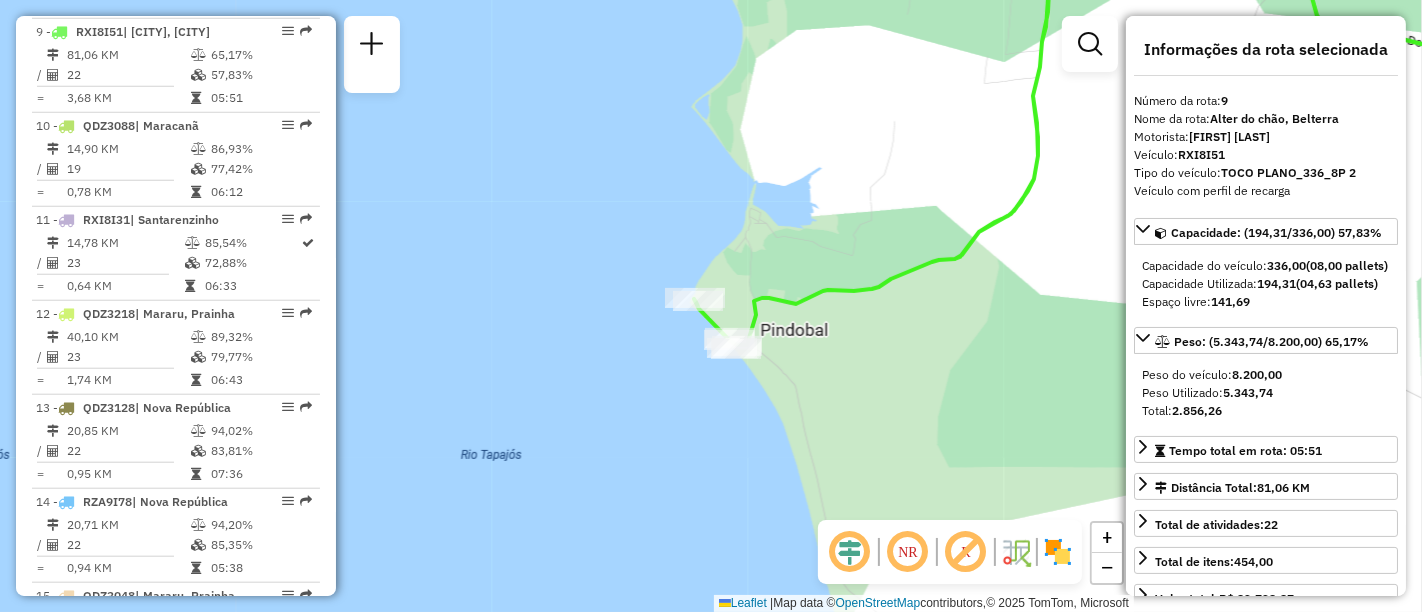drag, startPoint x: 754, startPoint y: 298, endPoint x: 856, endPoint y: 196, distance: 144.24979 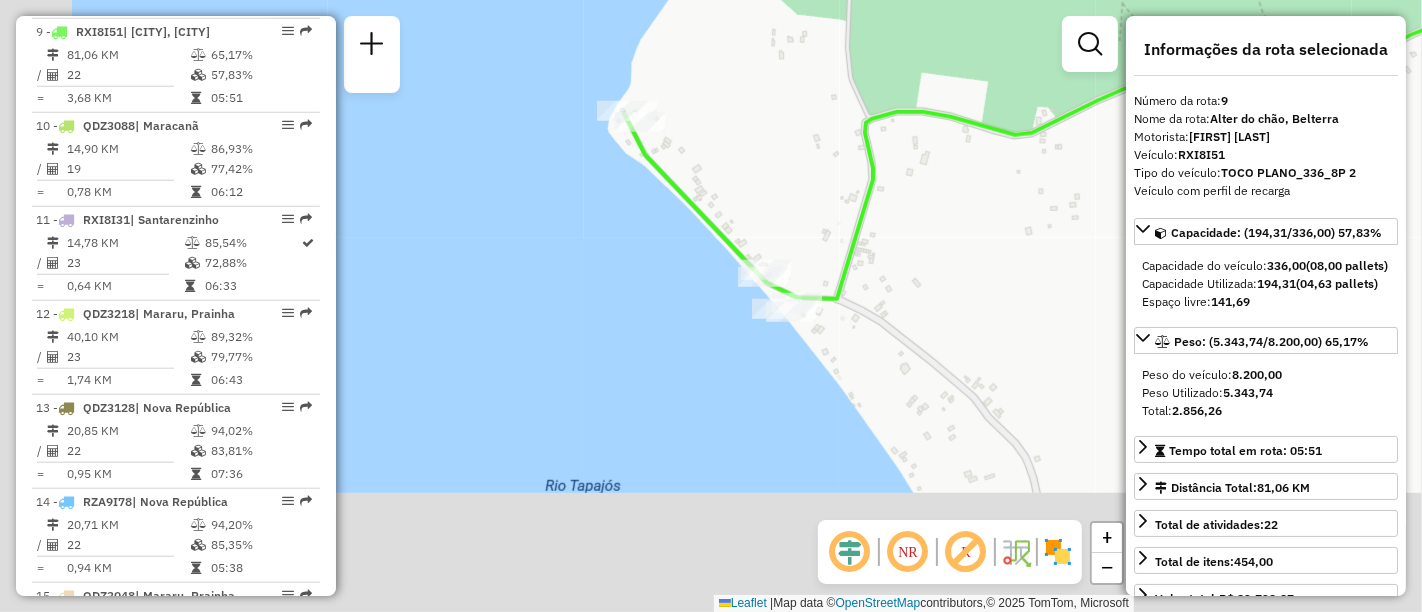 drag, startPoint x: 834, startPoint y: 67, endPoint x: 882, endPoint y: -10, distance: 90.73588 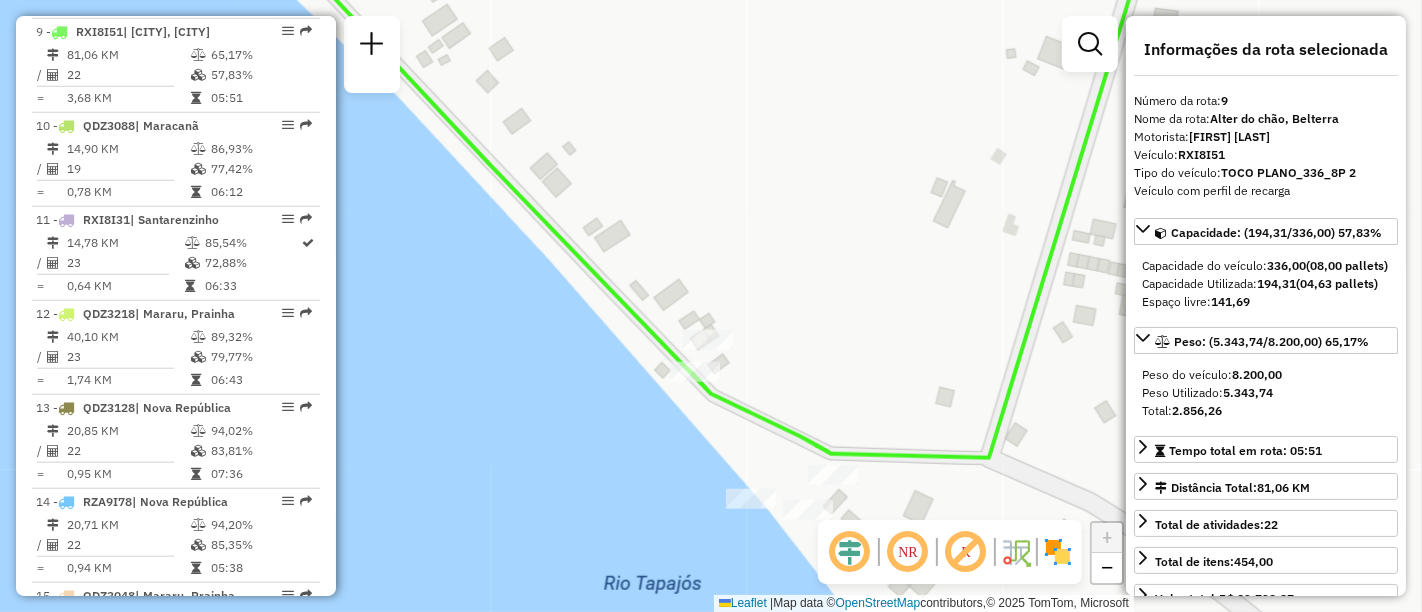 drag, startPoint x: 877, startPoint y: 294, endPoint x: 934, endPoint y: 332, distance: 68.50548 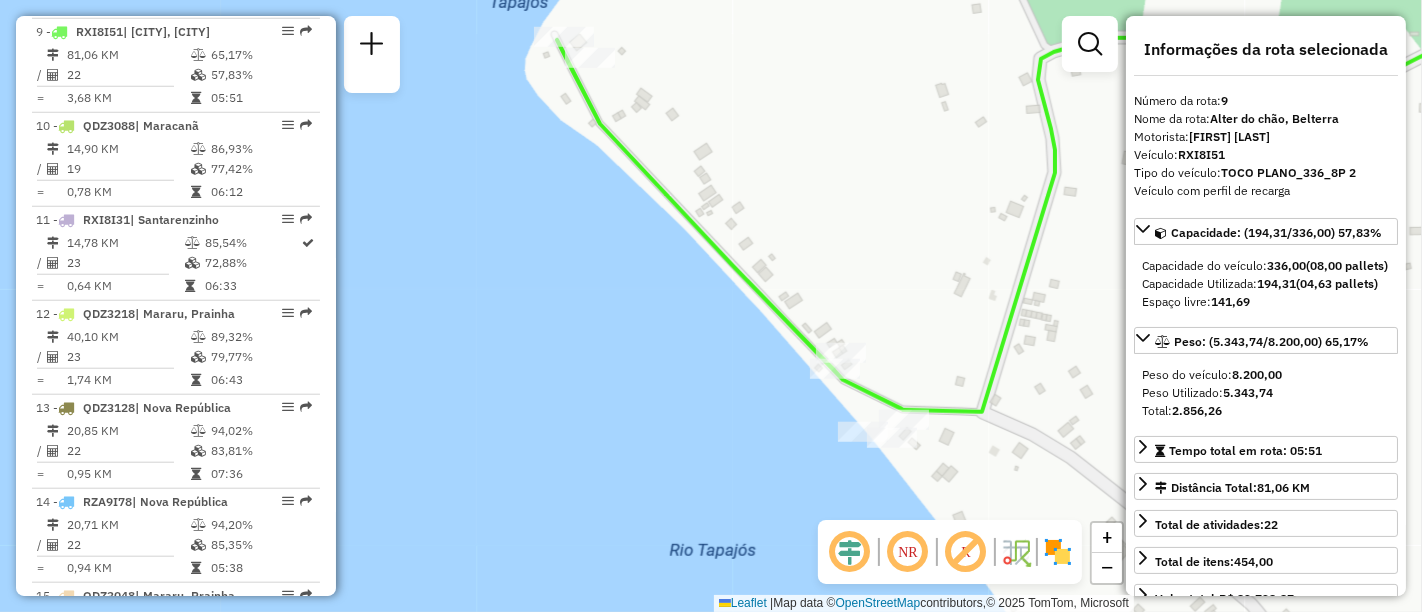 drag, startPoint x: 930, startPoint y: 257, endPoint x: 902, endPoint y: 303, distance: 53.851646 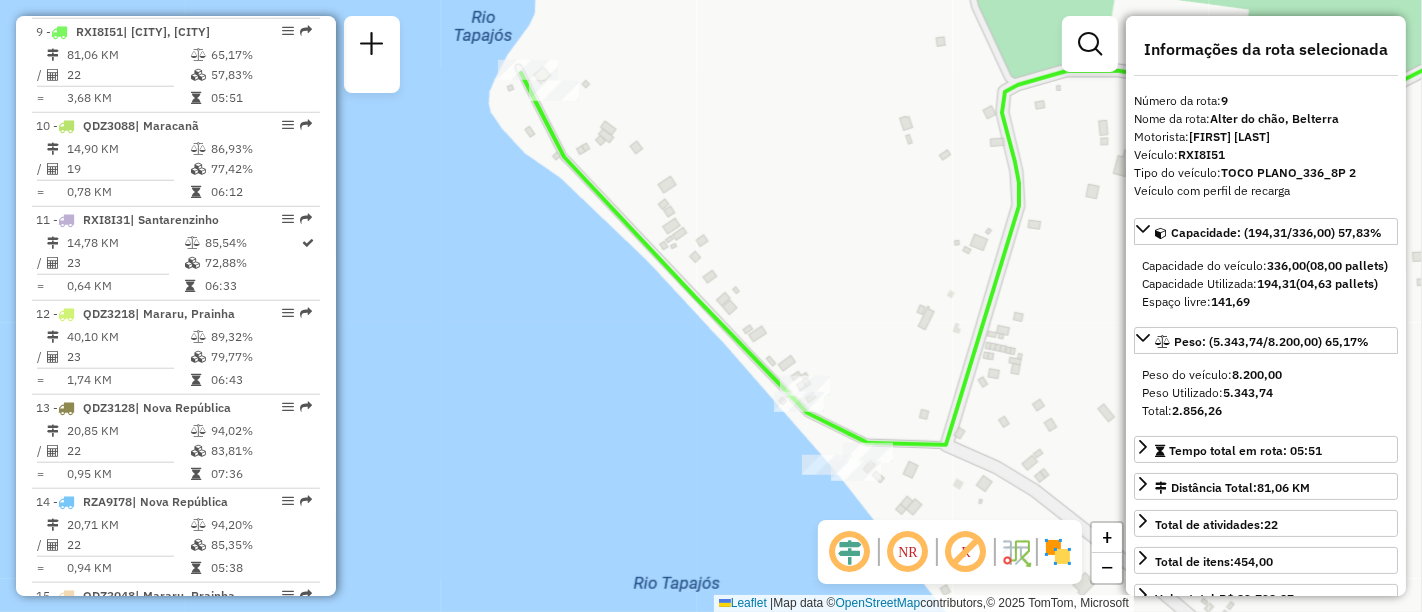 drag, startPoint x: 909, startPoint y: 290, endPoint x: 897, endPoint y: 278, distance: 16.970562 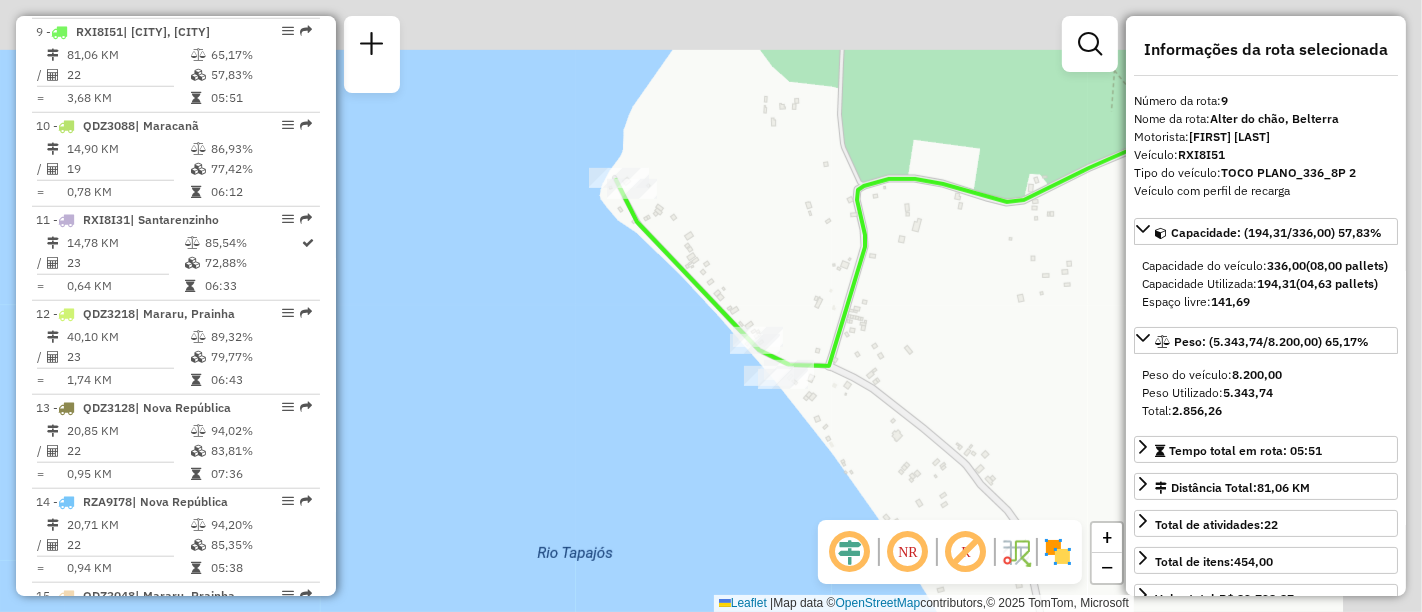 drag, startPoint x: 1084, startPoint y: 152, endPoint x: 780, endPoint y: 339, distance: 356.91034 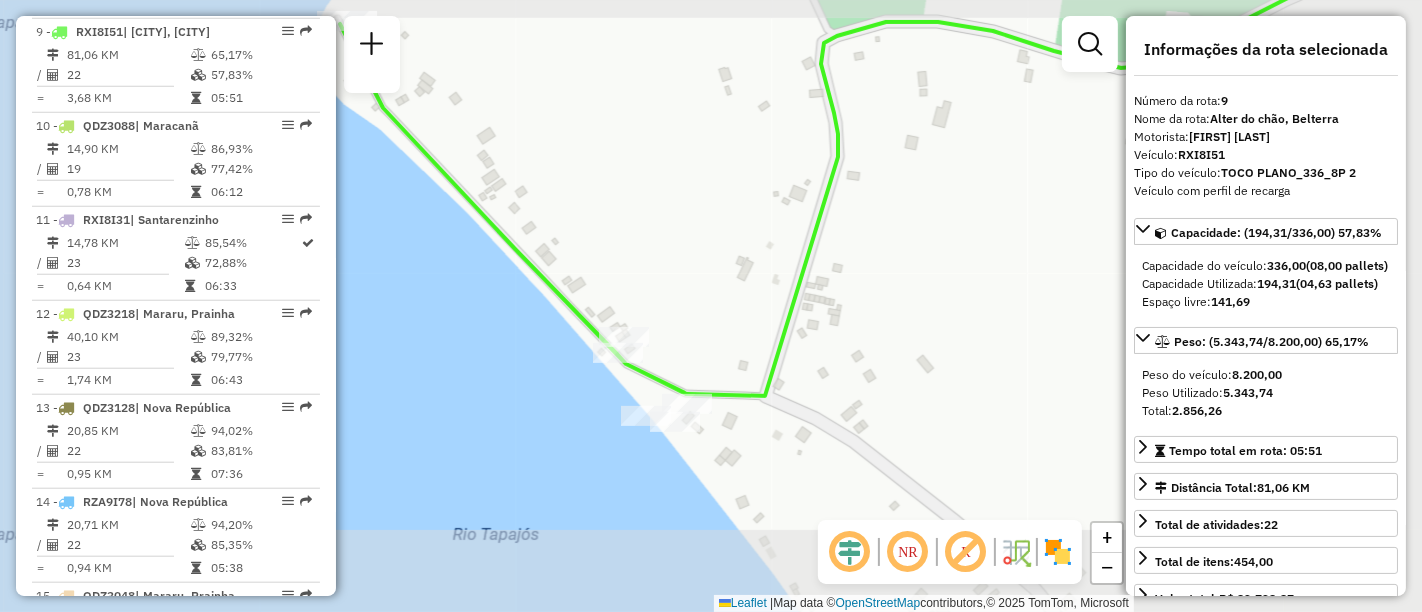 drag, startPoint x: 852, startPoint y: 293, endPoint x: 660, endPoint y: 357, distance: 202.38577 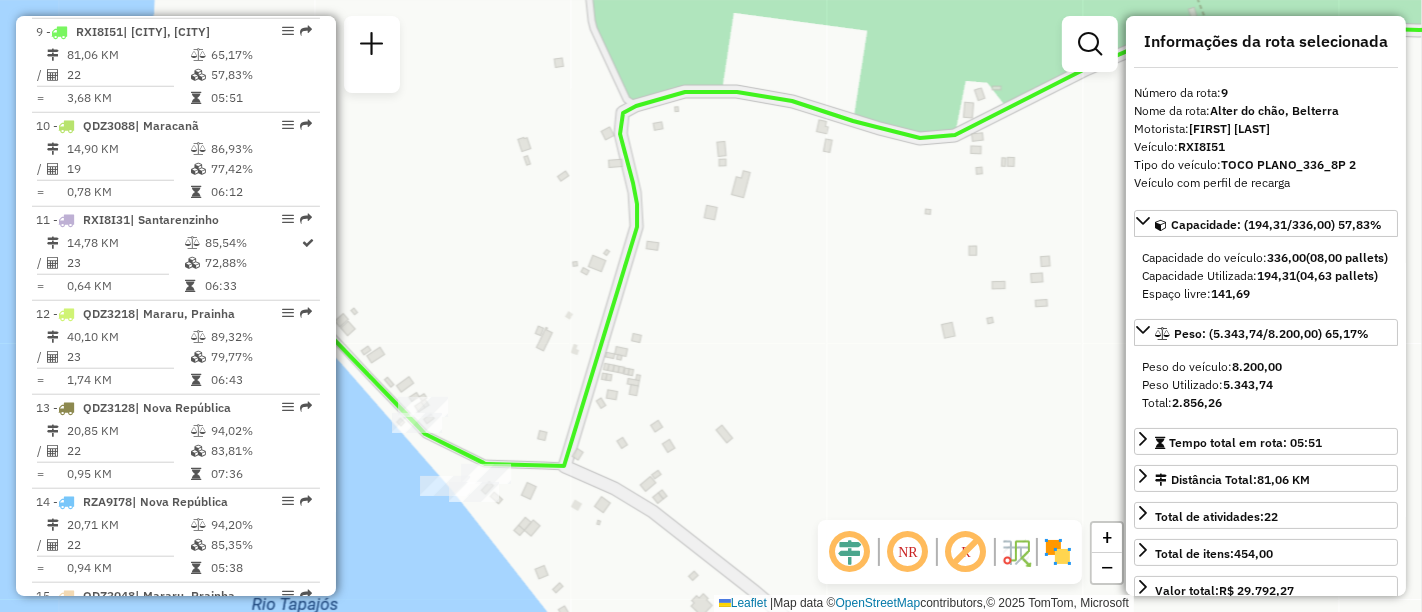 scroll, scrollTop: 0, scrollLeft: 0, axis: both 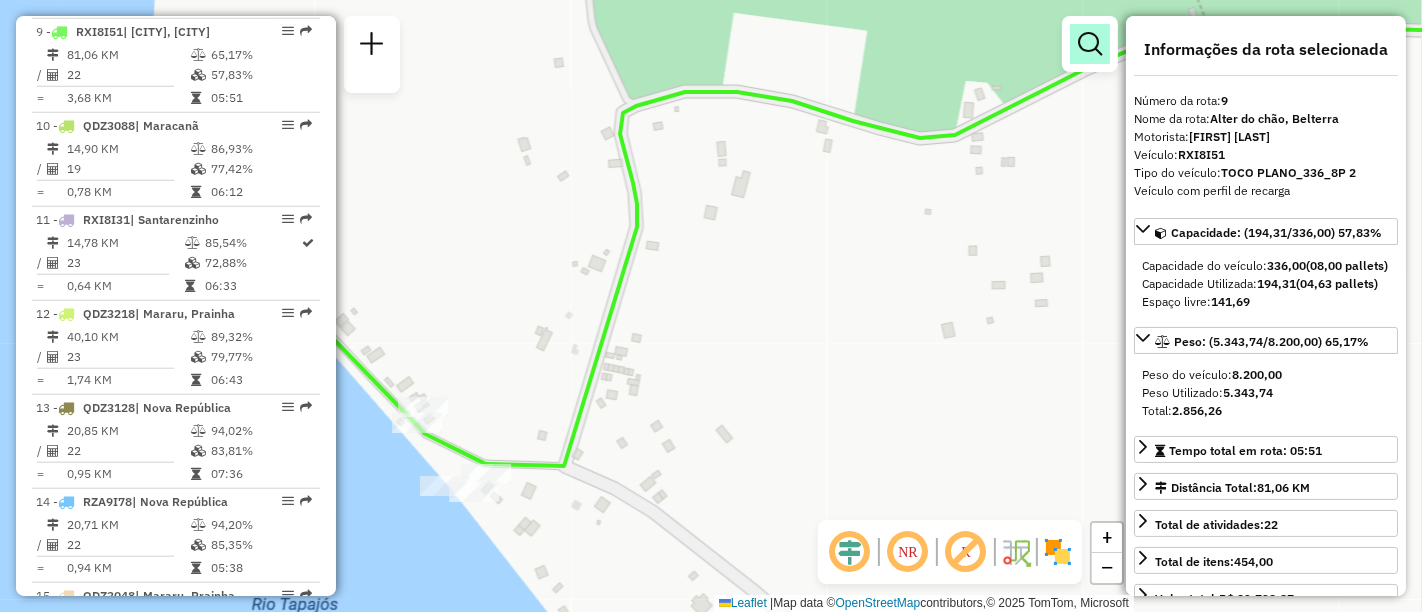 click at bounding box center (1090, 44) 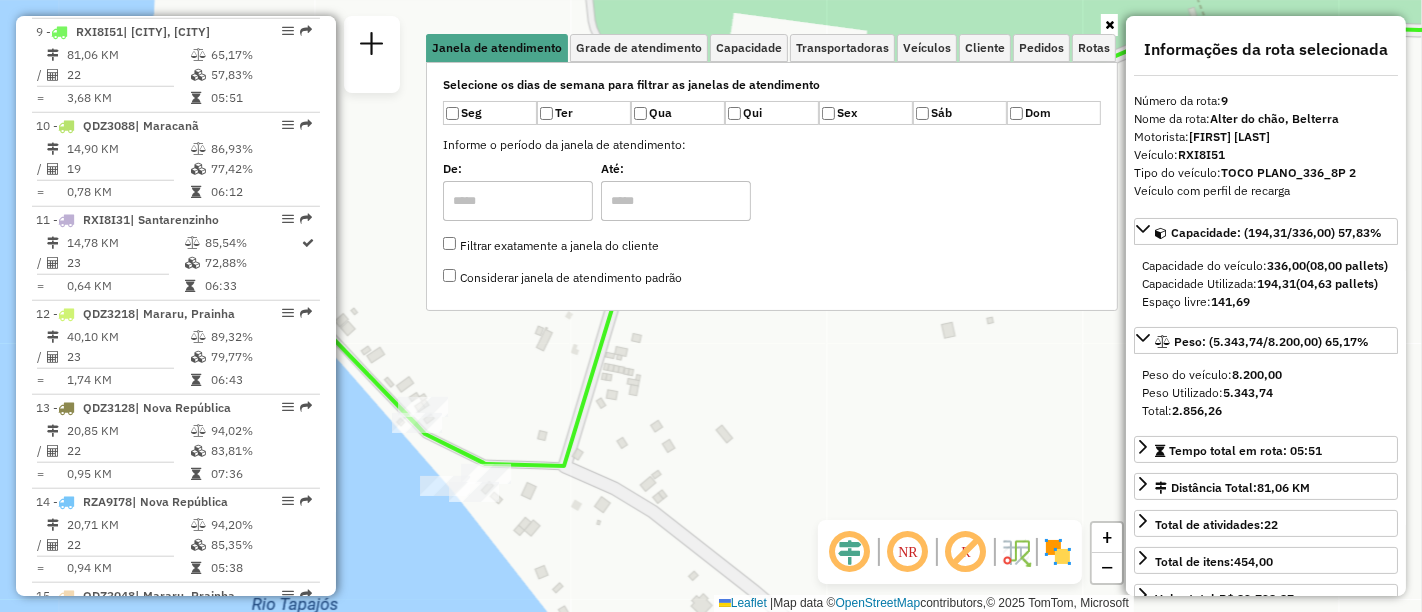 click at bounding box center (1109, 25) 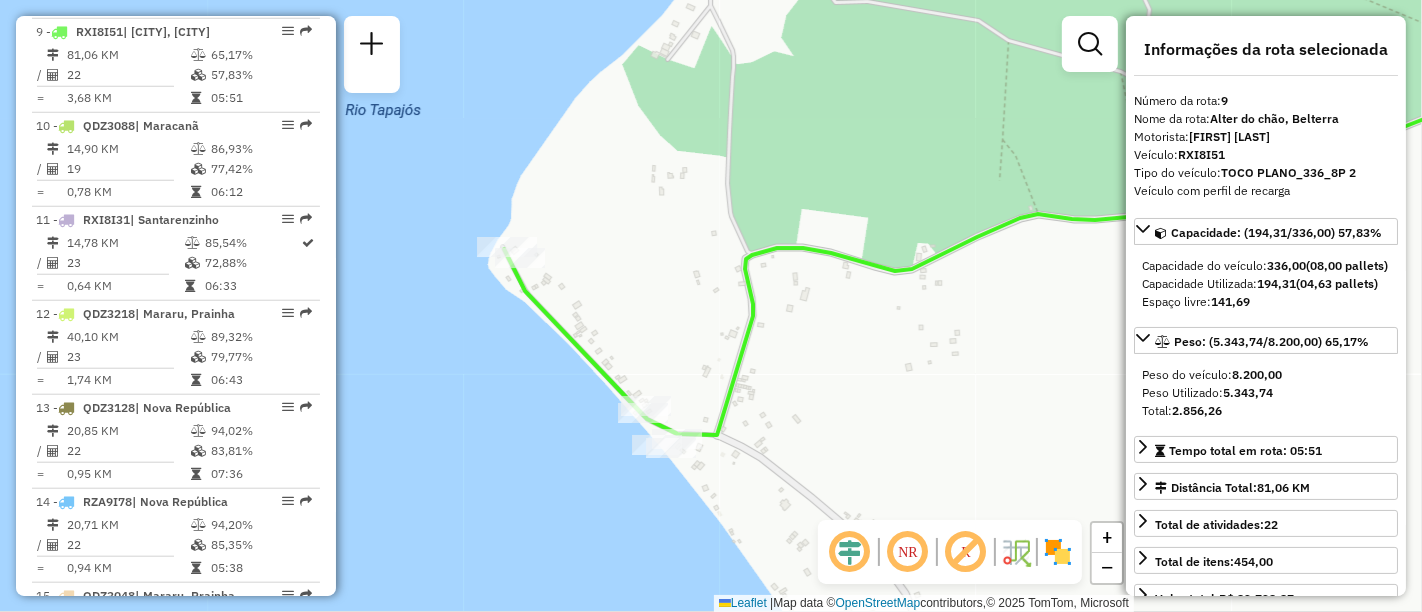 drag, startPoint x: 868, startPoint y: 354, endPoint x: 858, endPoint y: 361, distance: 12.206555 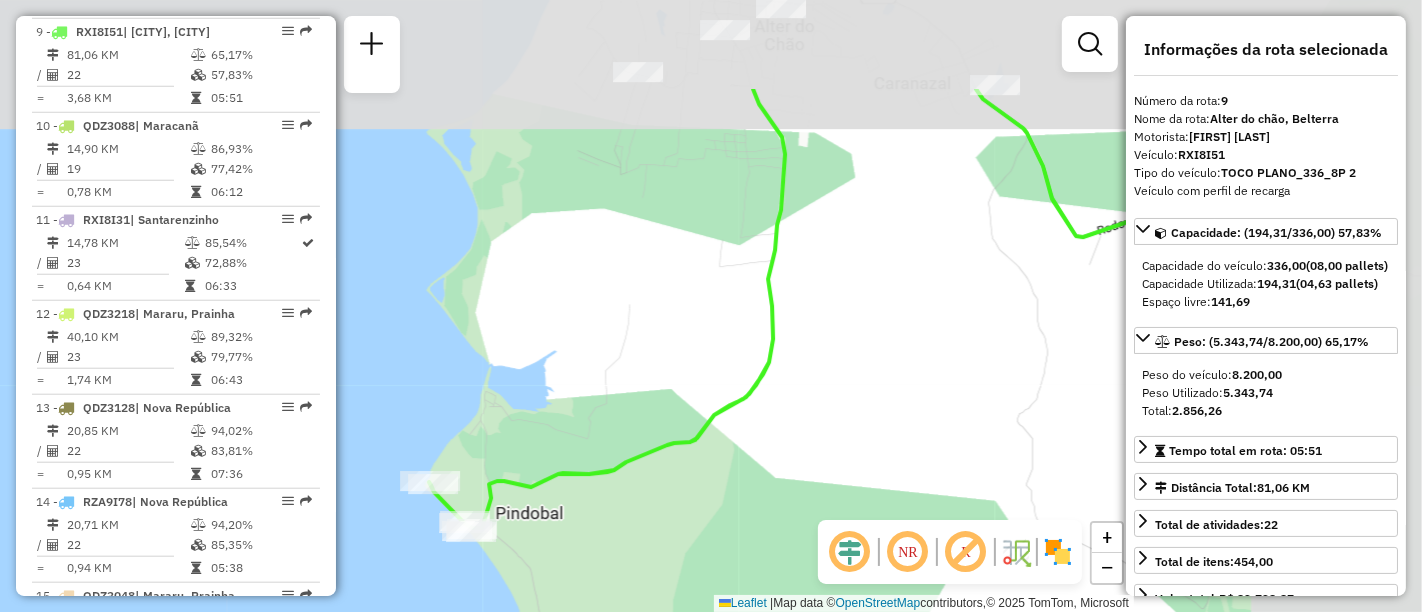 drag, startPoint x: 984, startPoint y: 241, endPoint x: 647, endPoint y: 391, distance: 368.8753 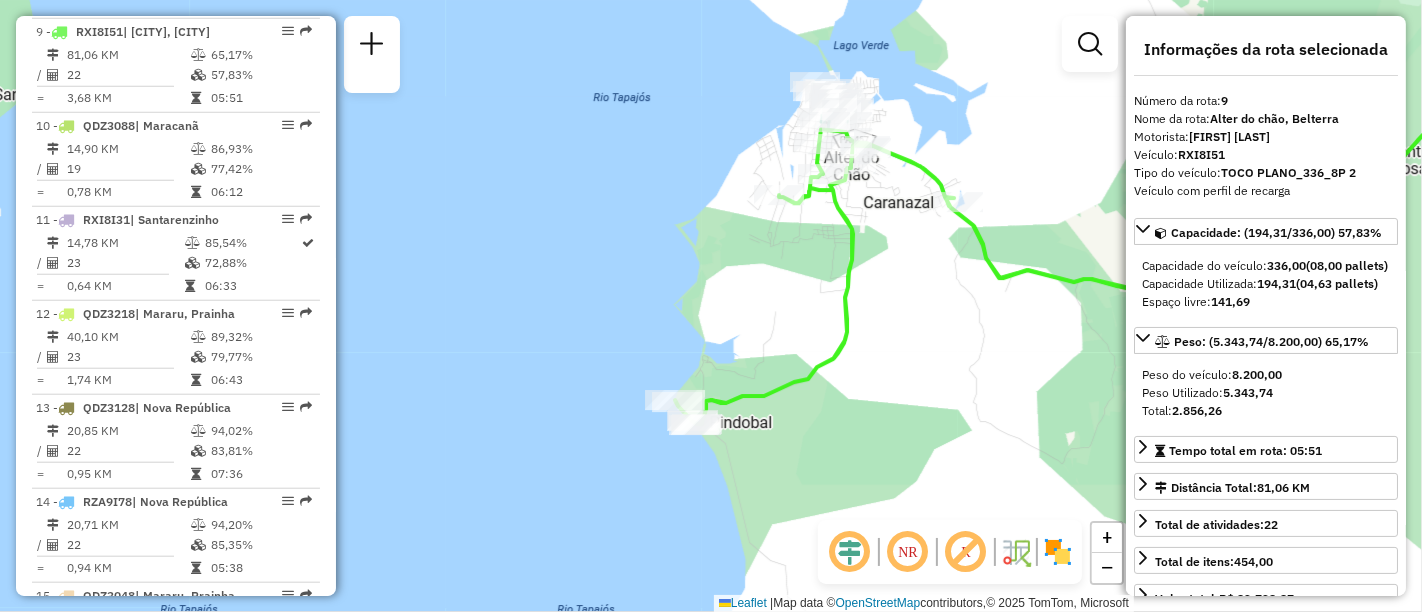 drag, startPoint x: 807, startPoint y: 346, endPoint x: 933, endPoint y: 350, distance: 126.06348 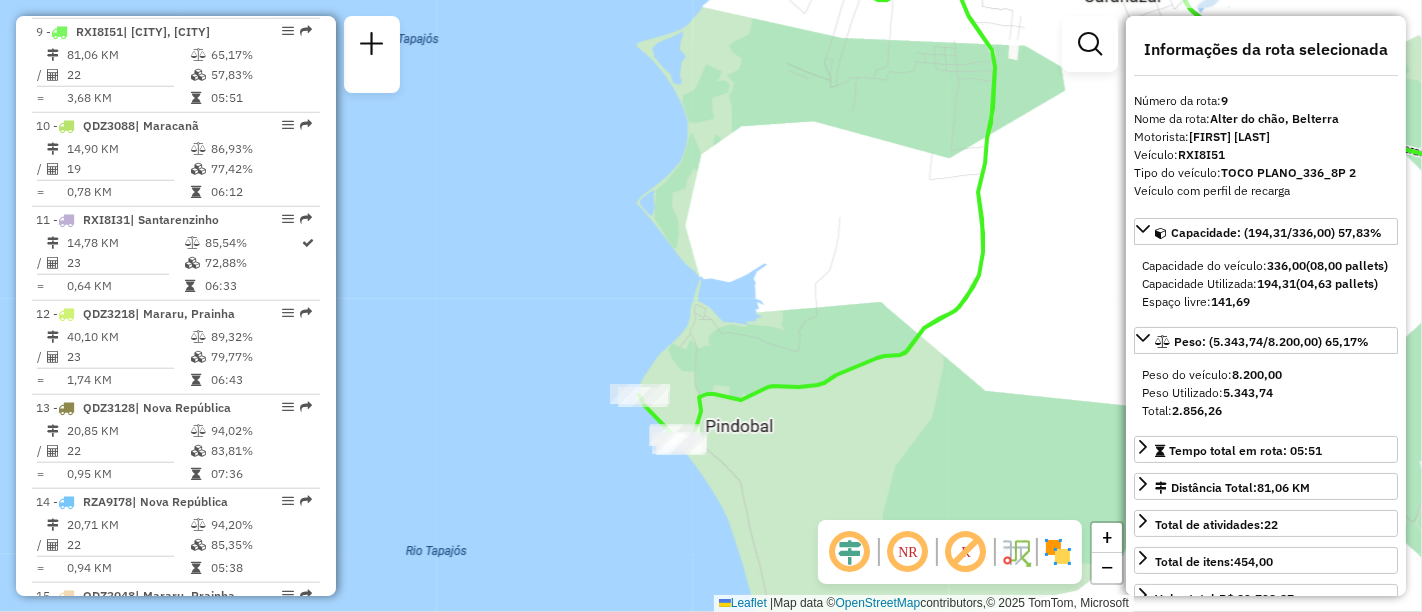 drag, startPoint x: 805, startPoint y: 303, endPoint x: 814, endPoint y: 292, distance: 14.21267 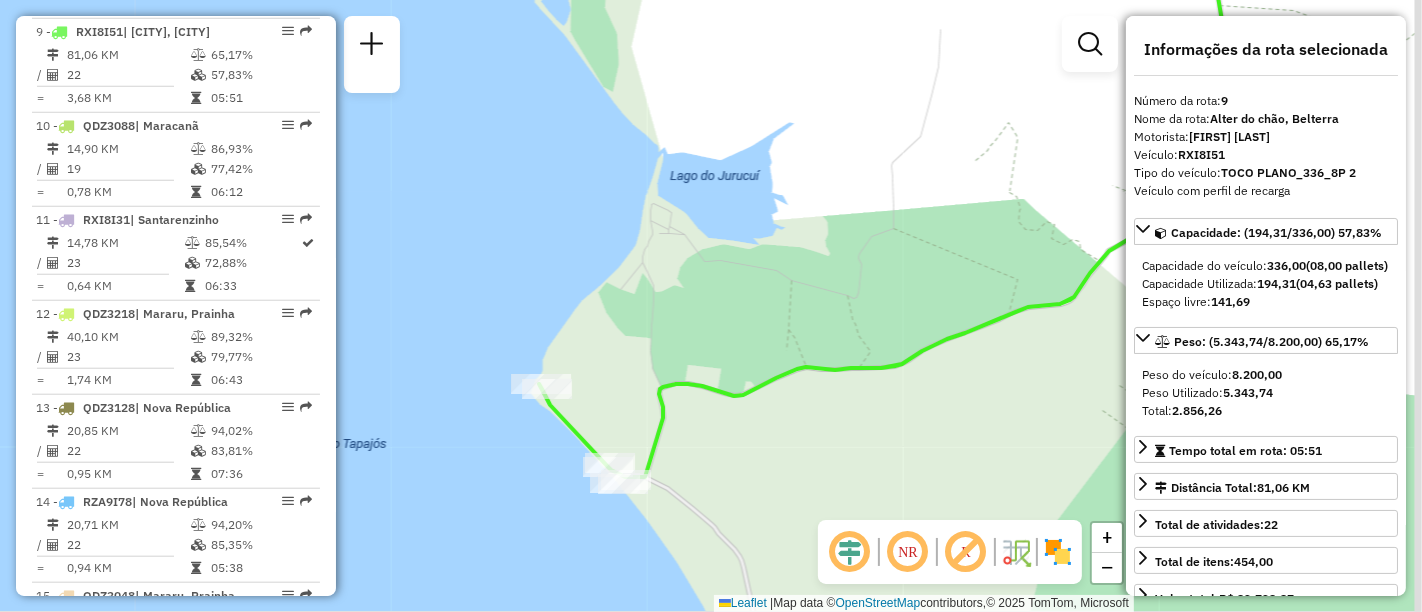 drag, startPoint x: 717, startPoint y: 352, endPoint x: 709, endPoint y: 212, distance: 140.22838 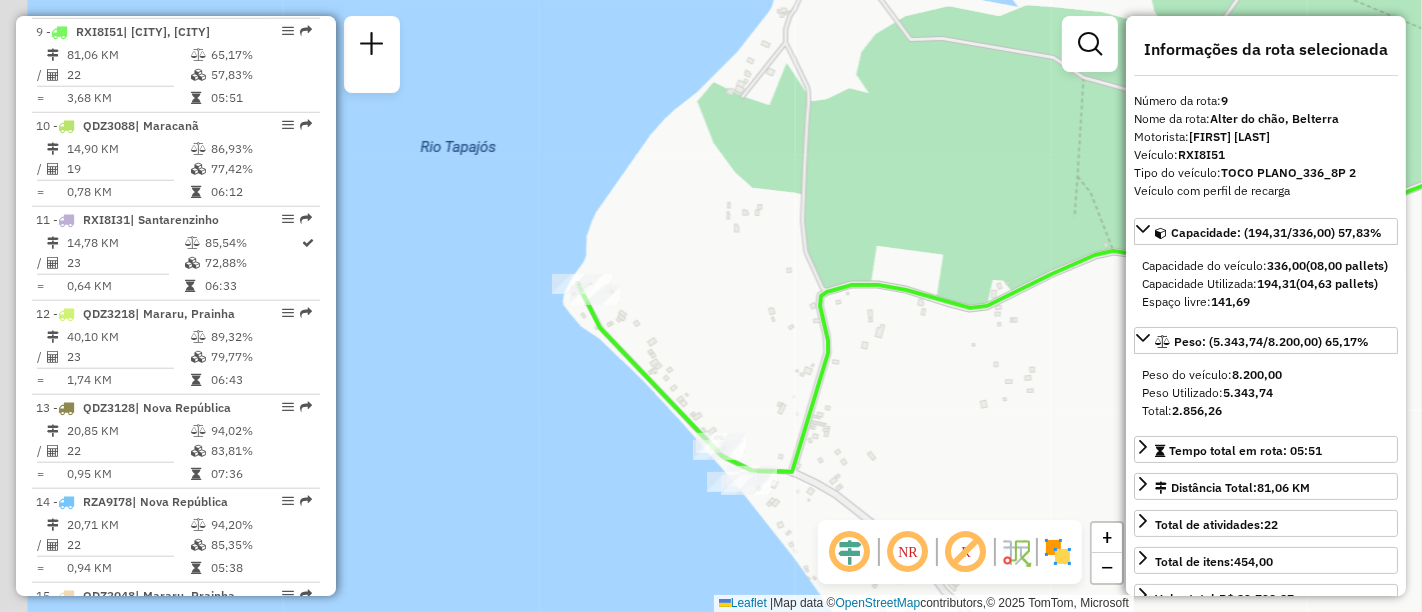 drag, startPoint x: 650, startPoint y: 261, endPoint x: 868, endPoint y: 114, distance: 262.93155 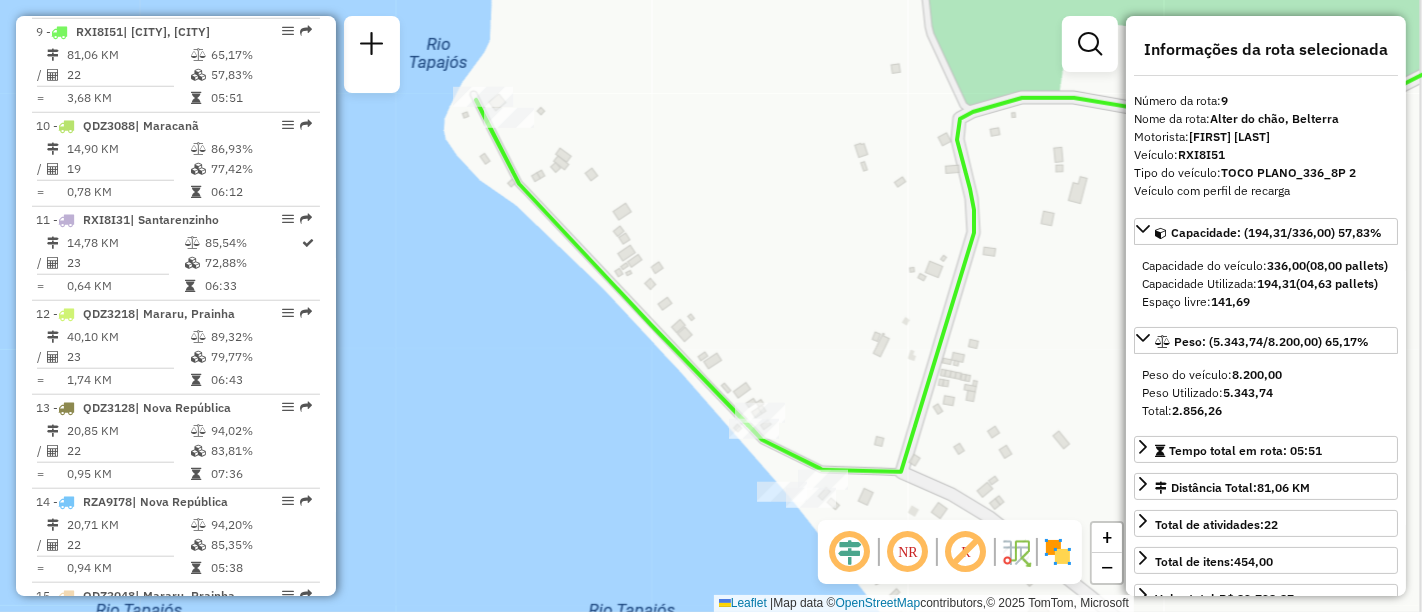drag, startPoint x: 751, startPoint y: 184, endPoint x: 735, endPoint y: 195, distance: 19.416489 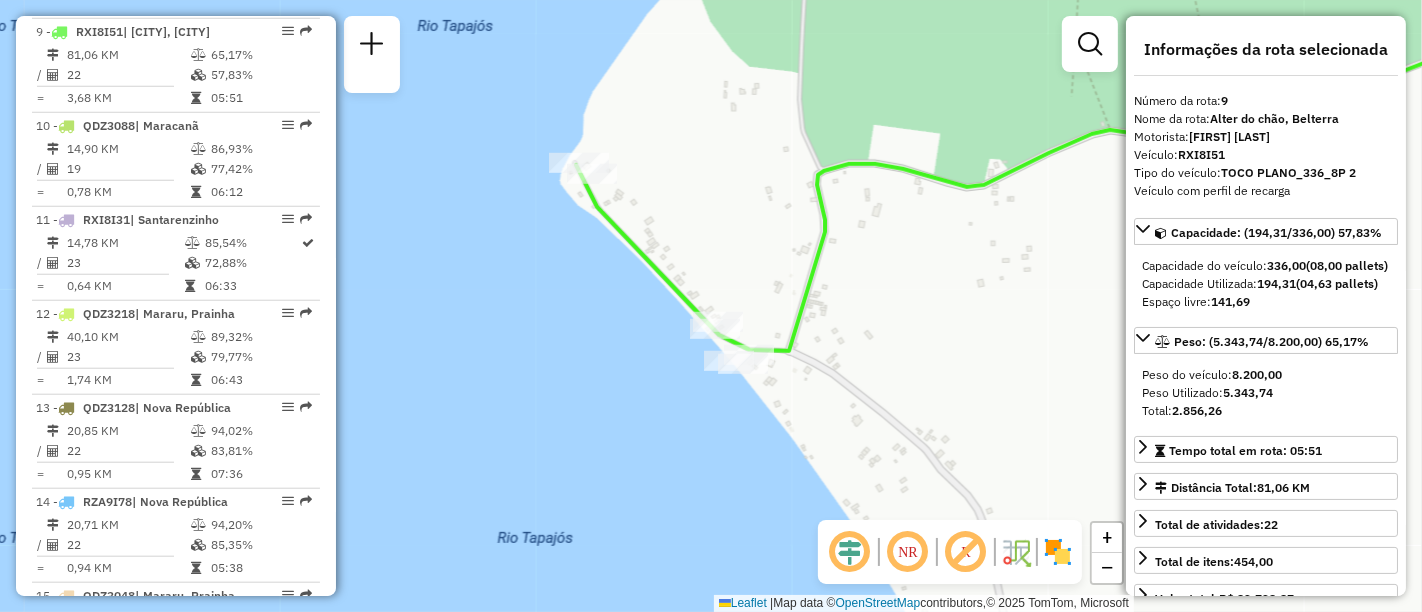 drag, startPoint x: 961, startPoint y: 299, endPoint x: 932, endPoint y: 316, distance: 33.61547 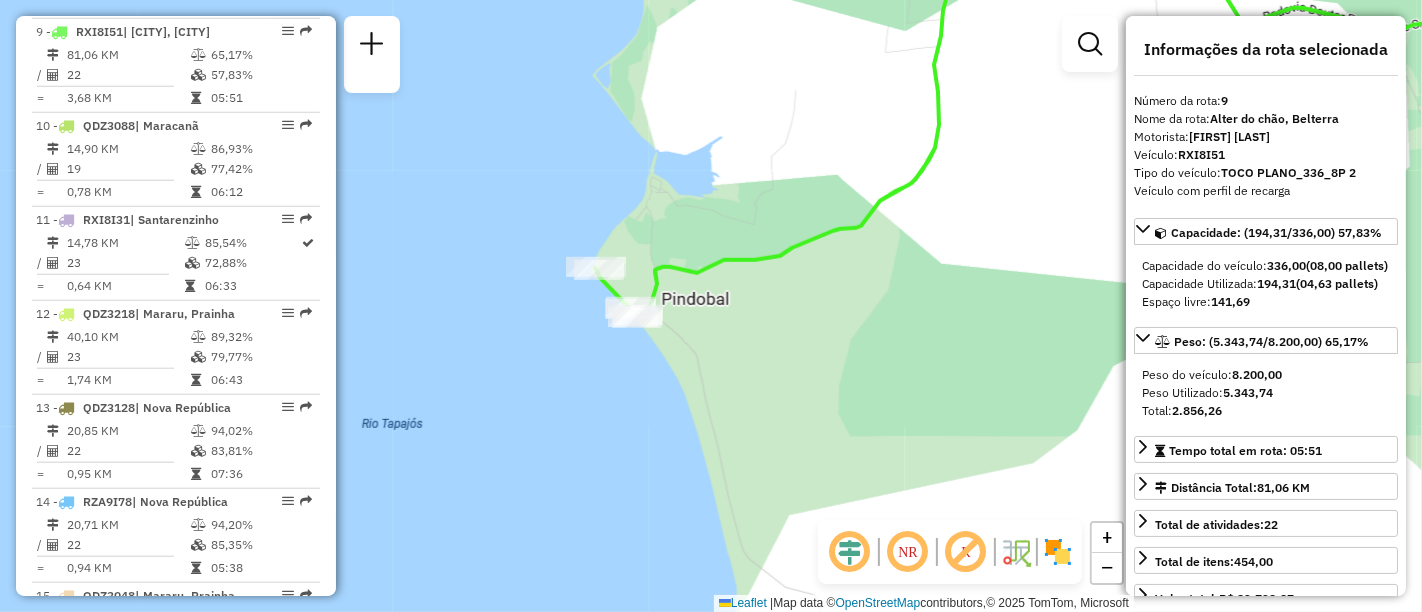 drag, startPoint x: 758, startPoint y: 253, endPoint x: 737, endPoint y: 307, distance: 57.939625 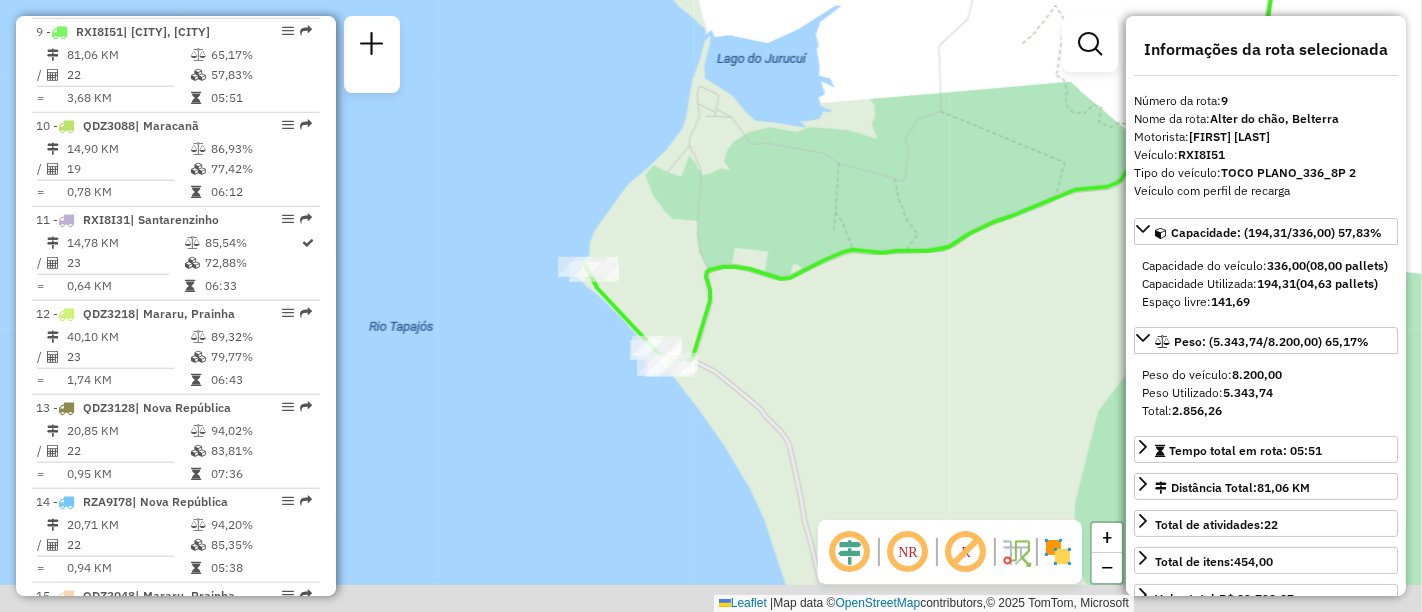 drag, startPoint x: 735, startPoint y: 350, endPoint x: 778, endPoint y: 341, distance: 43.931767 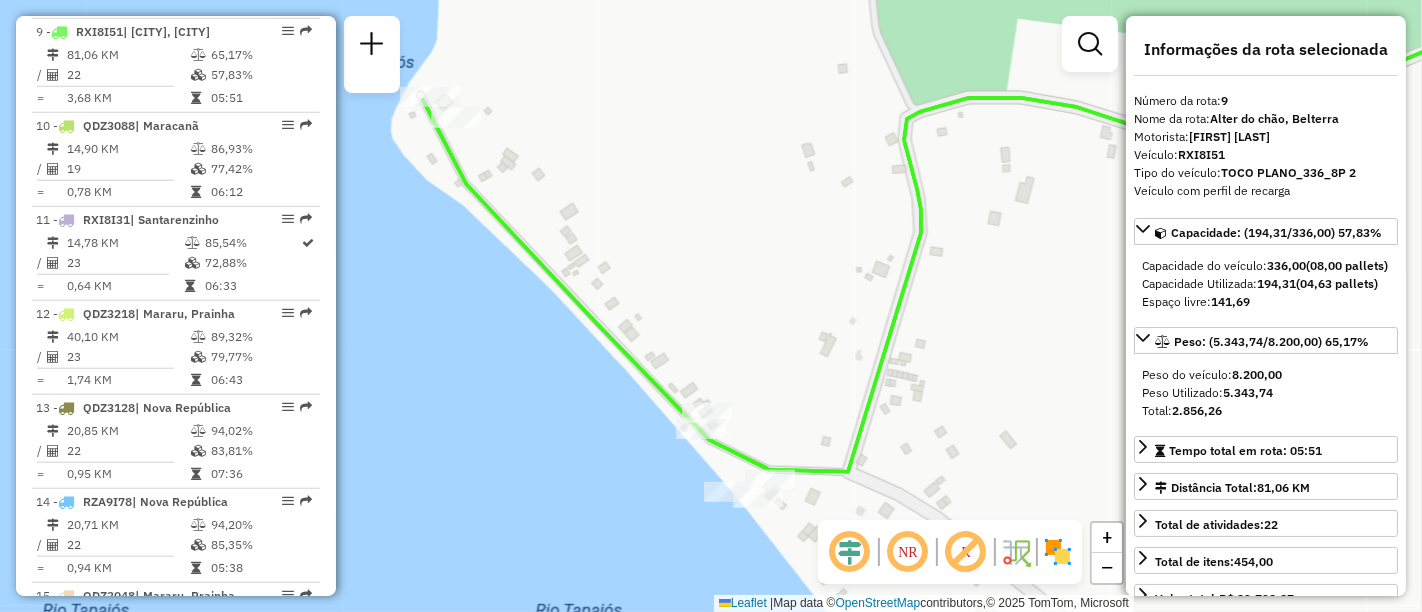 drag, startPoint x: 706, startPoint y: 215, endPoint x: 748, endPoint y: 259, distance: 60.827625 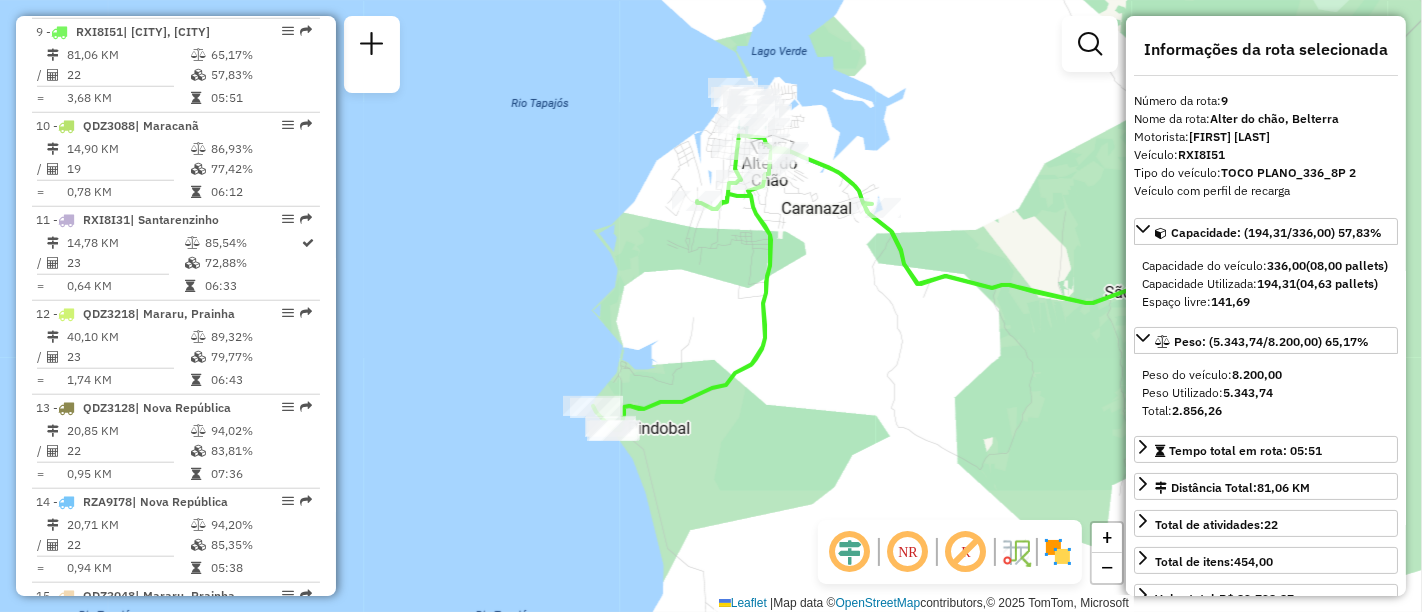 drag, startPoint x: 857, startPoint y: 394, endPoint x: 823, endPoint y: 437, distance: 54.81788 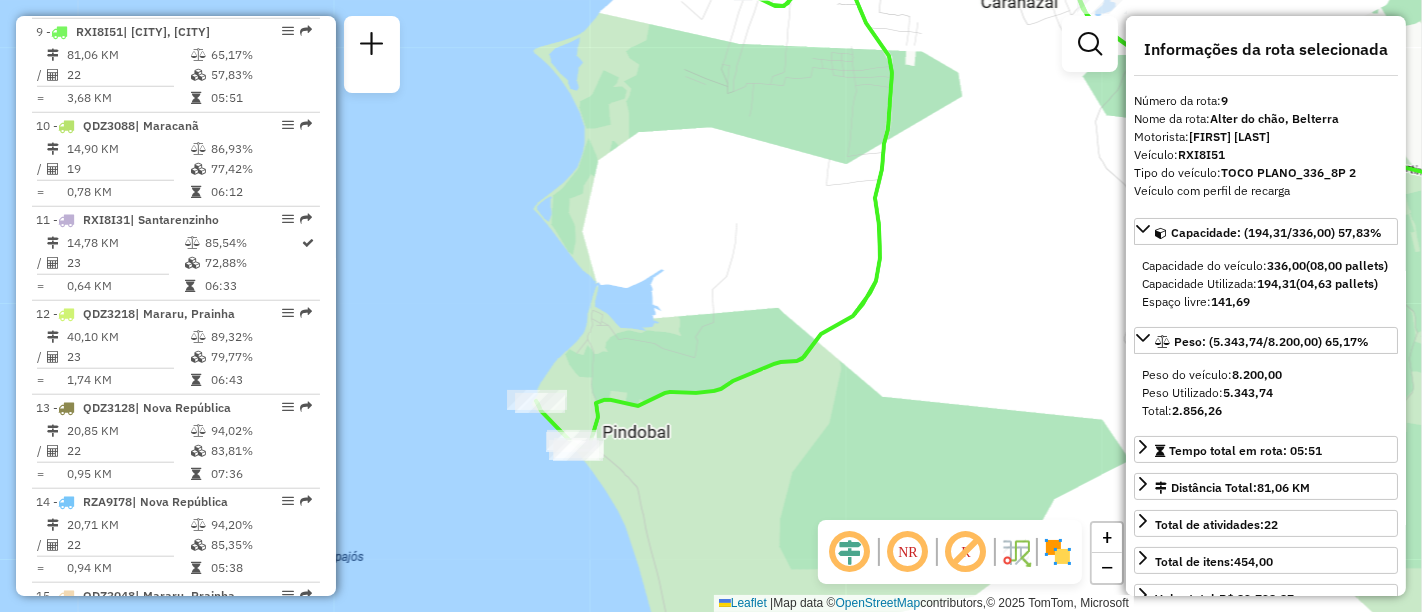 drag, startPoint x: 806, startPoint y: 449, endPoint x: 880, endPoint y: 486, distance: 82.73451 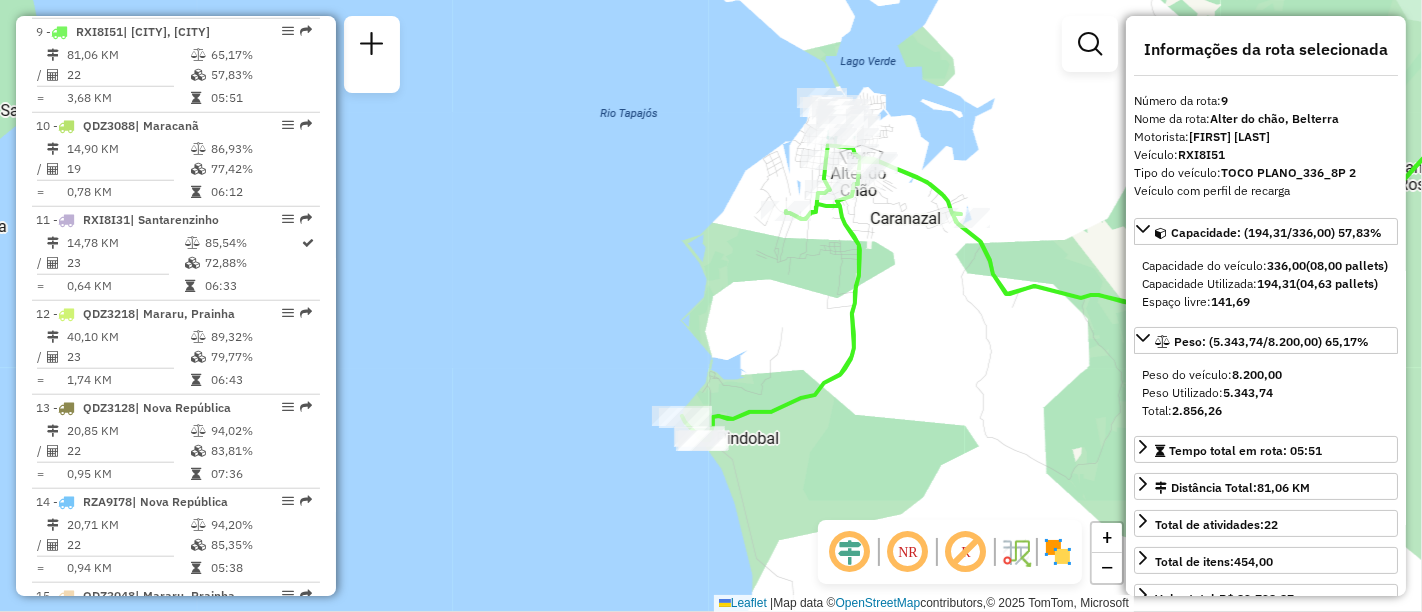 drag, startPoint x: 971, startPoint y: 367, endPoint x: 925, endPoint y: 388, distance: 50.566788 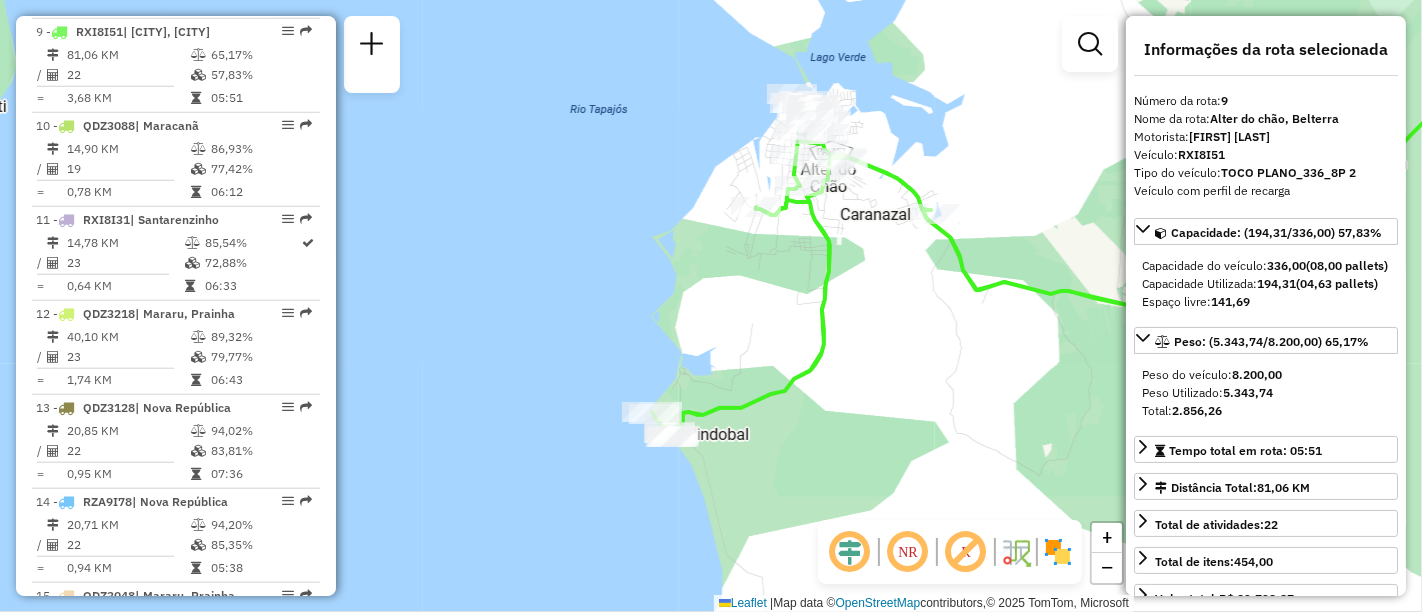 drag, startPoint x: 933, startPoint y: 400, endPoint x: 915, endPoint y: 391, distance: 20.12461 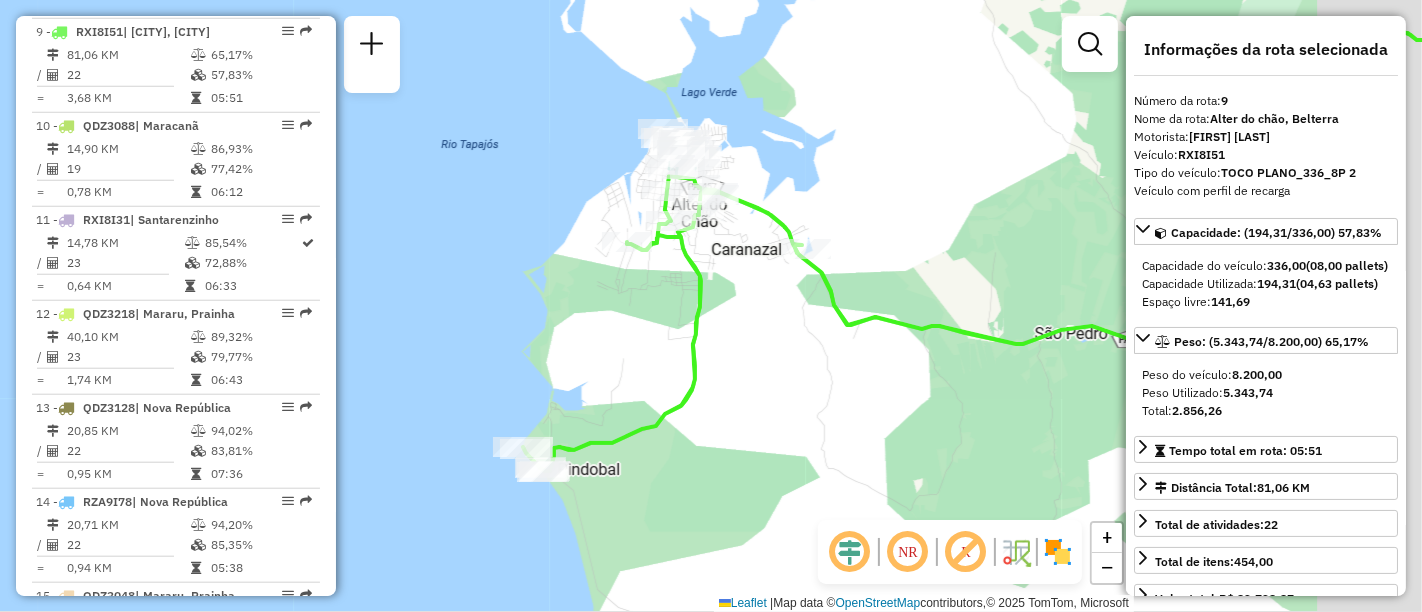 click on "Janela de atendimento Grade de atendimento Capacidade Transportadoras Veículos Cliente Pedidos  Rotas Selecione os dias de semana para filtrar as janelas de atendimento  Seg   Ter   Qua   Qui   Sex   Sáb   Dom  Informe o período da janela de atendimento: De: Até:  Filtrar exatamente a janela do cliente  Considerar janela de atendimento padrão  Selecione os dias de semana para filtrar as grades de atendimento  Seg   Ter   Qua   Qui   Sex   Sáb   Dom   Considerar clientes sem dia de atendimento cadastrado  Clientes fora do dia de atendimento selecionado Filtrar as atividades entre os valores definidos abaixo:  Peso mínimo:   Peso máximo:   Cubagem mínima:   Cubagem máxima:   De:   Até:  Filtrar as atividades entre o tempo de atendimento definido abaixo:  De:   Até:   Considerar capacidade total dos clientes não roteirizados Transportadora: Selecione um ou mais itens Tipo de veículo: Selecione um ou mais itens Veículo: Selecione um ou mais itens Motorista: Selecione um ou mais itens Nome: Rótulo:" 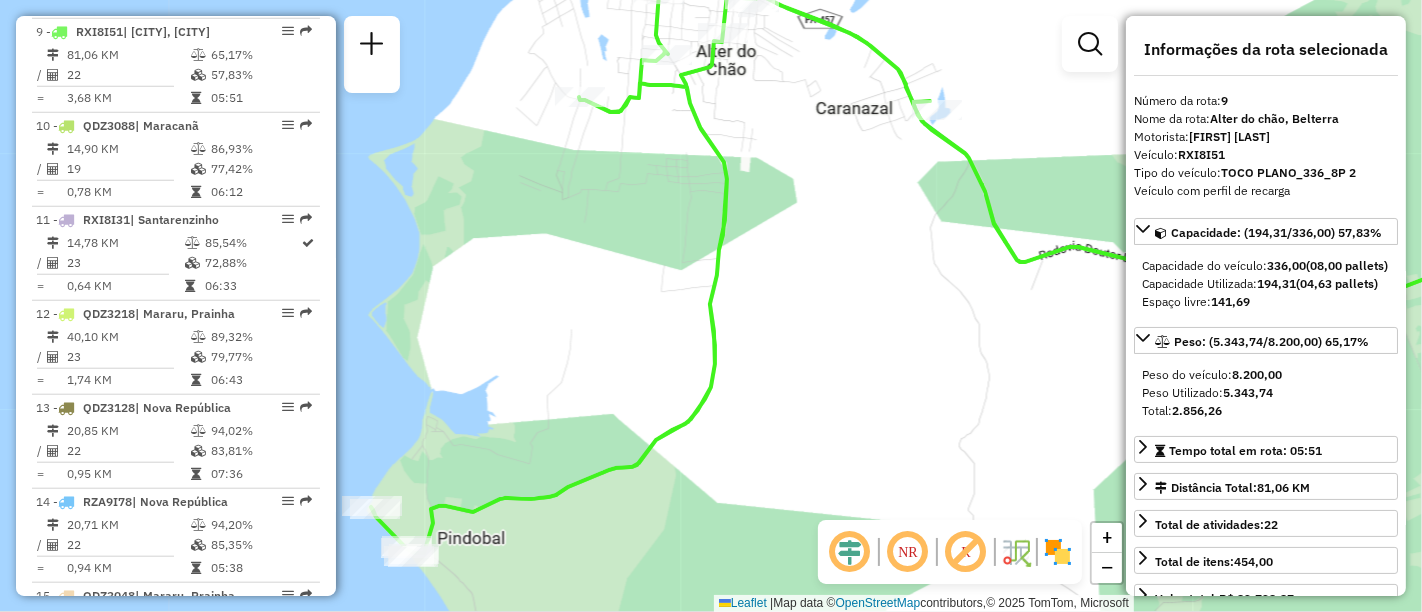 drag, startPoint x: 771, startPoint y: 473, endPoint x: 862, endPoint y: 521, distance: 102.88343 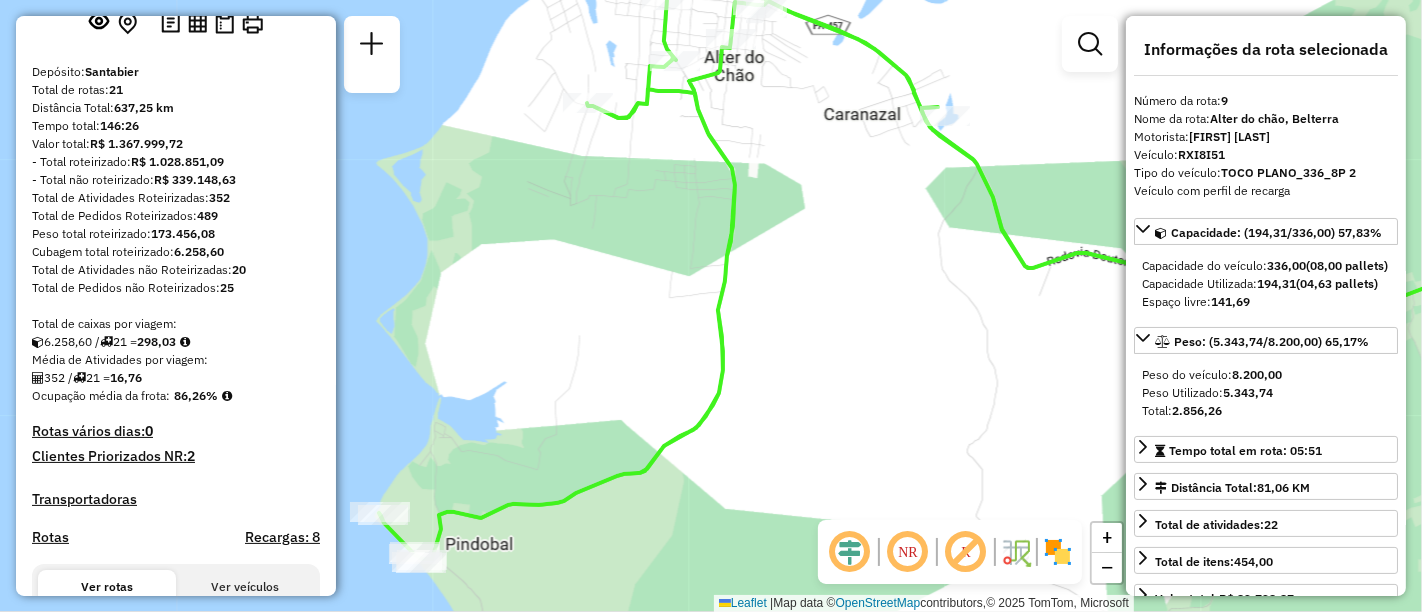 scroll, scrollTop: 0, scrollLeft: 0, axis: both 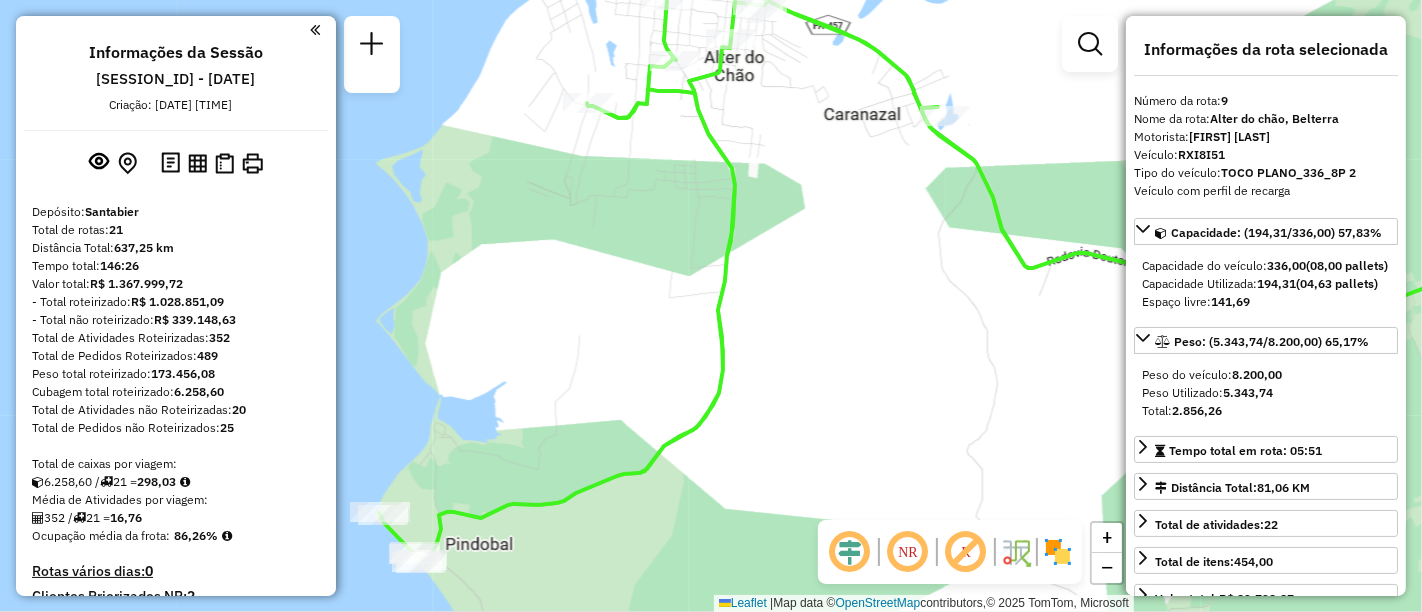 click at bounding box center [315, 30] 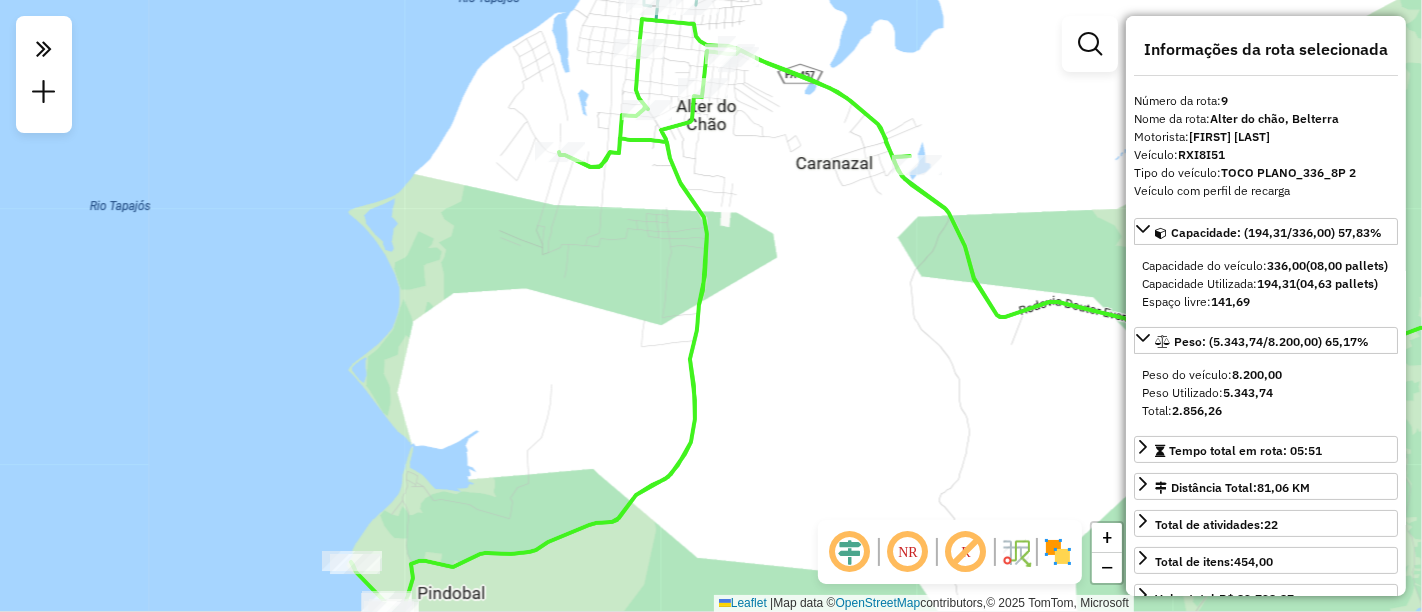 drag, startPoint x: 849, startPoint y: 421, endPoint x: 822, endPoint y: 467, distance: 53.338543 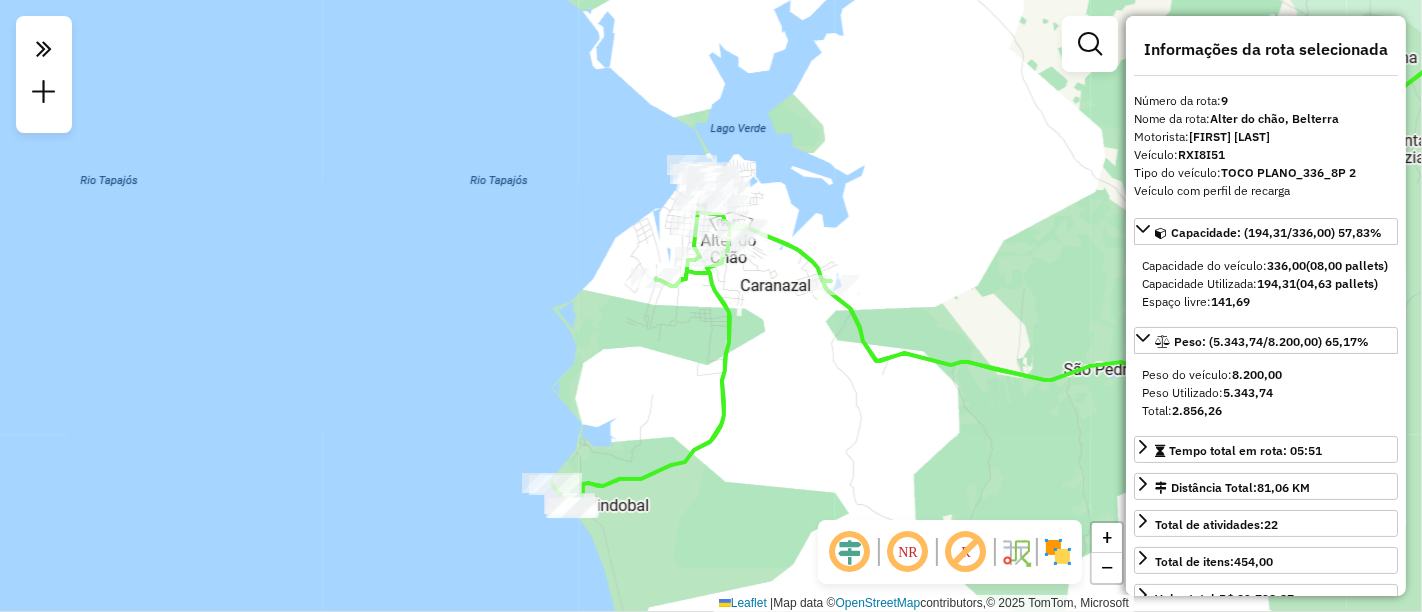 drag, startPoint x: 888, startPoint y: 406, endPoint x: 874, endPoint y: 392, distance: 19.79899 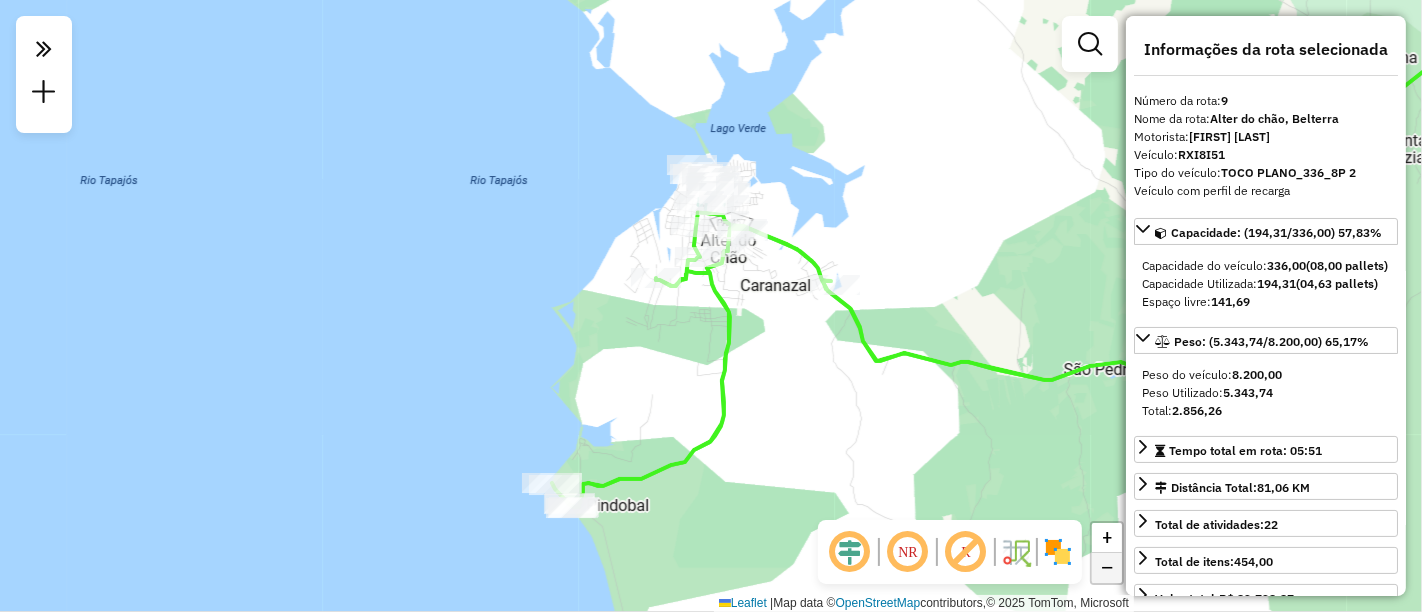 click on "−" 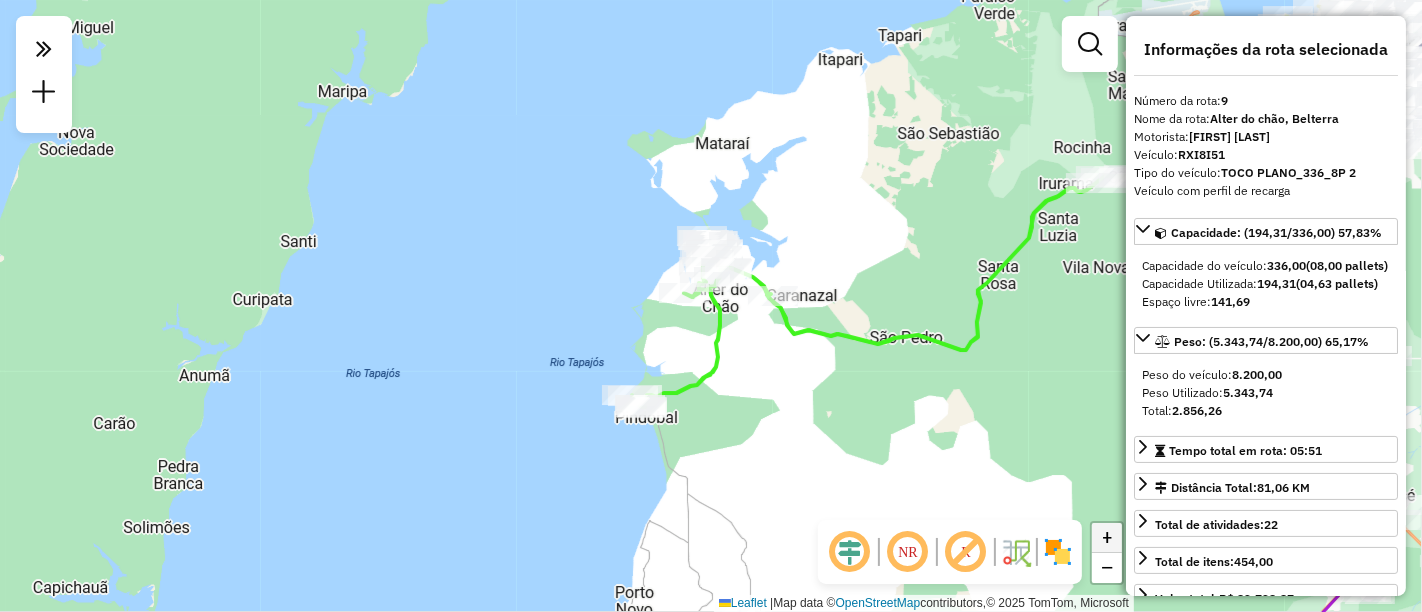 click on "+" 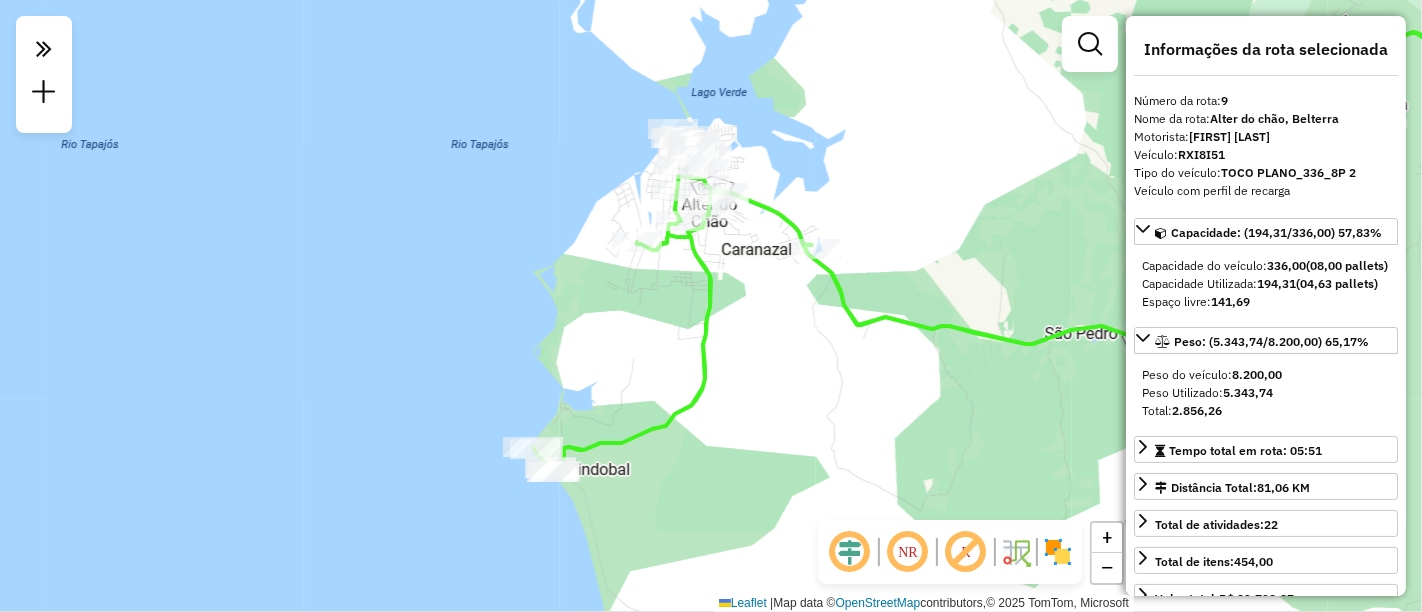 drag, startPoint x: 993, startPoint y: 445, endPoint x: 974, endPoint y: 409, distance: 40.706264 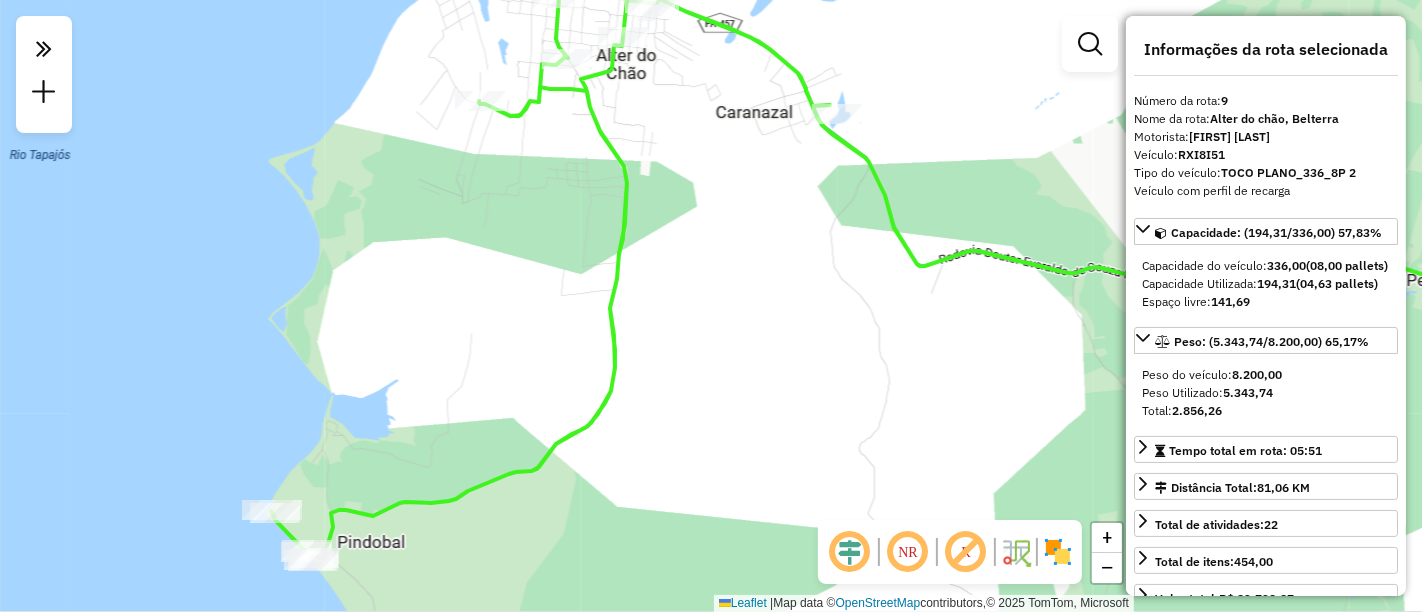 drag, startPoint x: 930, startPoint y: 384, endPoint x: 1026, endPoint y: 310, distance: 121.21056 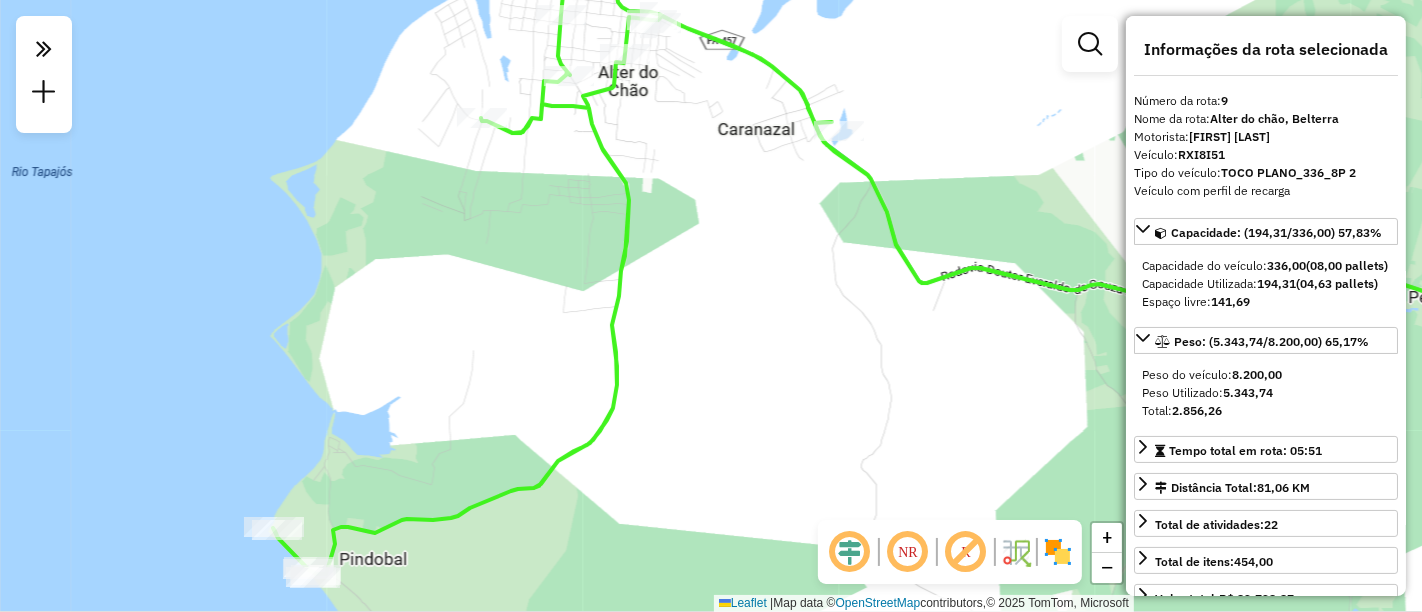 drag, startPoint x: 979, startPoint y: 217, endPoint x: 971, endPoint y: 224, distance: 10.630146 